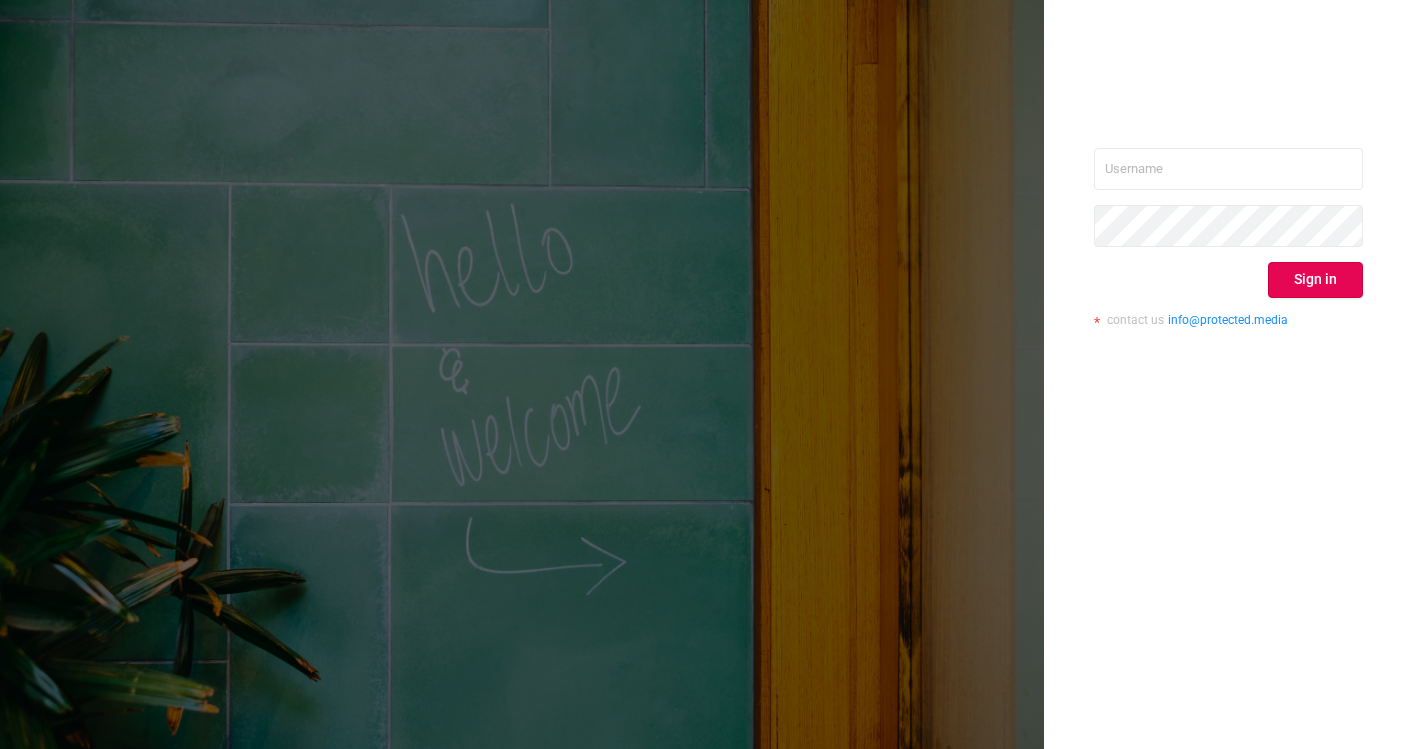 scroll, scrollTop: 0, scrollLeft: 0, axis: both 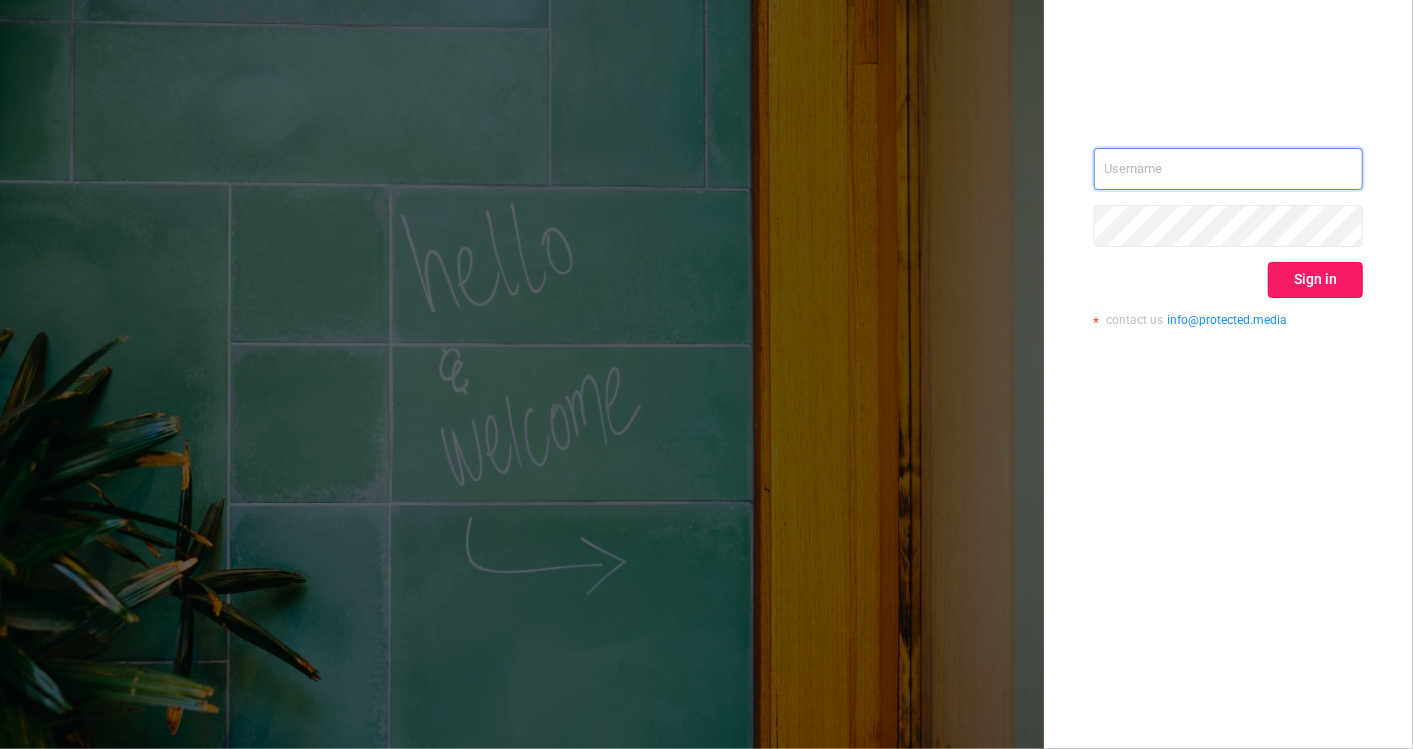 type on "[EMAIL]" 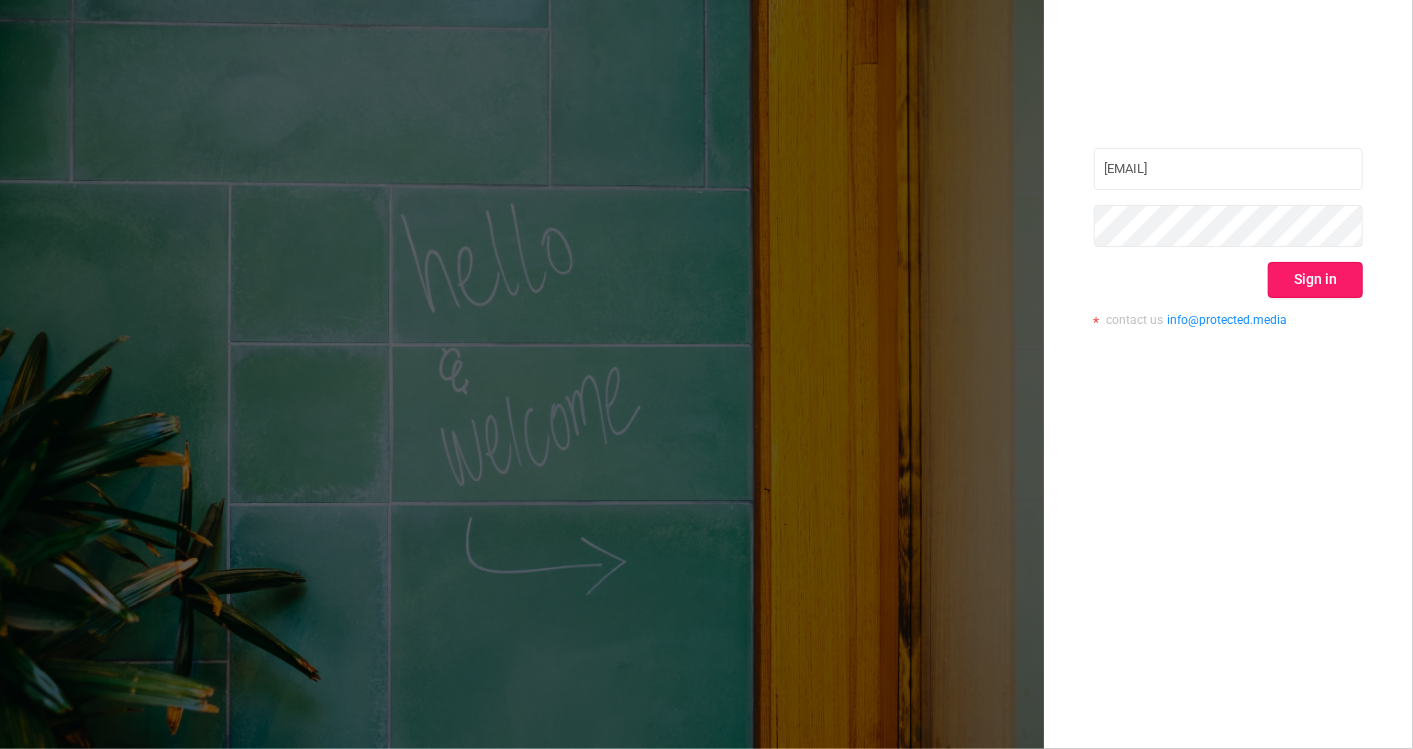 click on "Sign in" at bounding box center [1315, 280] 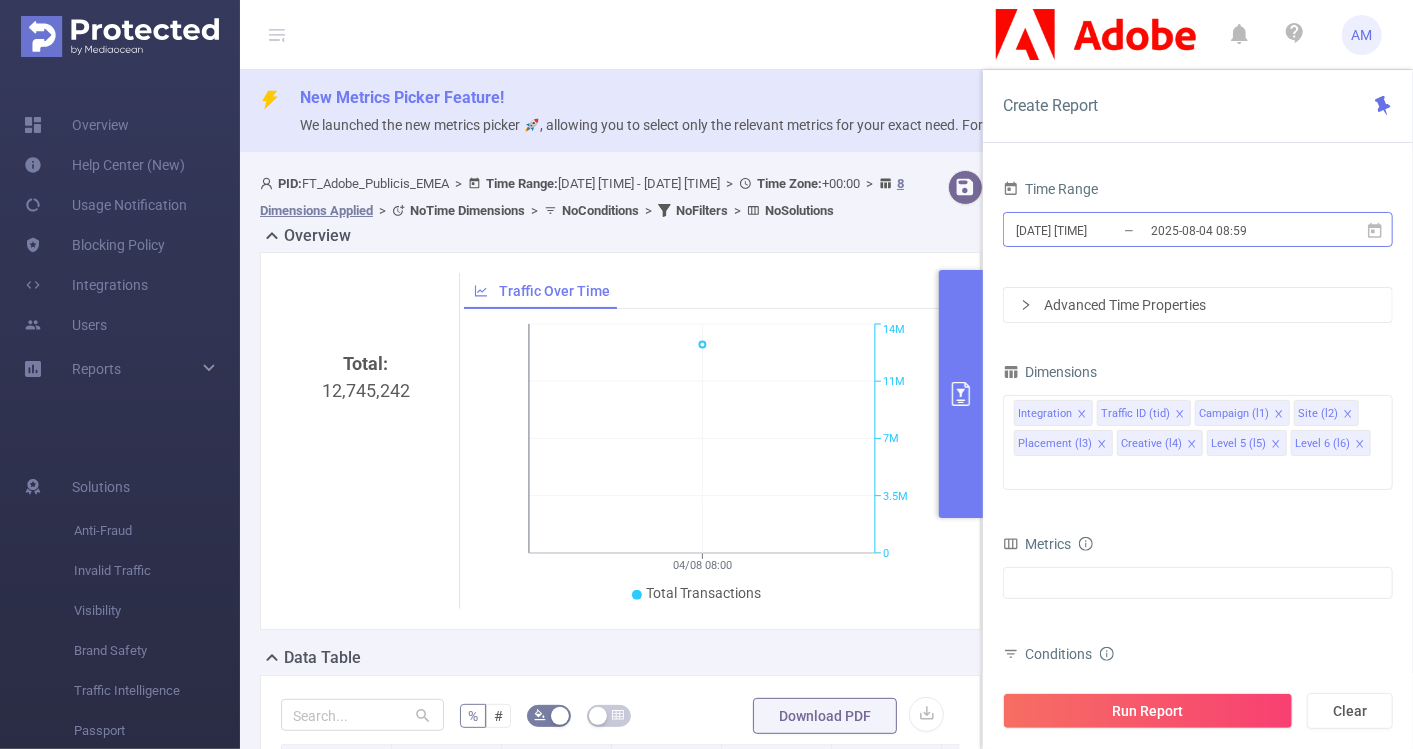 click on "[DATE] [TIME]" at bounding box center (1095, 230) 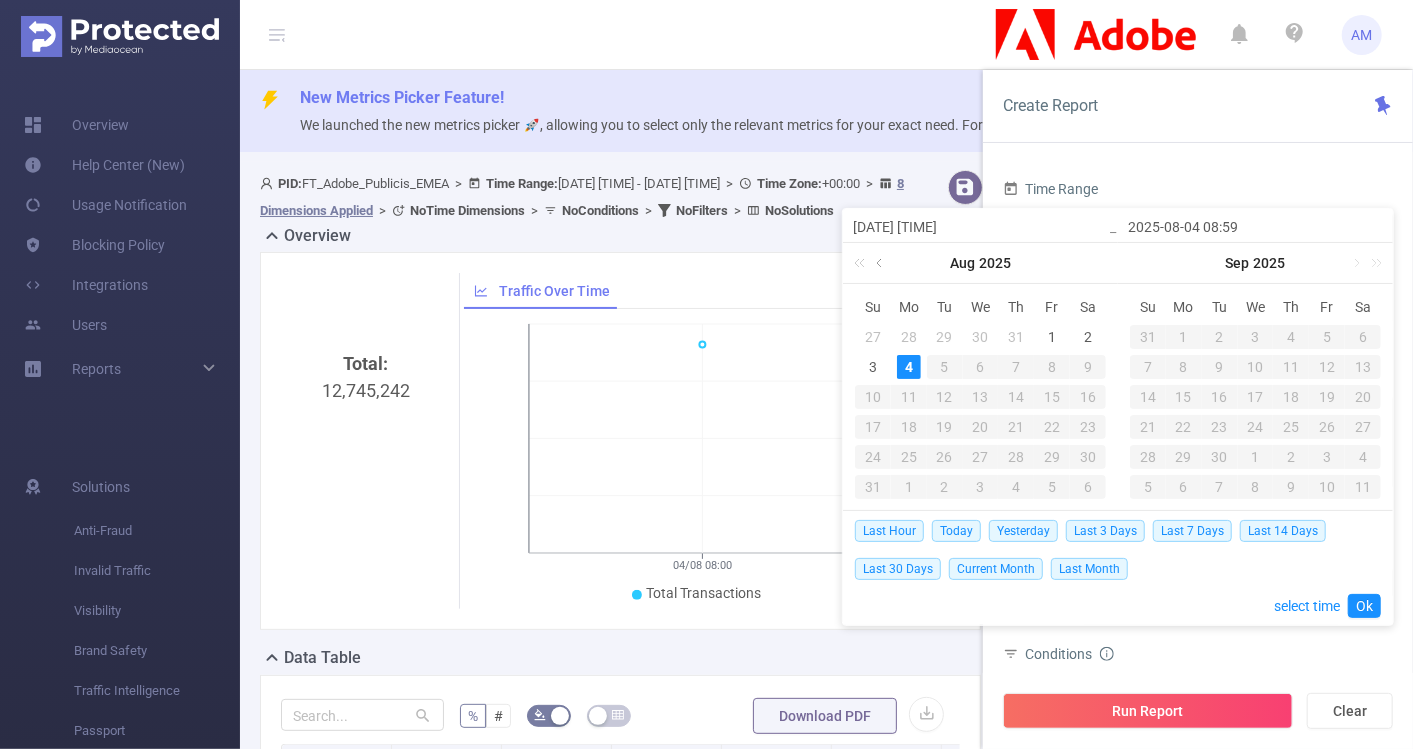 click at bounding box center (881, 263) 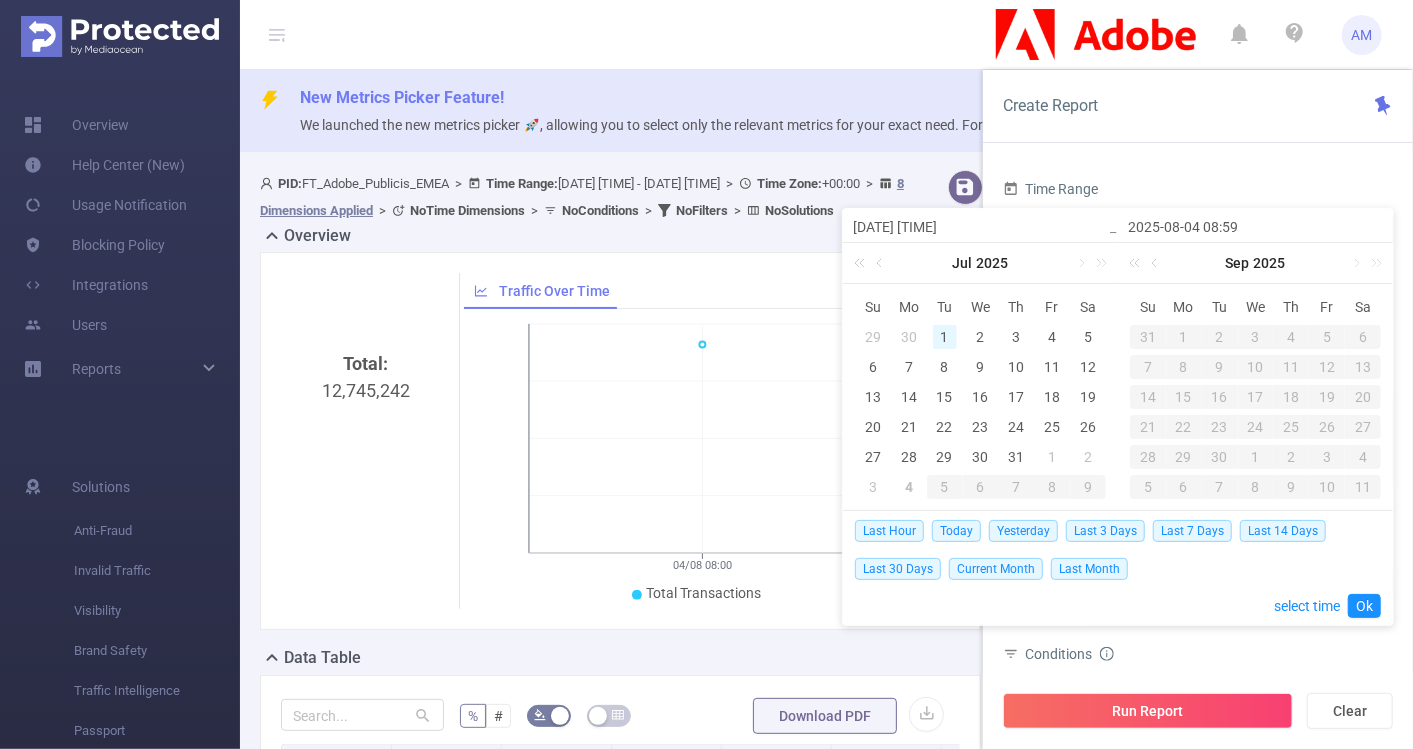click on "1" at bounding box center (945, 337) 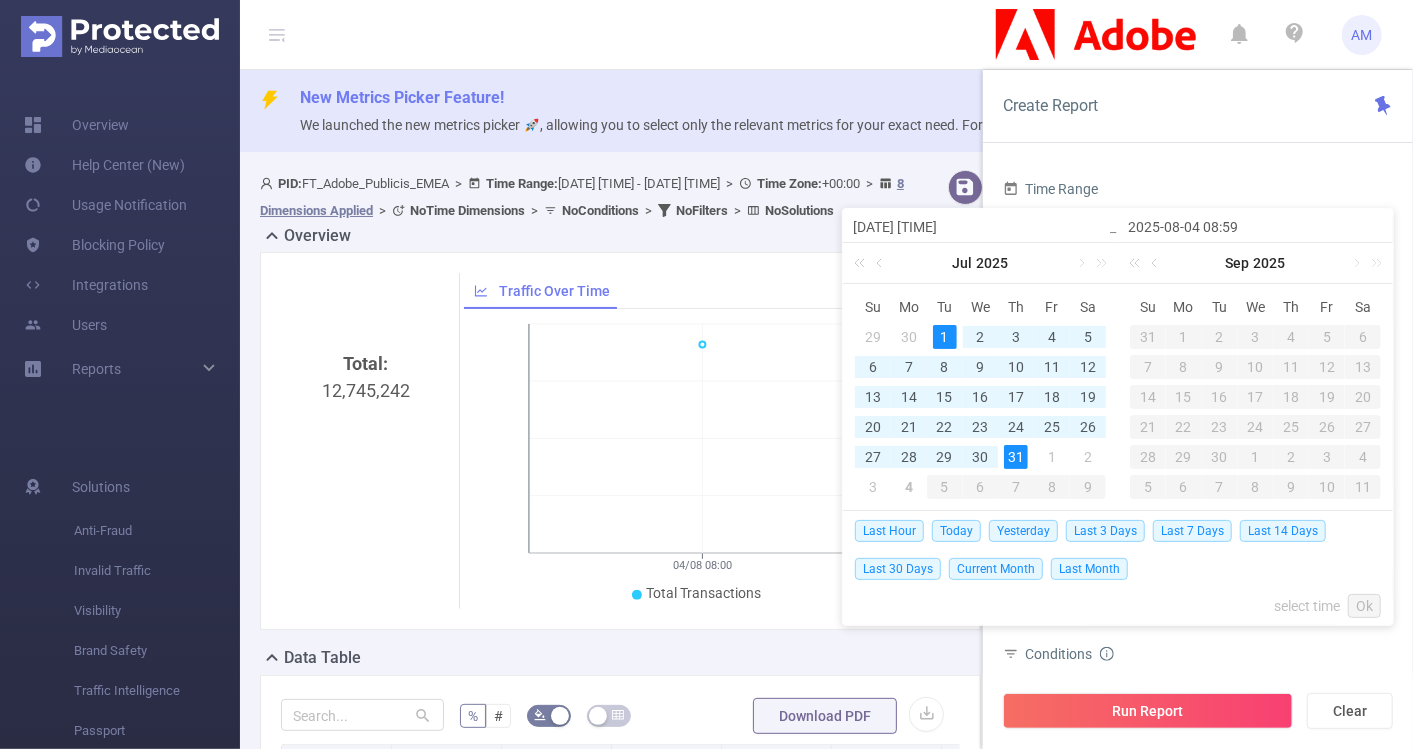 click on "31" at bounding box center (1016, 457) 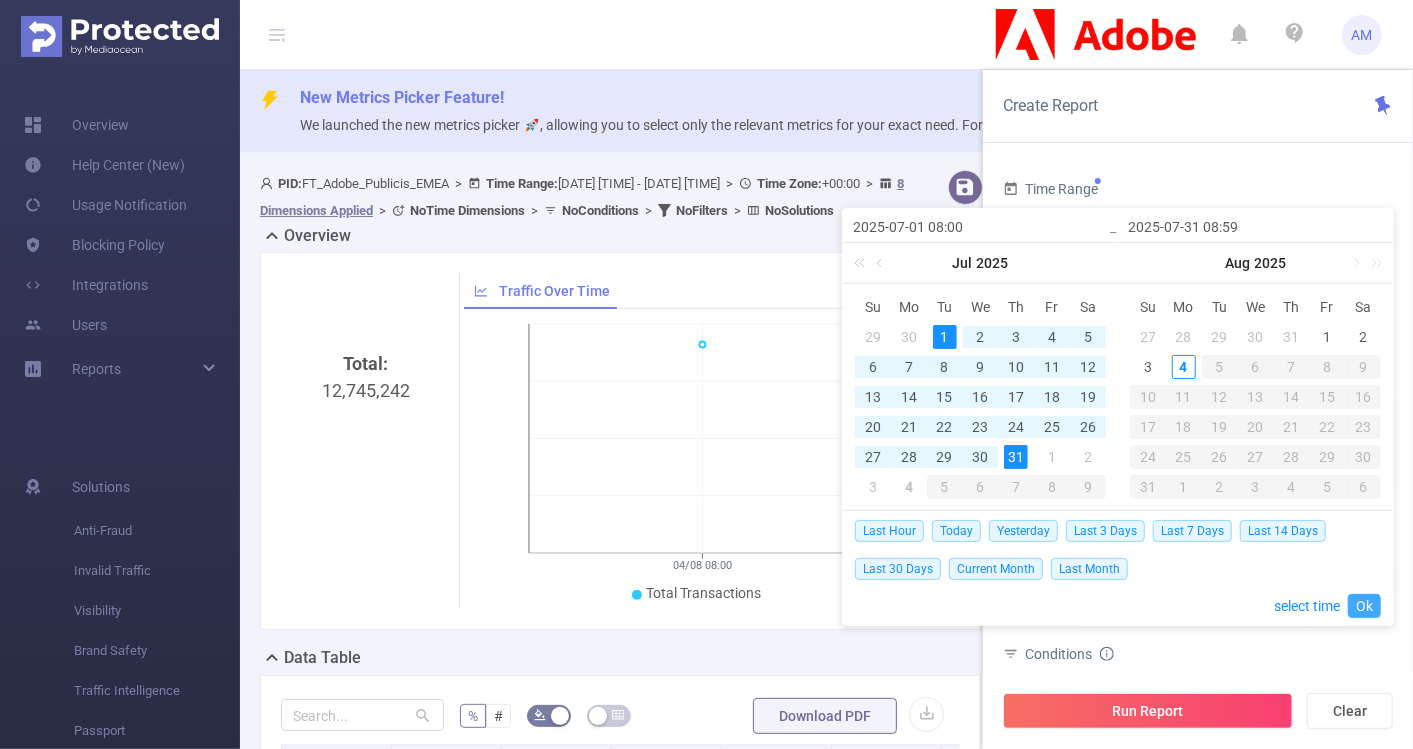click on "Ok" at bounding box center [1364, 606] 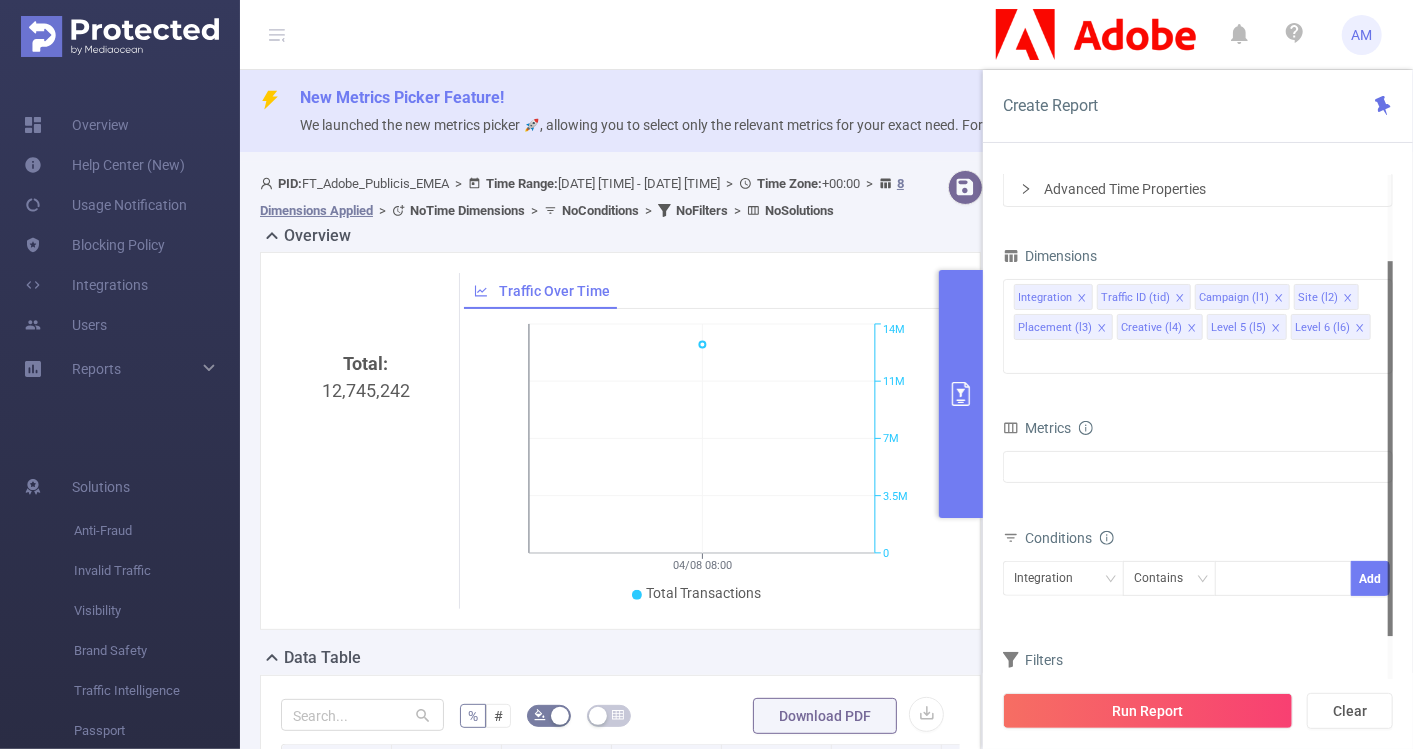 click 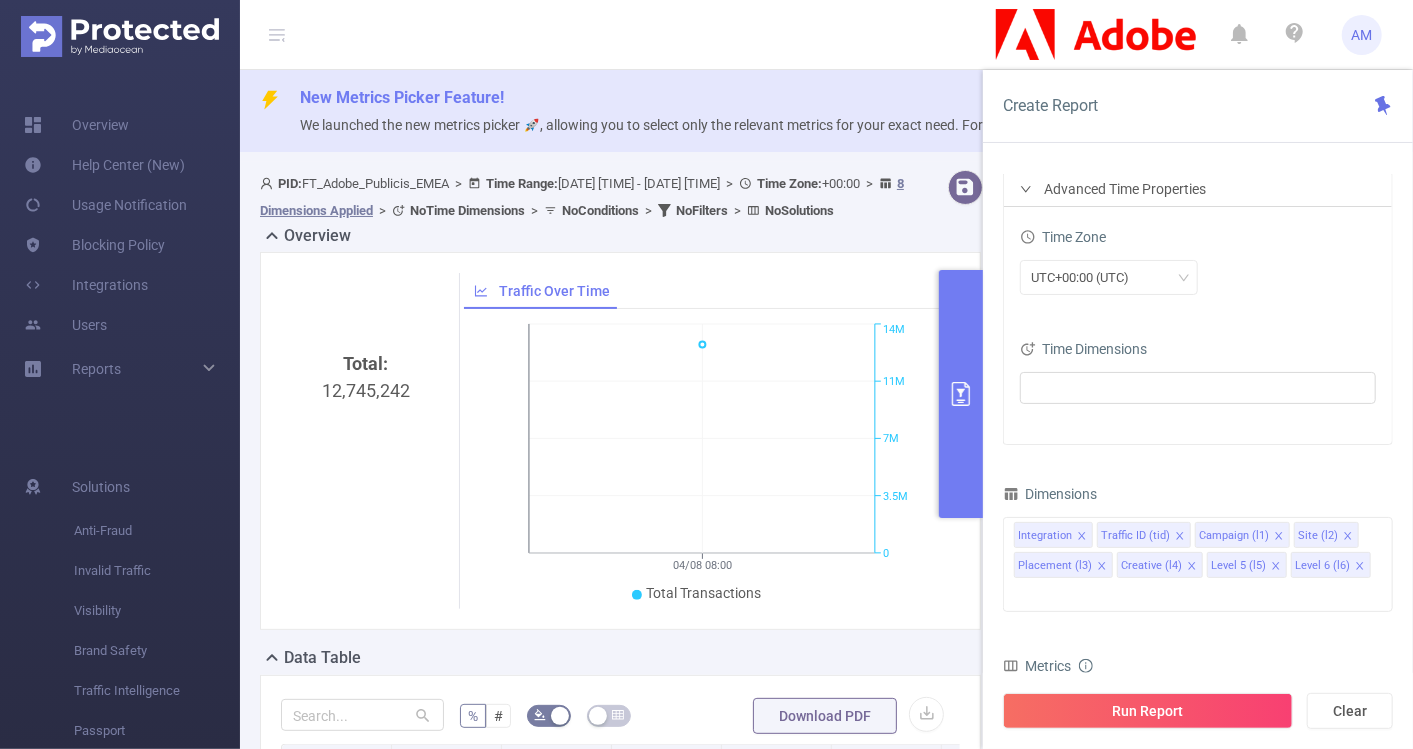 click 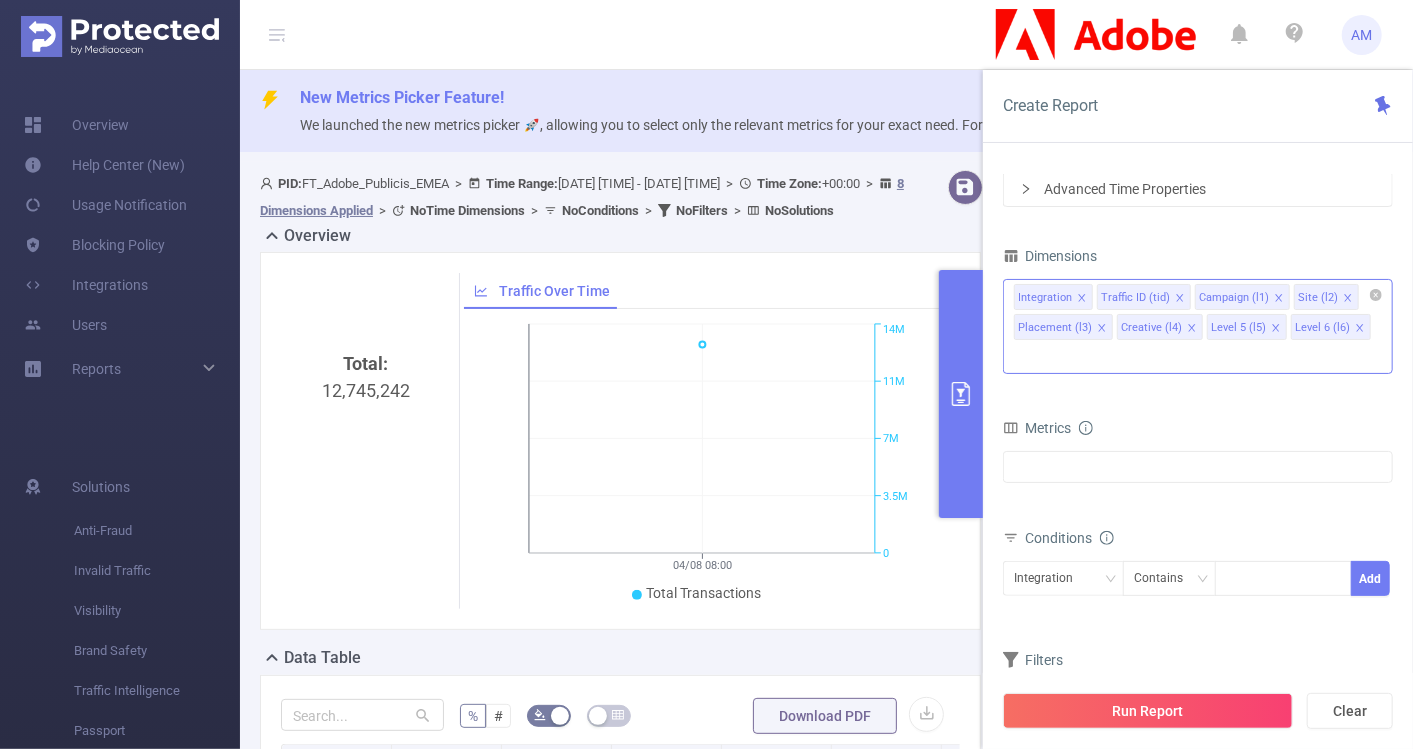 click 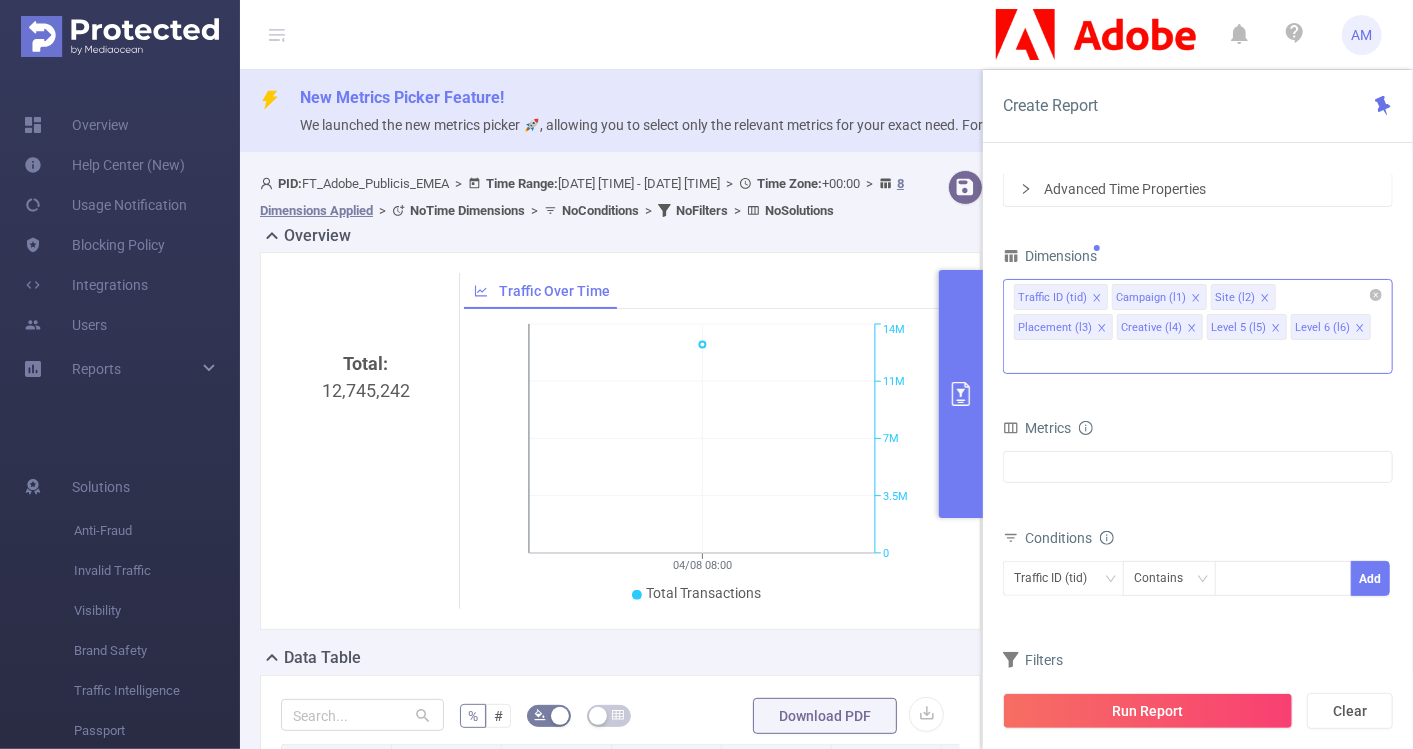 click 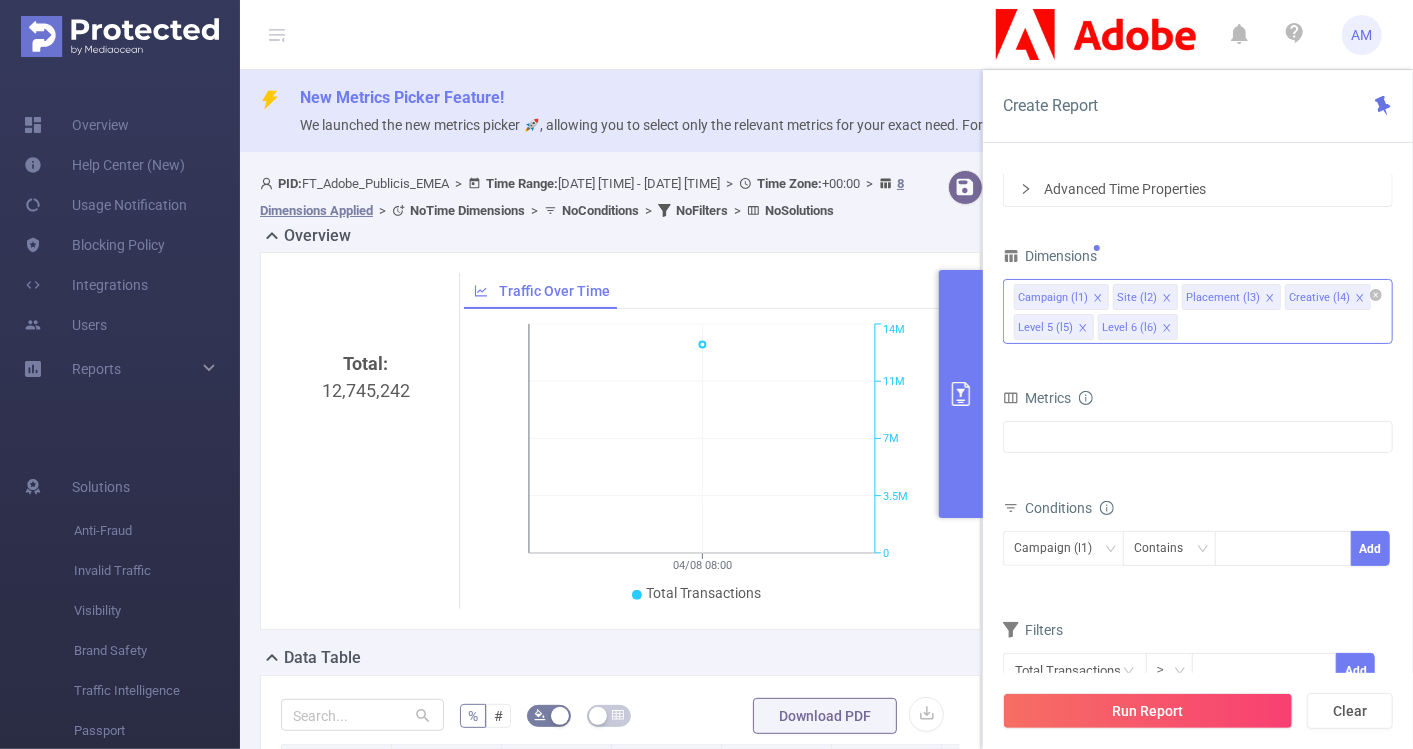 click 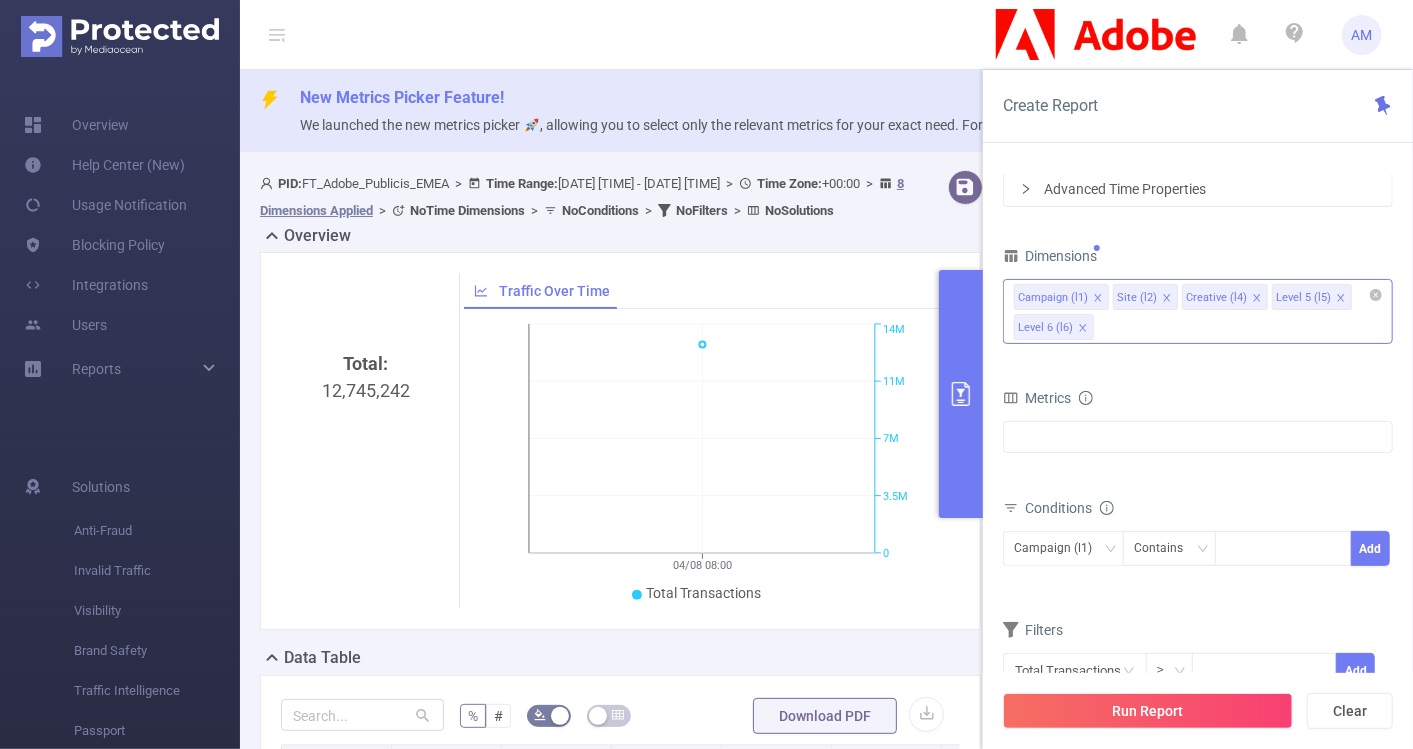 click 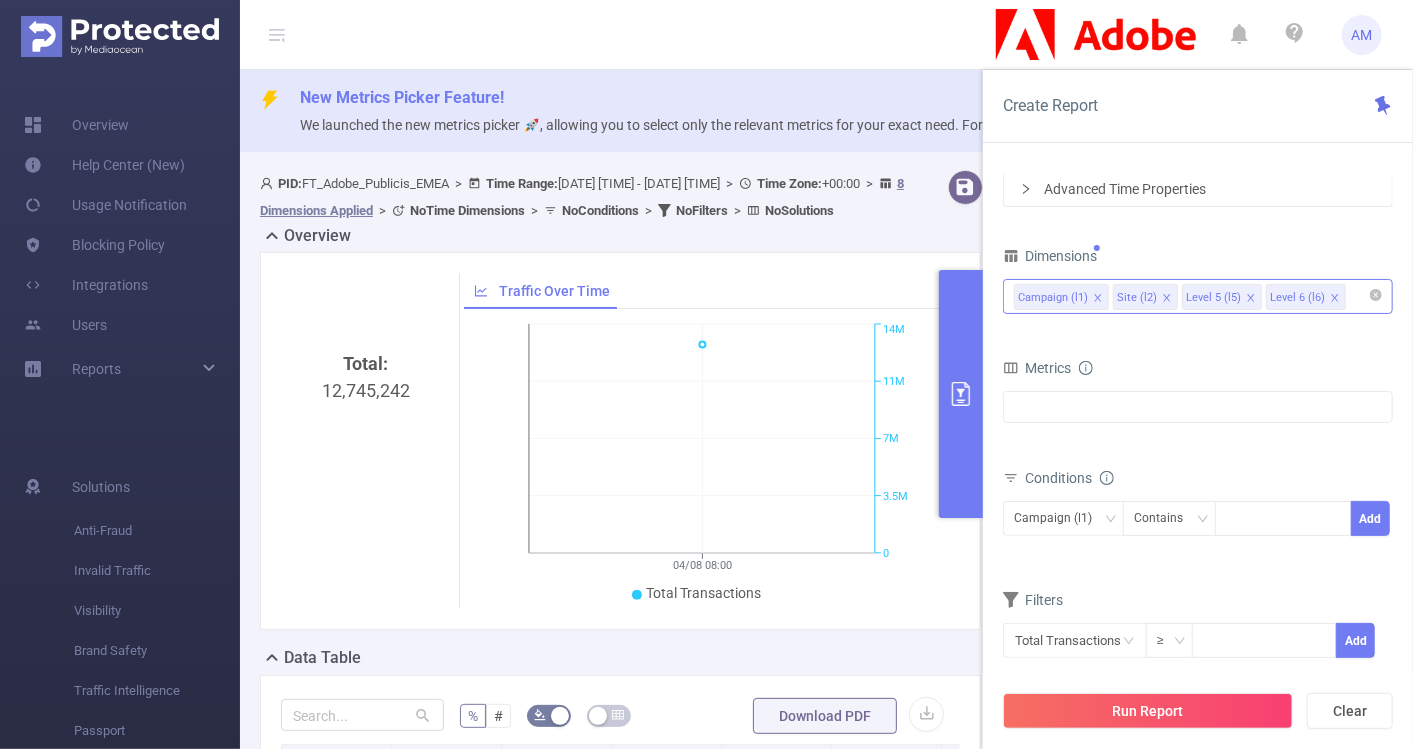 click on "Level 5 (l5)" at bounding box center (1222, 297) 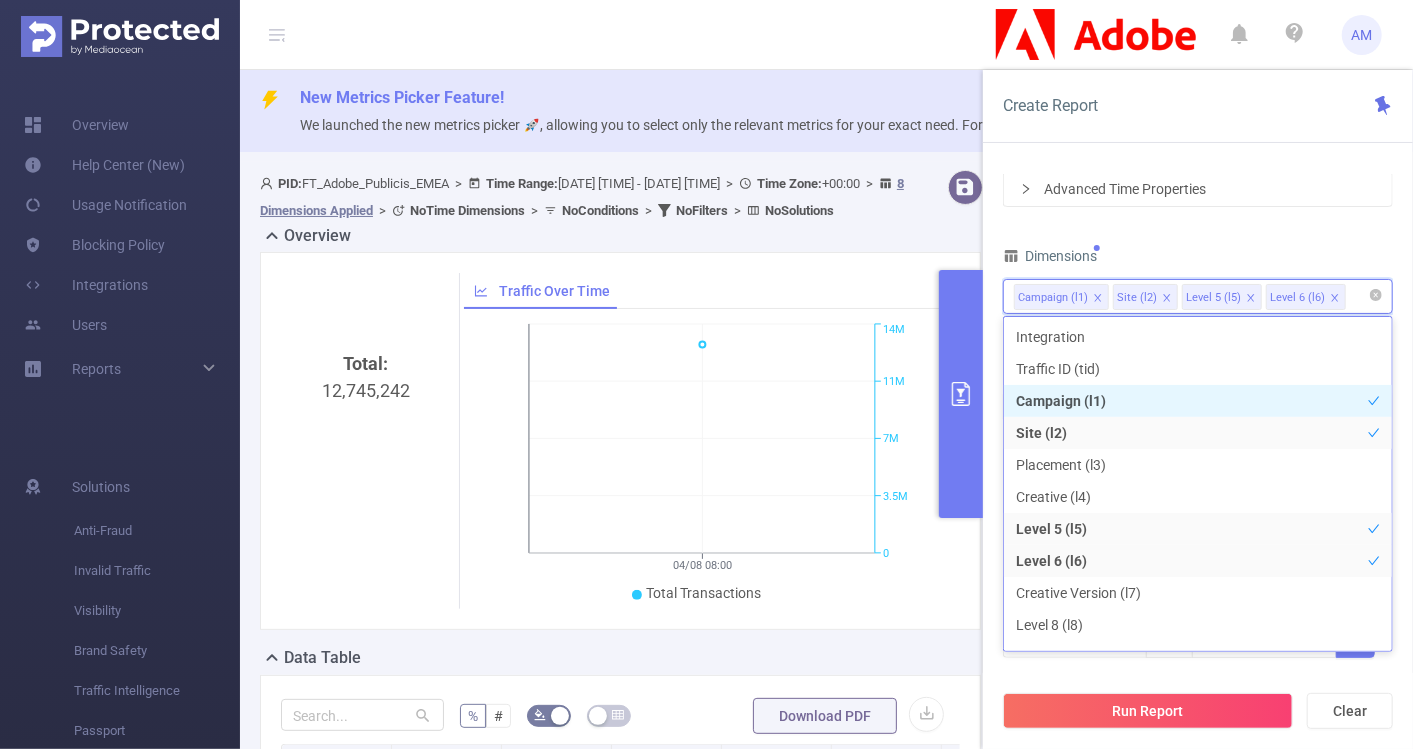 click 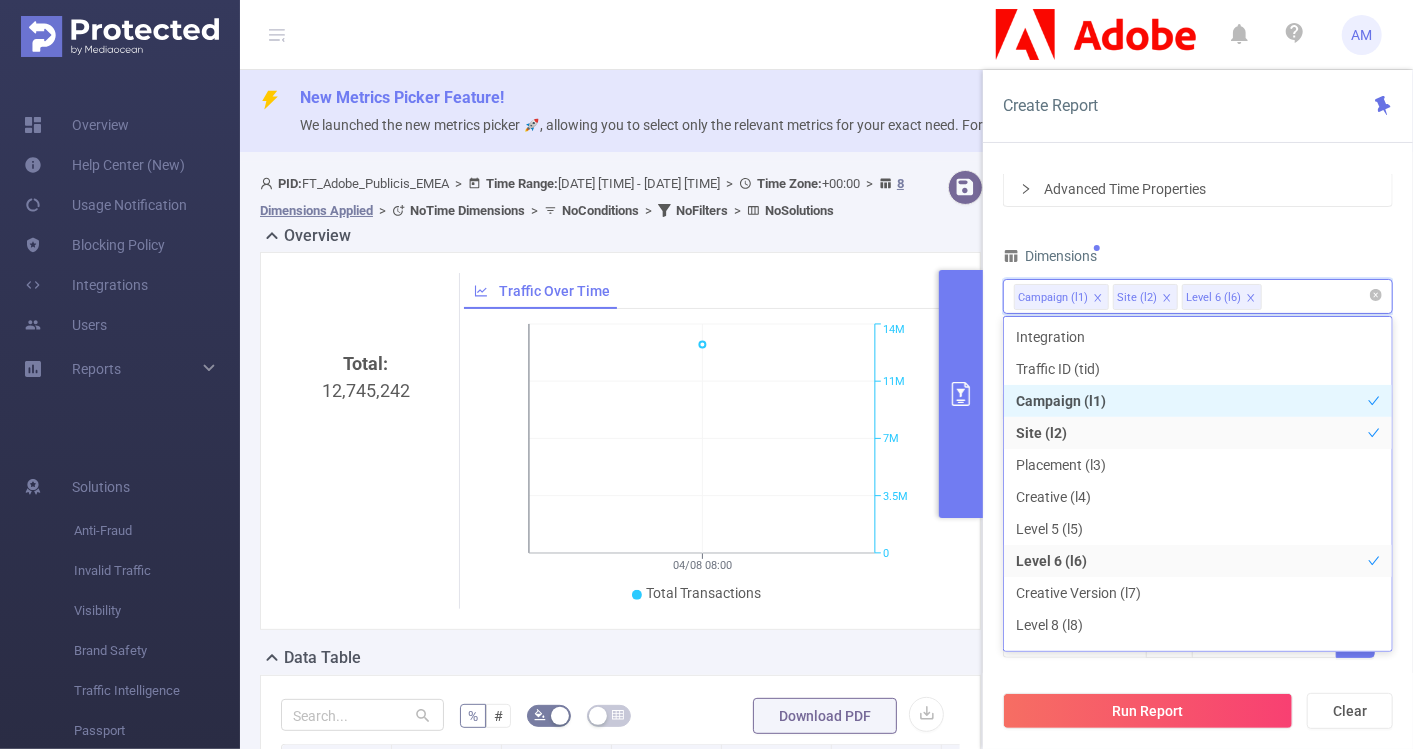 click 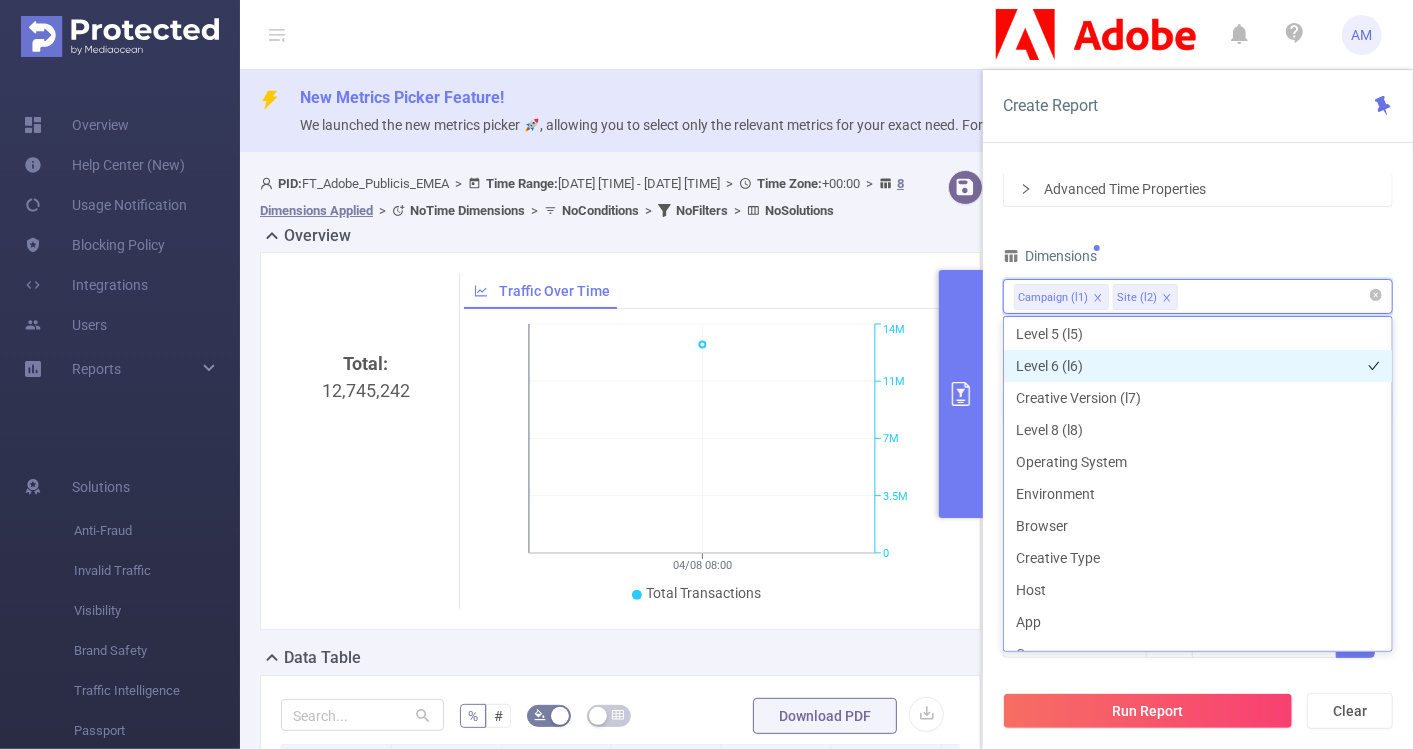 scroll, scrollTop: 197, scrollLeft: 0, axis: vertical 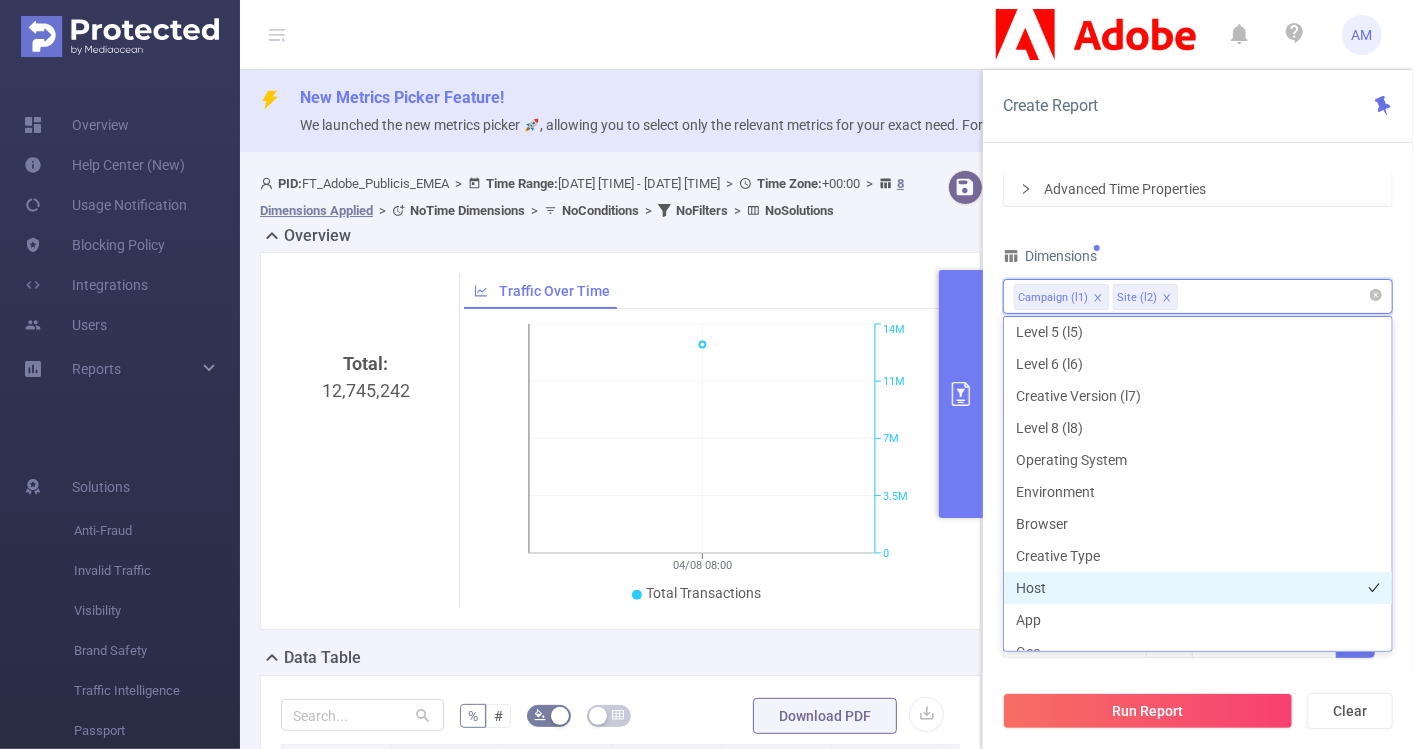 click on "Host" at bounding box center [1198, 588] 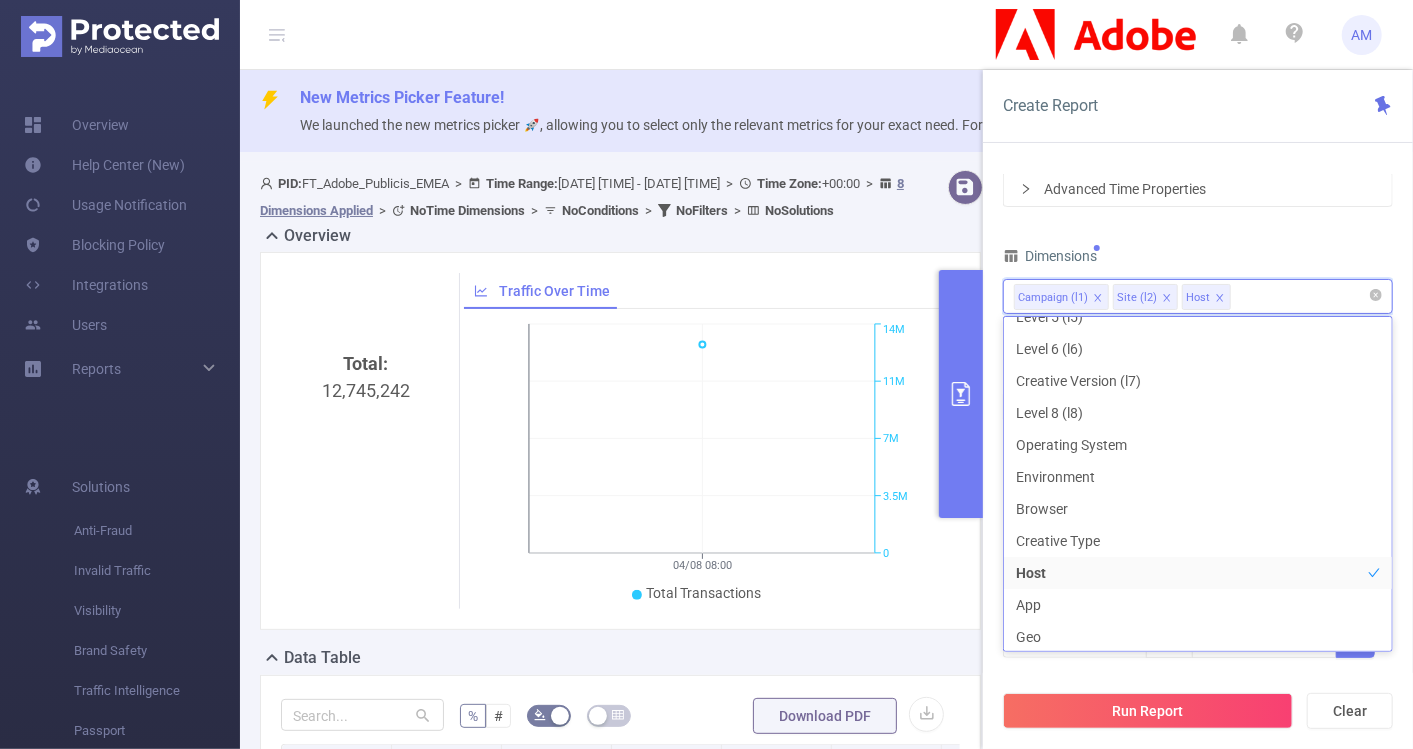 scroll, scrollTop: 195, scrollLeft: 0, axis: vertical 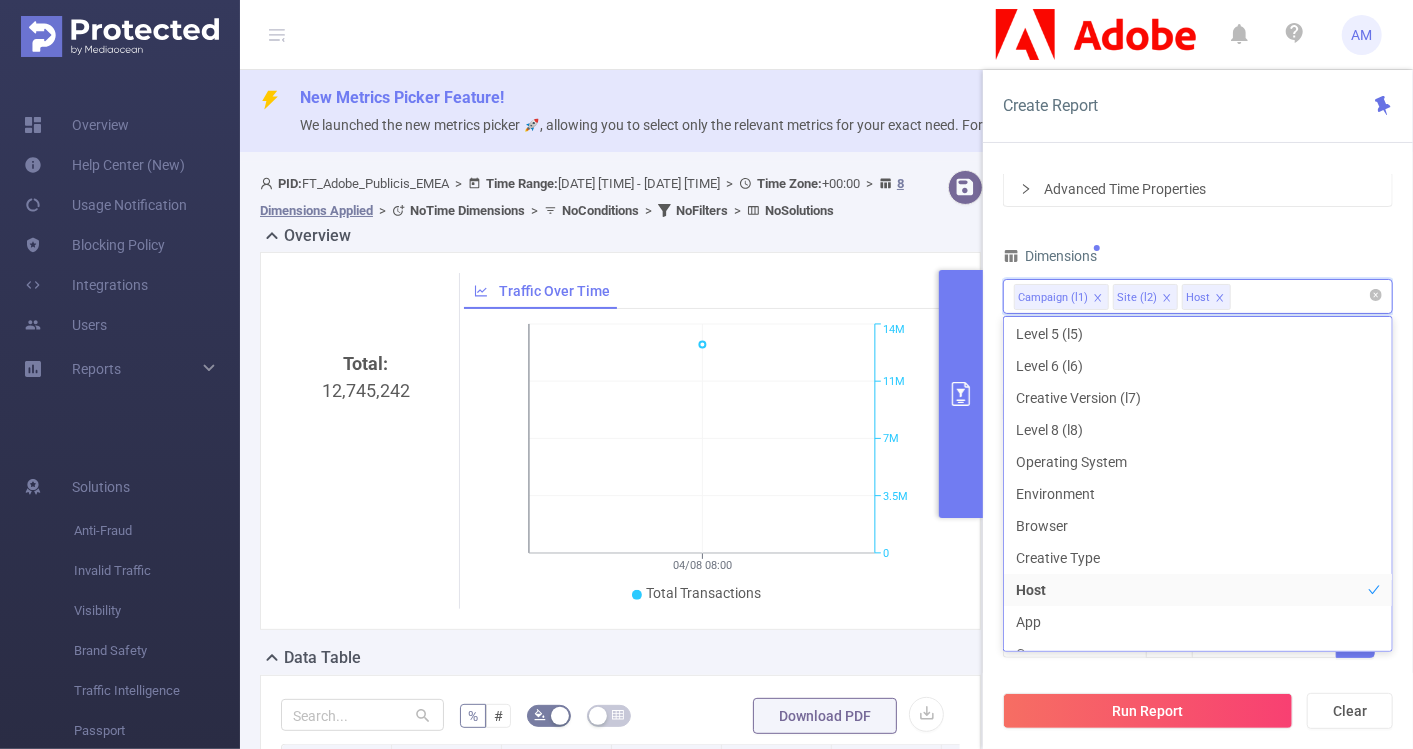 click on "Time Range [DATE] [TIME]   _   [DATE] [TIME] Advanced Time Properties    Time Zone UTC+00:00 (UTC)    Time Dimensions      Dimensions Campaign (l1) Site (l2) Host      Metrics af_fraud af_fraud_bot_virus af_fraud_hostile_tools af_fraud_tunneled_traffic af_fraud_non_malicious_bots af_fraud_view af_fraud_publisher af_fraud_reputation af_susp af_susp_bot_virus af_susp_hostile_tools af_susp_tunneled_traffic af_susp_non_malicious_bots af_susp_view af_susp_publisher af_susp_reputation total_ivt      Conditions  Campaign (l1) Contains   Add    Filters Total Transactions ≥ Add" at bounding box center (1198, 469) 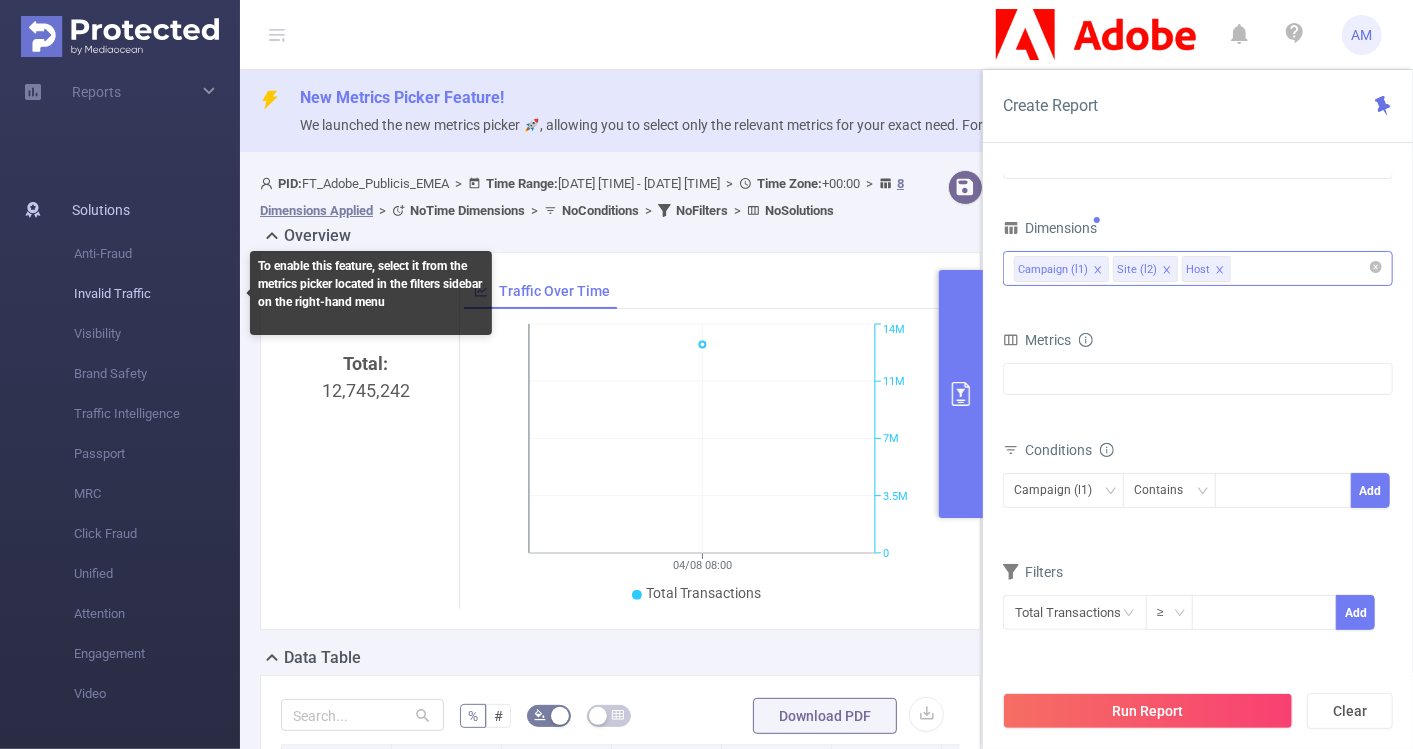 click on "Invalid Traffic" at bounding box center [157, 294] 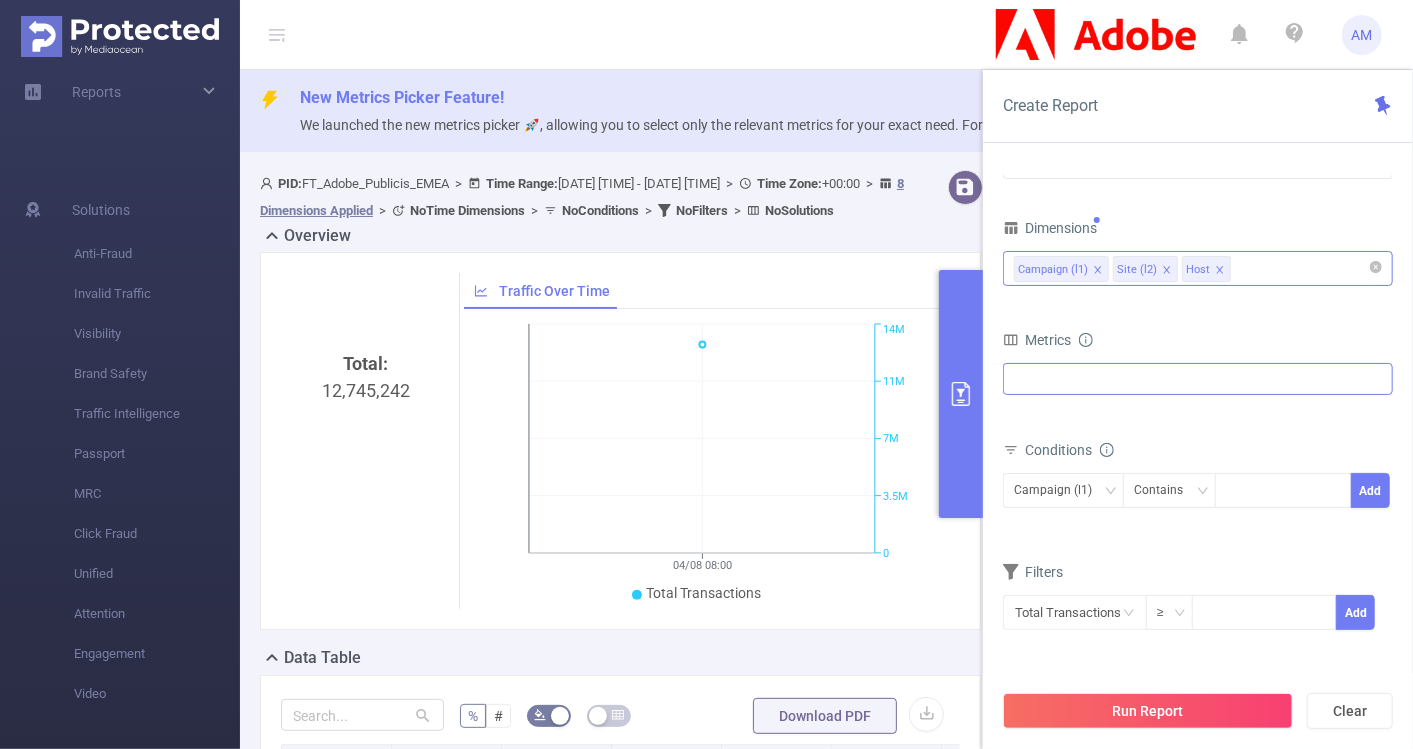 click at bounding box center [1198, 379] 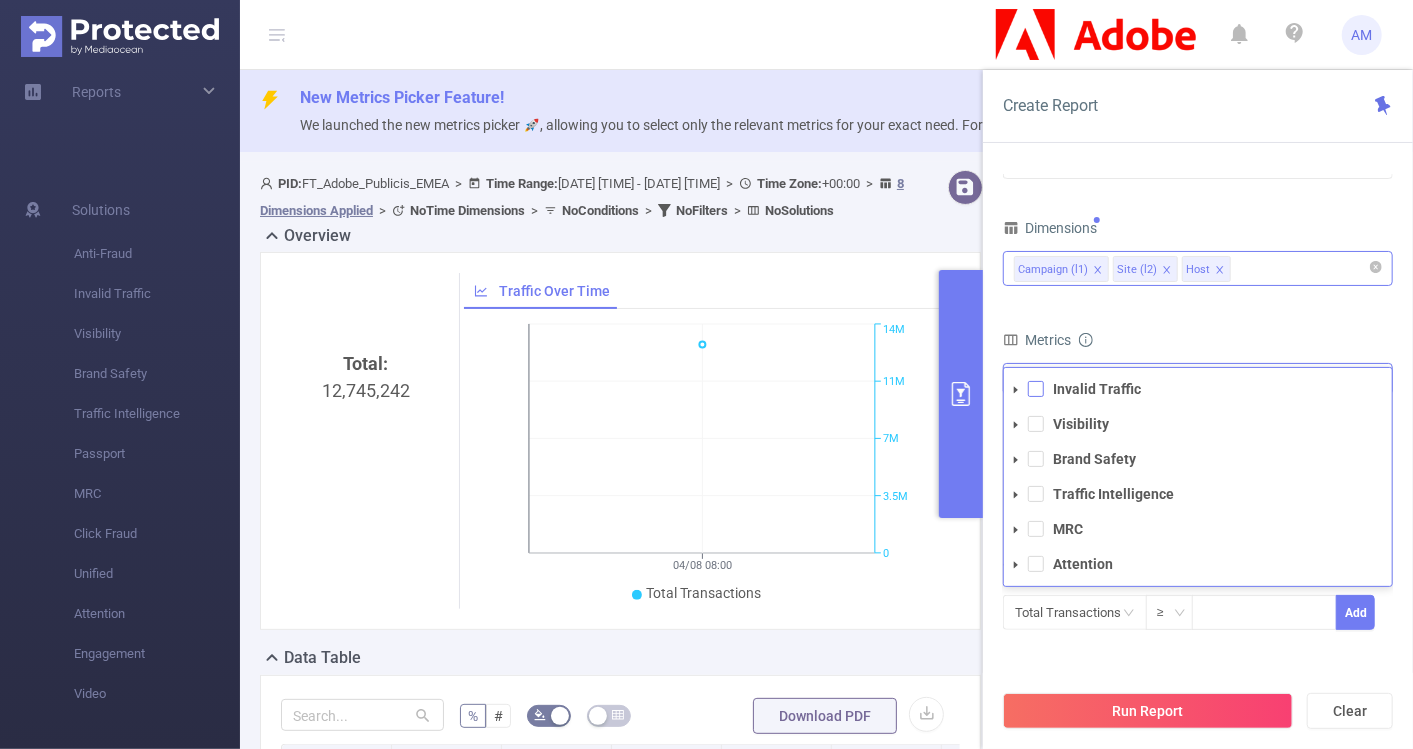 click at bounding box center (1036, 389) 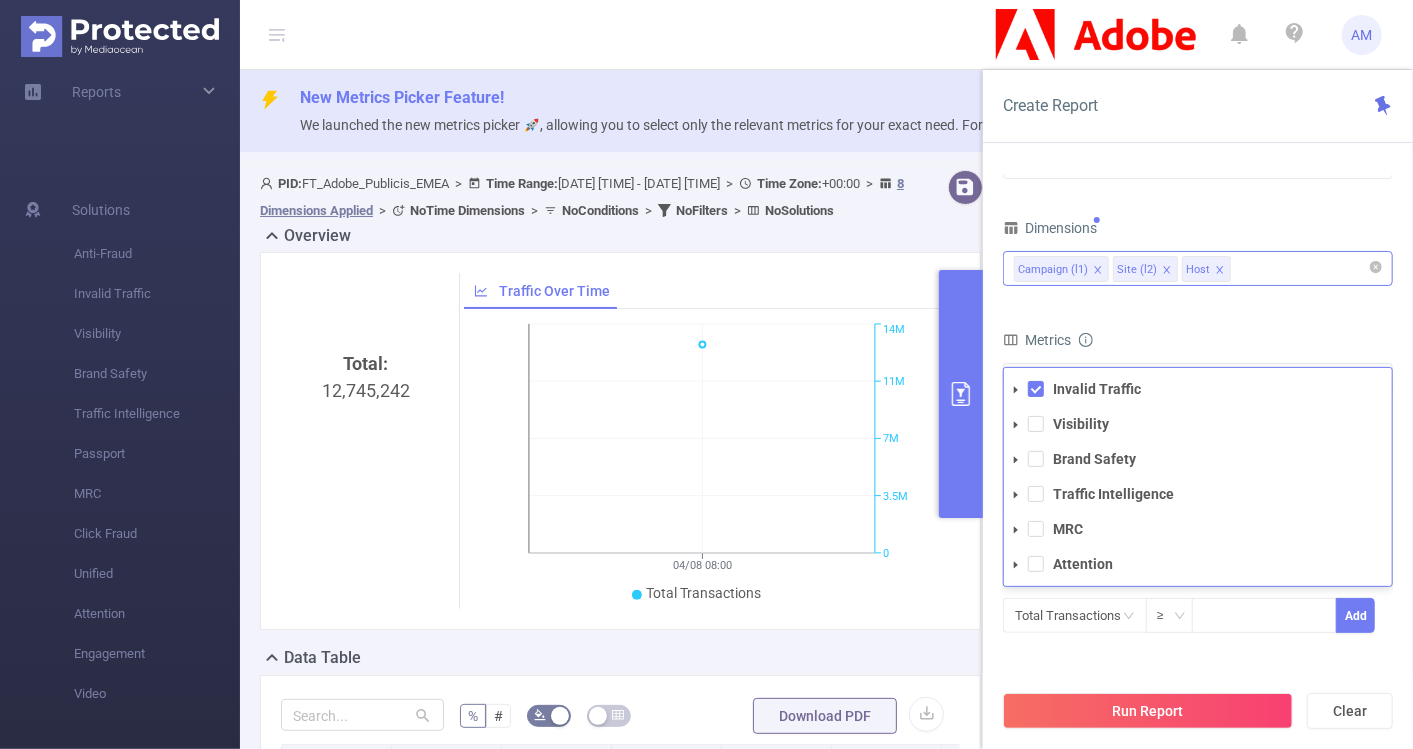 click on "Dimensions Campaign (l1) Site (l2) Host      Metrics af_fraud af_fraud_bot_virus af_fraud_hostile_tools af_fraud_tunneled_traffic af_fraud_non_malicious_bots af_fraud_view af_fraud_publisher af_fraud_reputation af_susp af_susp_bot_virus af_susp_hostile_tools af_susp_tunneled_traffic af_susp_non_malicious_bots af_susp_view af_susp_publisher af_susp_reputation total_ivt Total General IVT Data Centers Disclosed Bots Known Crawlers Irregular Activity Non-rendered Ads Total Sophisticated IVT Proxy Traffic Automated and Emulated Activity Inventory Spoofing Falsified or Manipulated Incentivized, Malware, or Out-of-Store Obstructed Ads Undisclosed Detection Total IVT   Invalid Traffic Visibility Brand Safety Traffic Intelligence MRC Attention Invalid Traffic    ✕    Conditions  Campaign (l1) Contains   Add    Filters Total Transactions ≥ Add" at bounding box center [1198, 436] 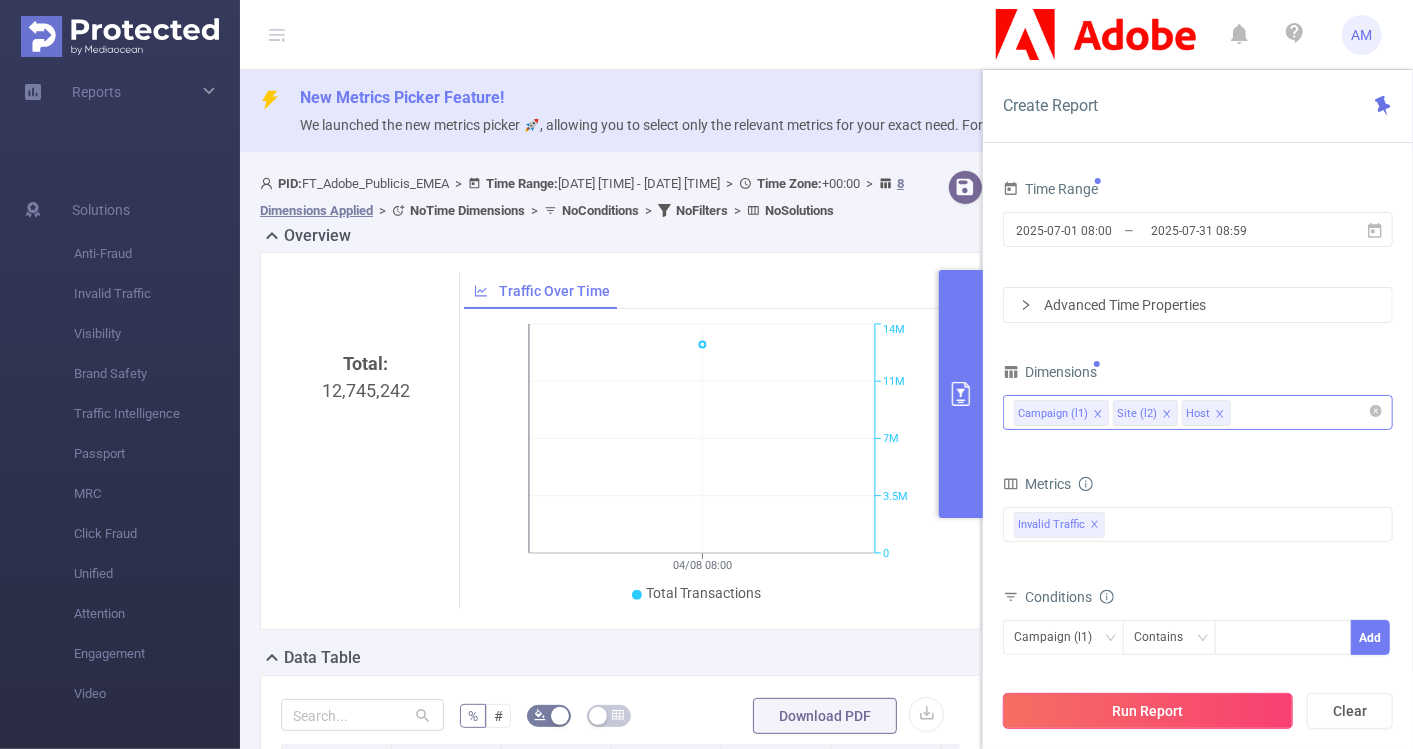 click on "Run Report" at bounding box center [1148, 711] 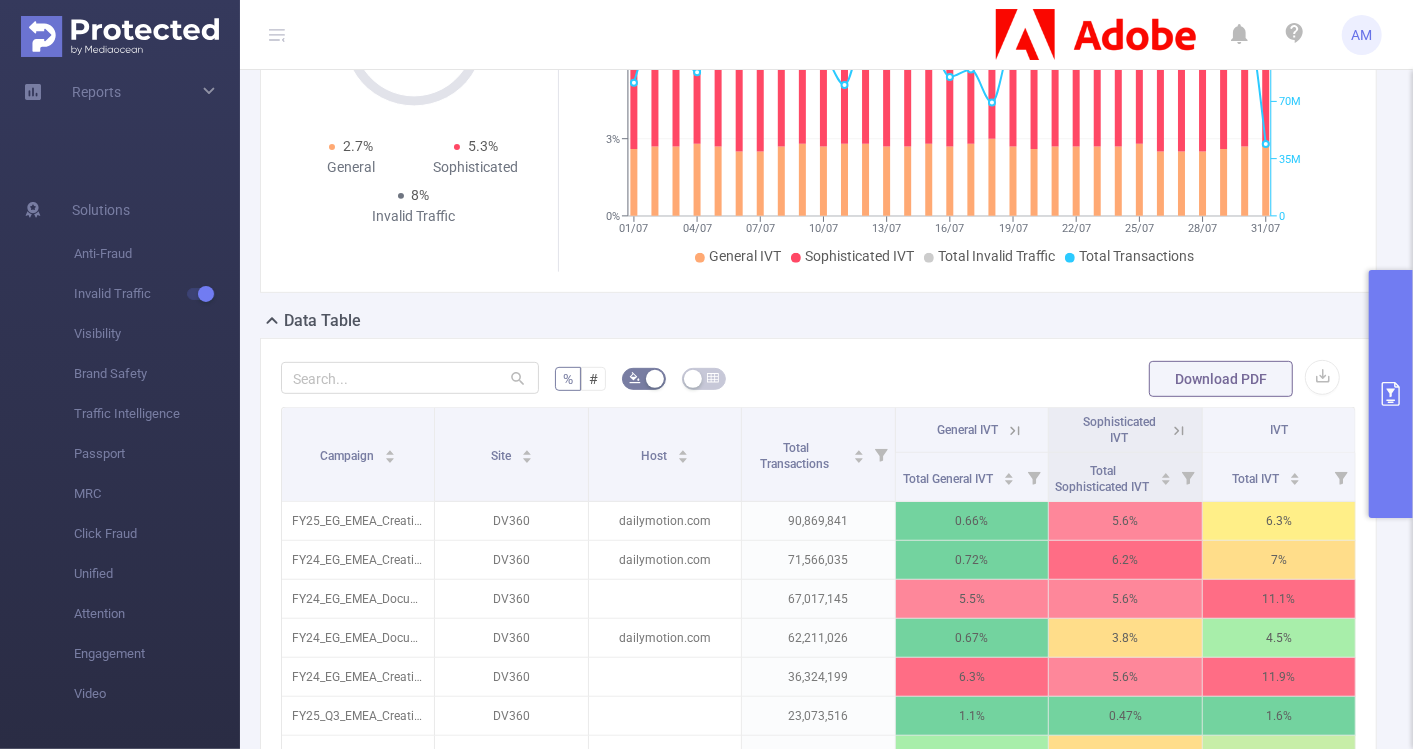 scroll, scrollTop: 339, scrollLeft: 0, axis: vertical 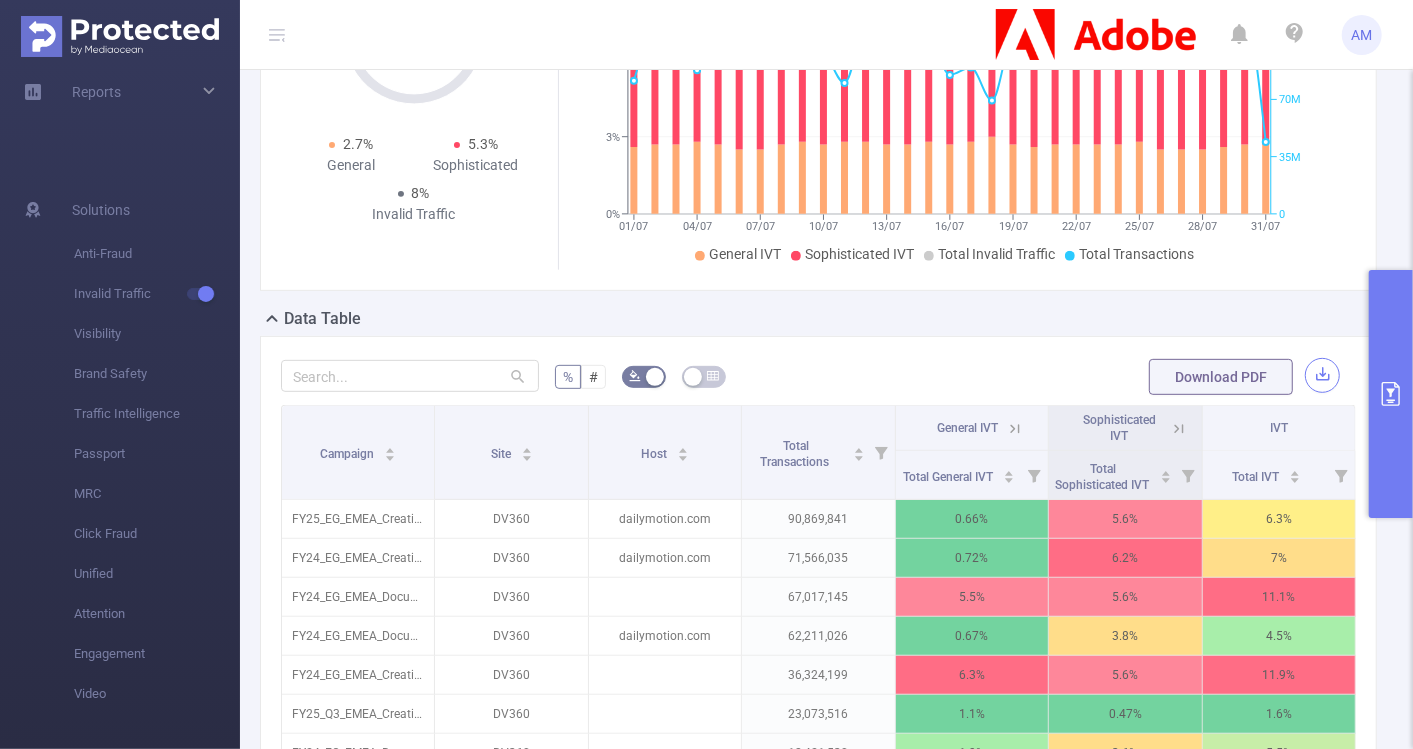 click at bounding box center [1322, 375] 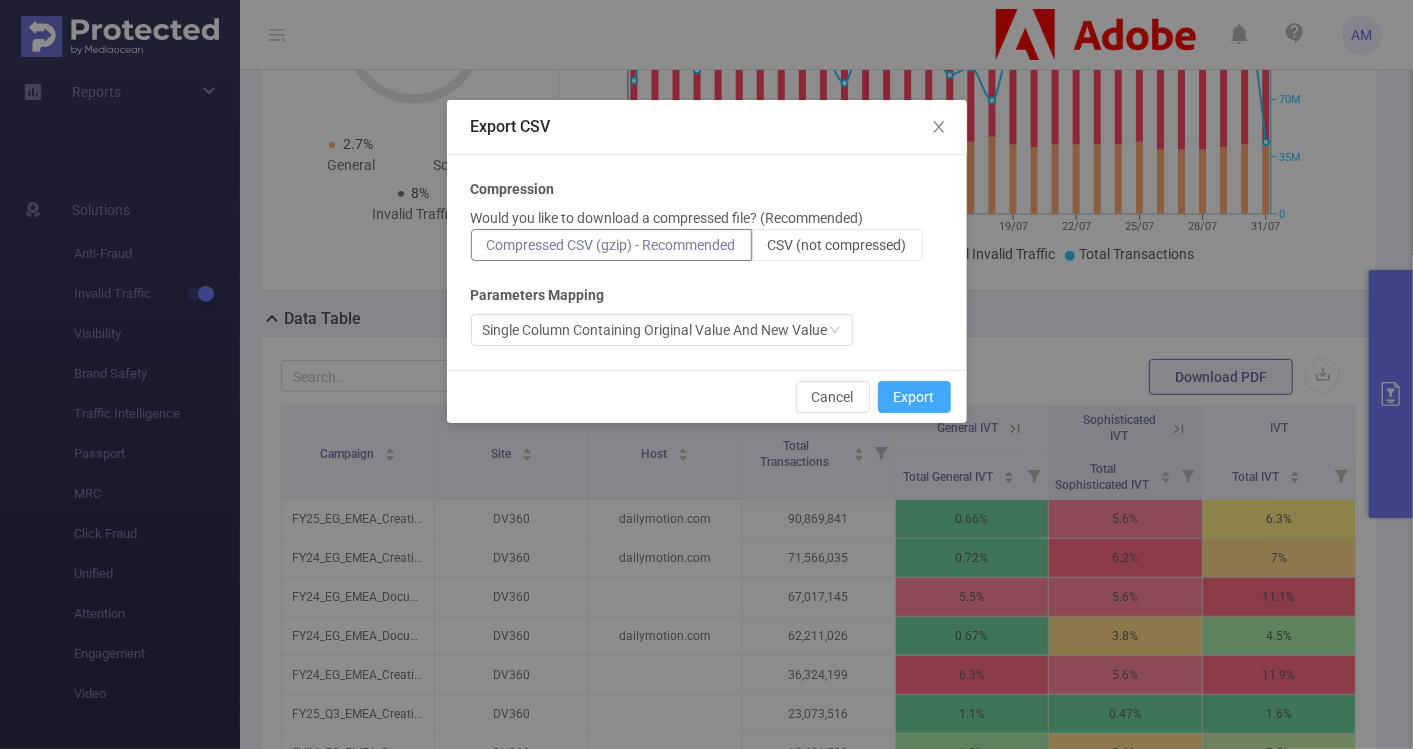 click on "Export" at bounding box center (914, 397) 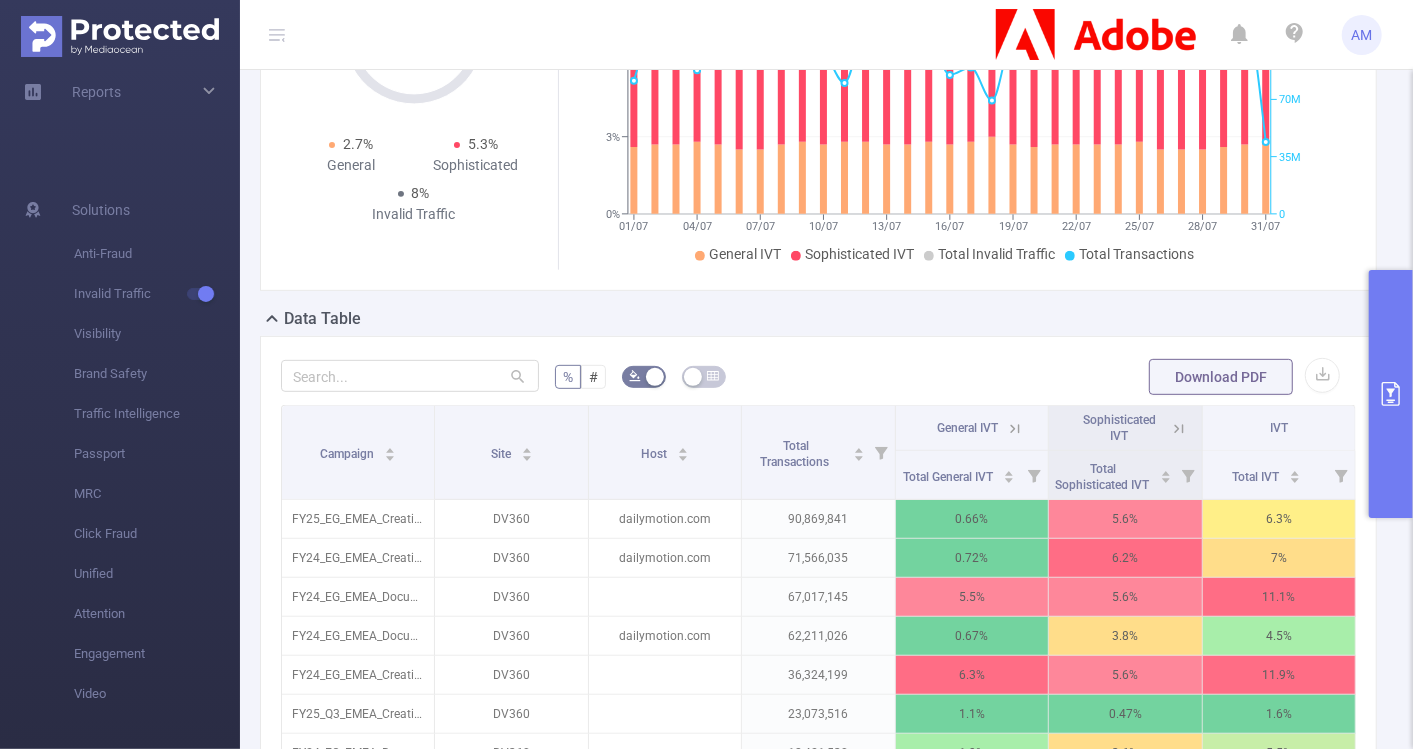 click on "Data Table" at bounding box center (826, 321) 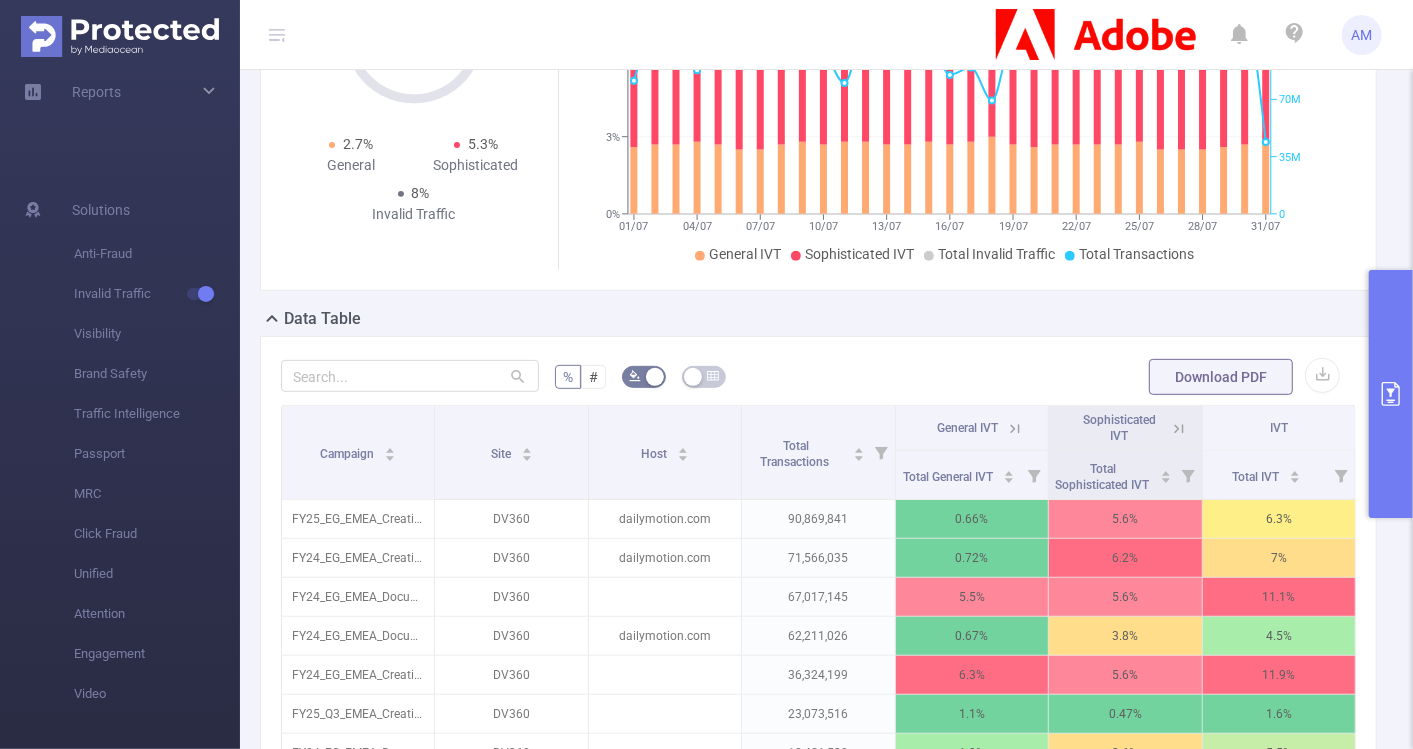 click at bounding box center [1391, 394] 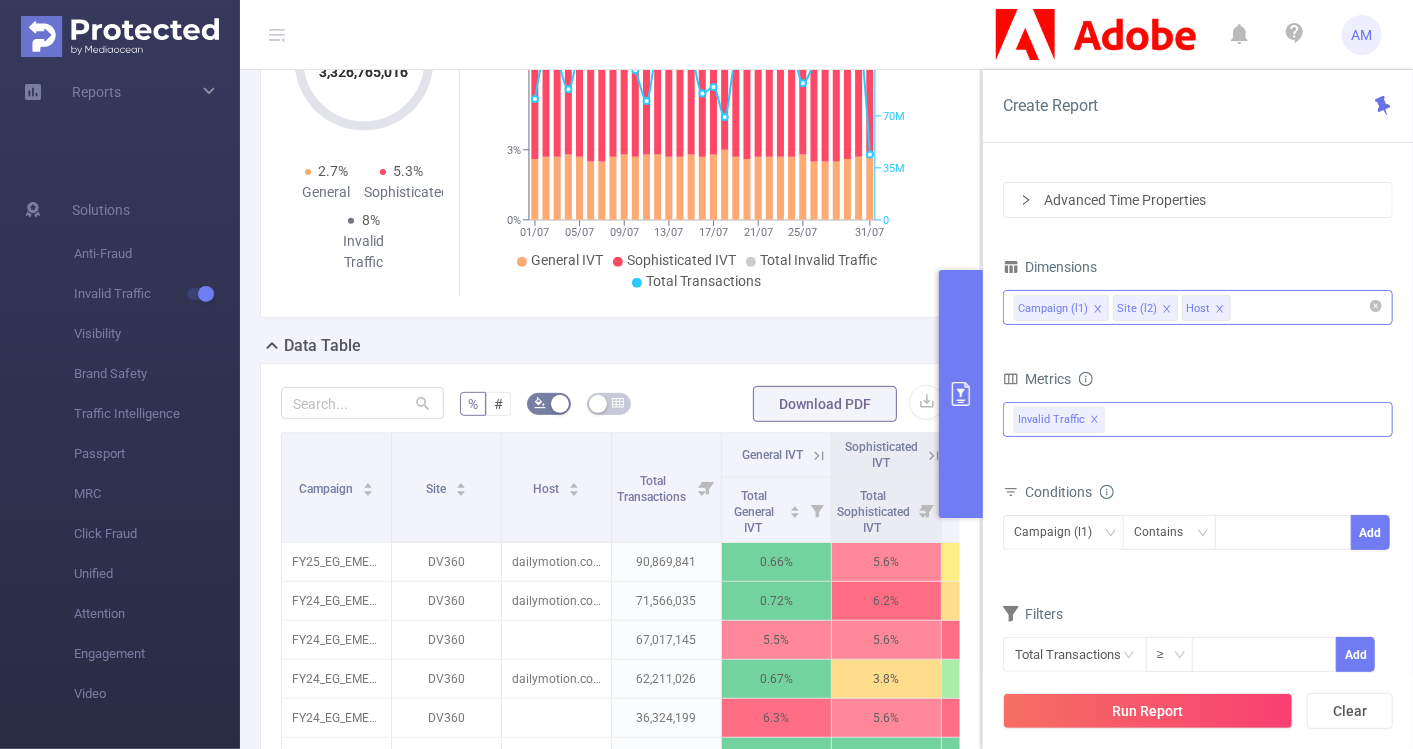 click on "Invalid Traffic    ✕" at bounding box center [1059, 420] 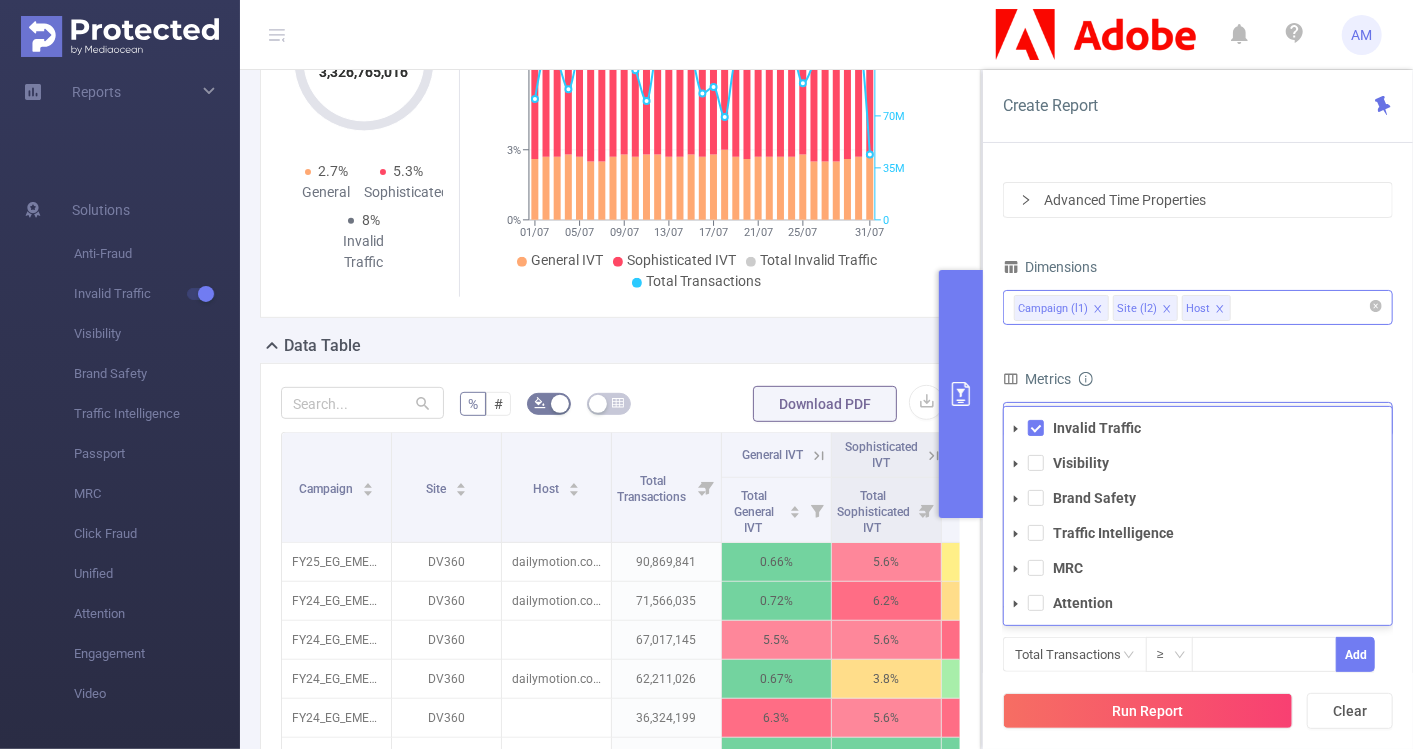 click 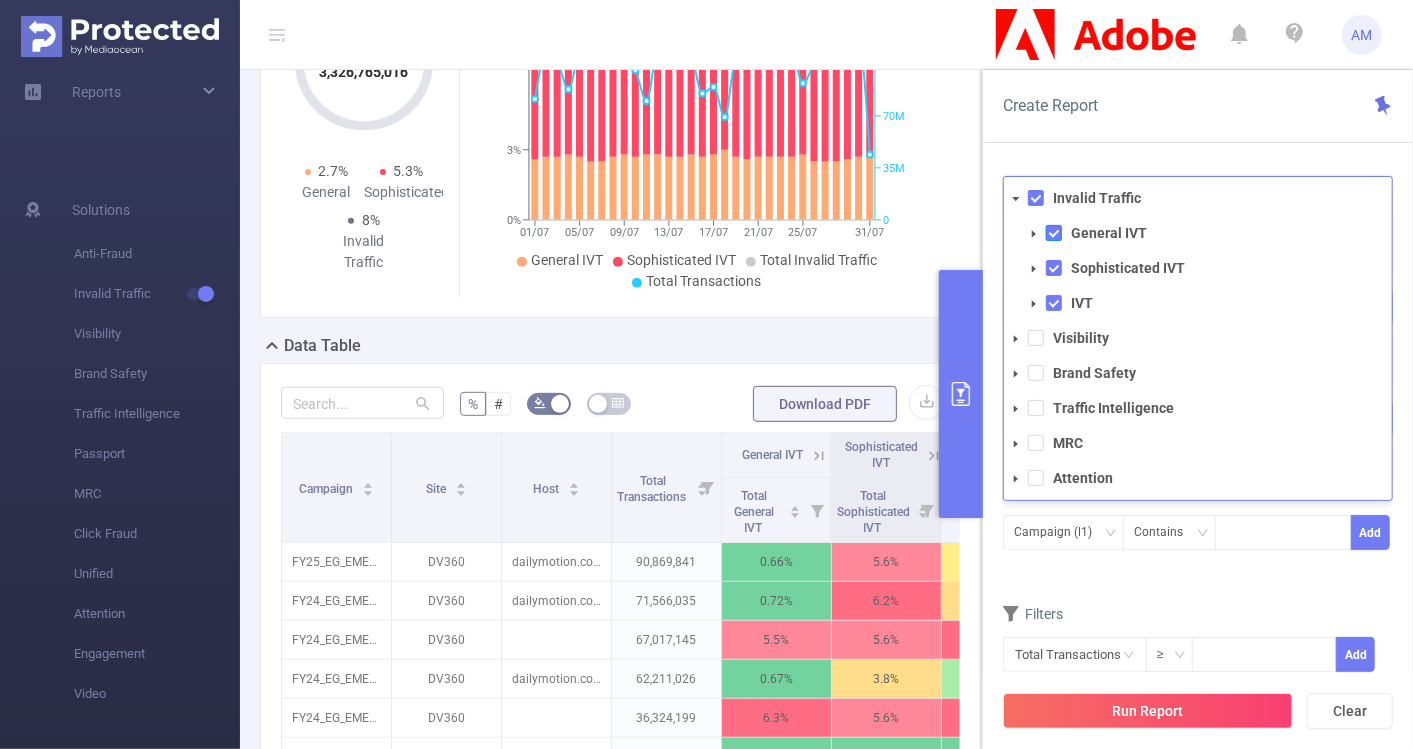 click at bounding box center [1054, 233] 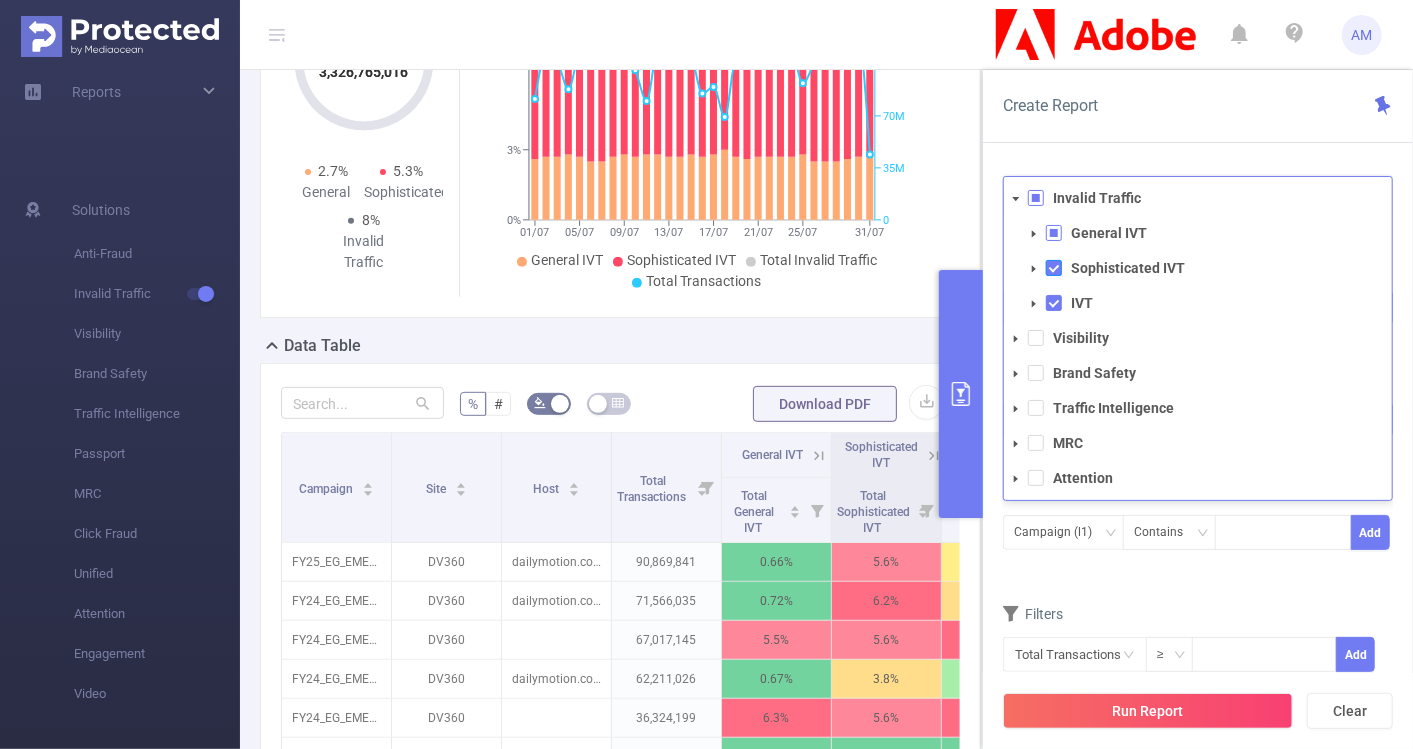 click at bounding box center (1054, 268) 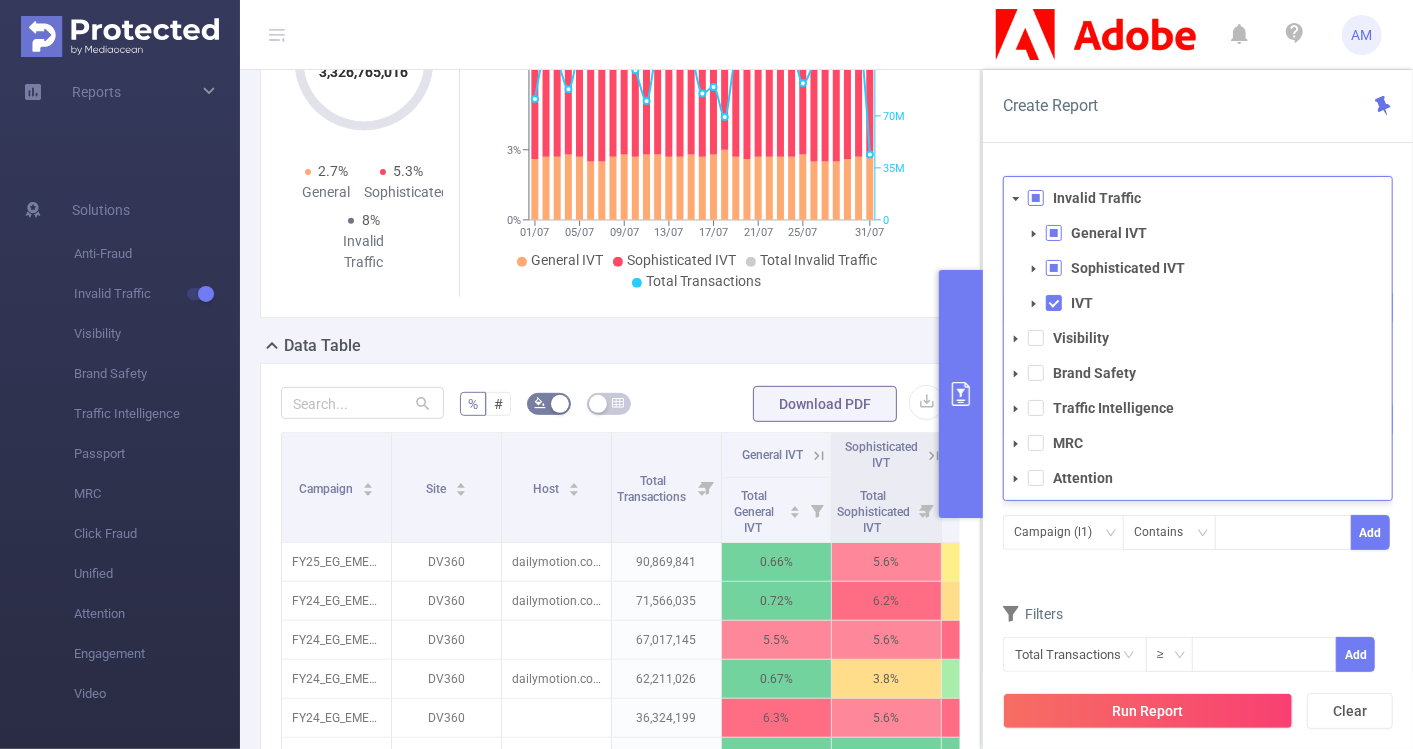 click at bounding box center [1054, 268] 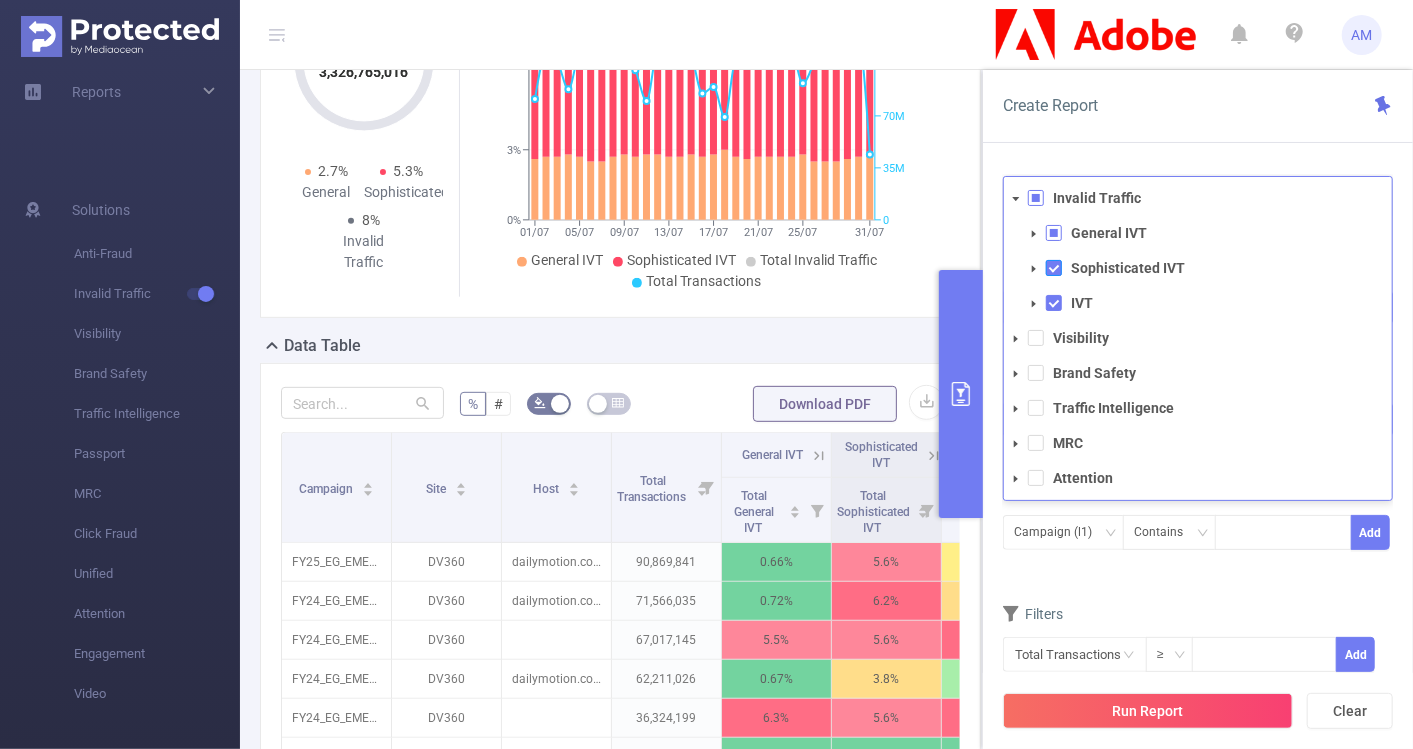 click at bounding box center (1054, 268) 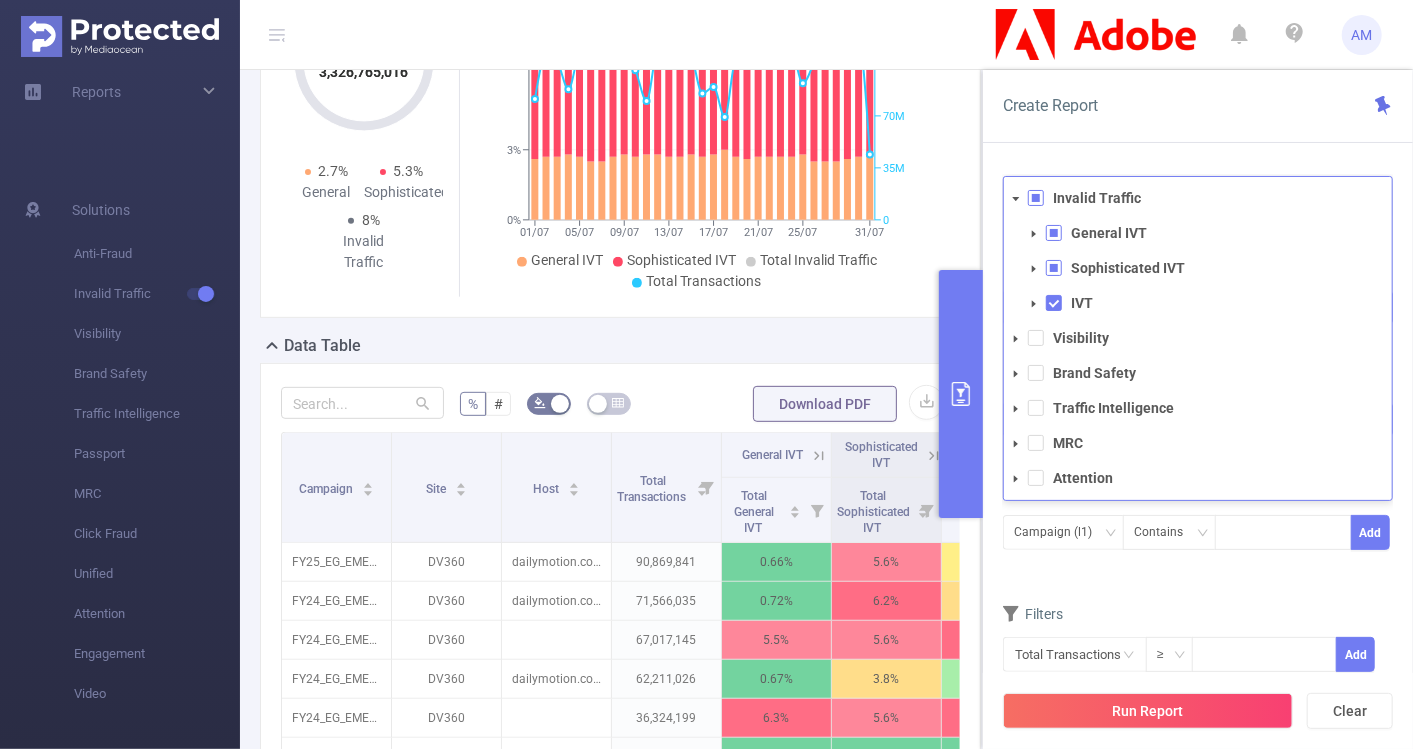 click at bounding box center [1036, 198] 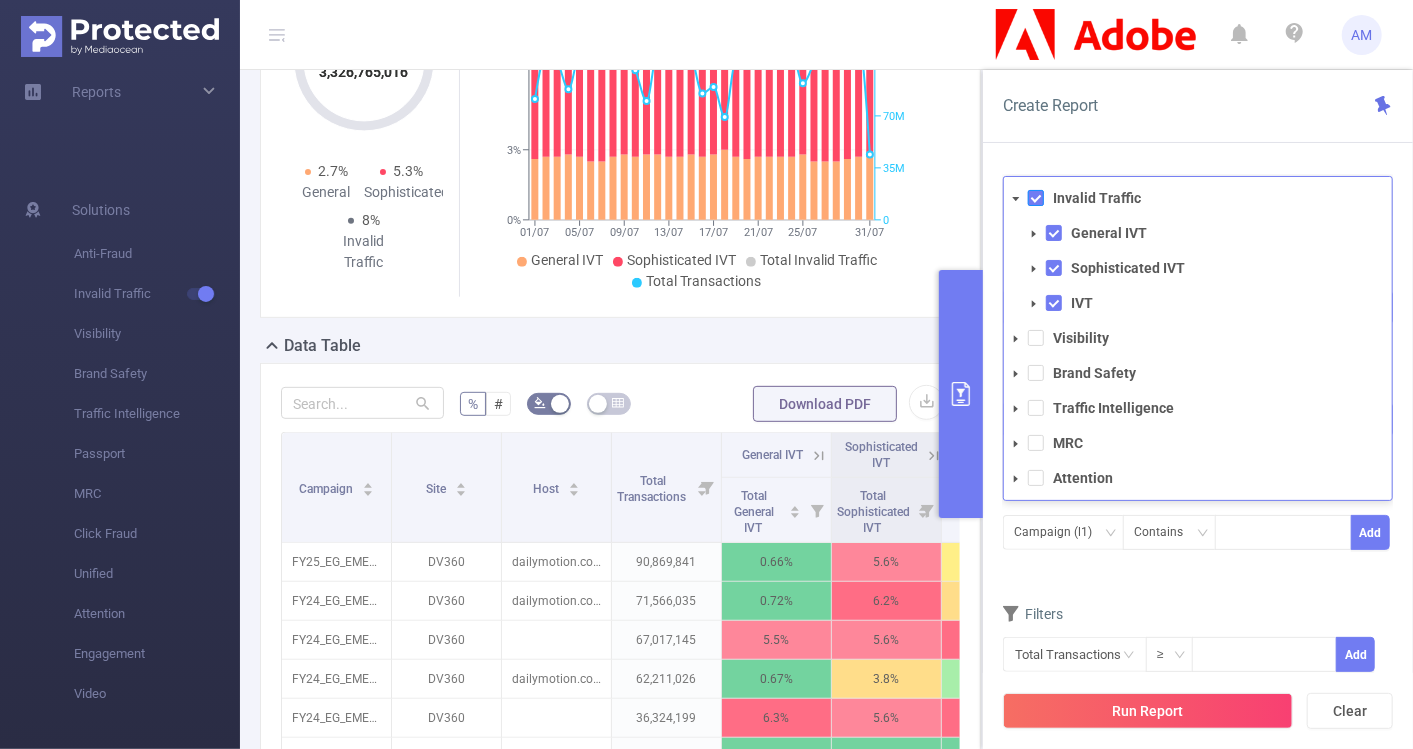 click at bounding box center [1036, 198] 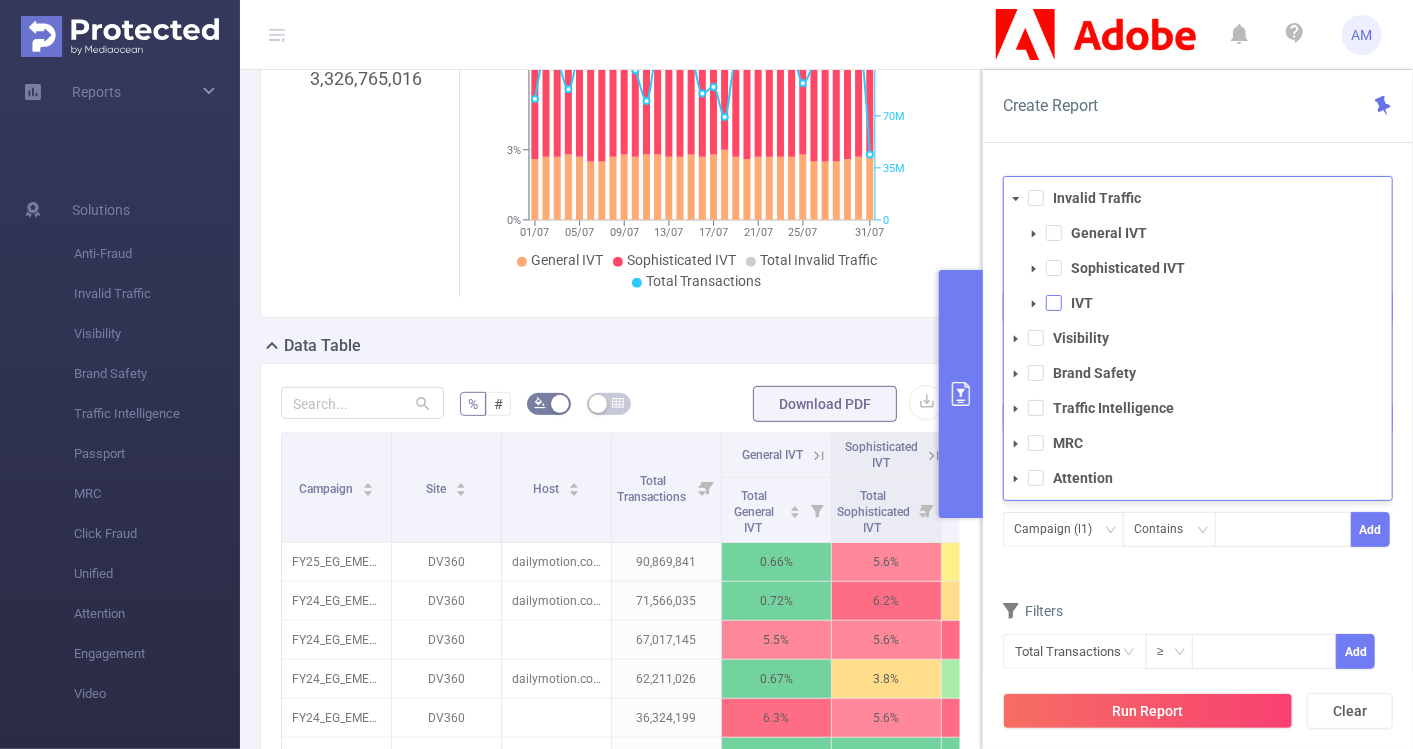 click at bounding box center [1054, 303] 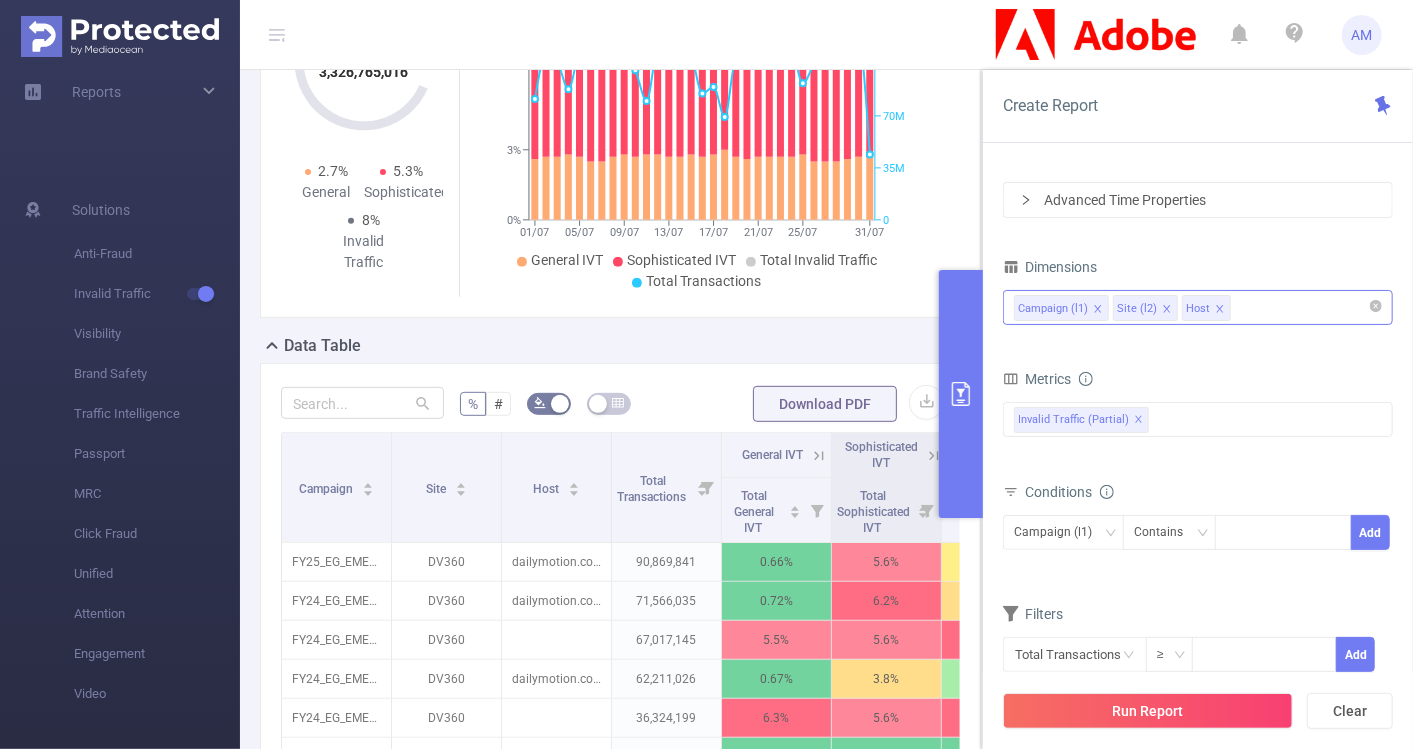 click on "Time Range [DATE] [TIME]   _   [DATE] [TIME] Advanced Time Properties    Time Zone UTC+00:00 (UTC)    Time Dimensions      Dimensions Campaign (l1) Site (l2) Host      Metrics af_fraud af_fraud_bot_virus af_fraud_hostile_tools af_fraud_tunneled_traffic af_fraud_non_malicious_bots af_fraud_view af_fraud_publisher af_fraud_reputation af_susp af_susp_bot_virus af_susp_hostile_tools af_susp_tunneled_traffic af_susp_non_malicious_bots af_susp_view af_susp_publisher af_susp_reputation total_ivt Total IVT Total General IVT Data Centers Disclosed Bots Known Crawlers Irregular Activity Non-rendered Ads Total Sophisticated IVT Proxy Traffic Automated and Emulated Activity Inventory Spoofing Falsified or Manipulated Incentivized, Malware, or Out-of-Store Obstructed Ads Undisclosed Detection   Invalid Traffic General IVT Sophisticated IVT IVT Visibility Brand Safety Traffic Intelligence MRC Attention Invalid Traffic    ✕    Conditions  Campaign (l1) Contains   Add    Filters ≥" at bounding box center (1198, 469) 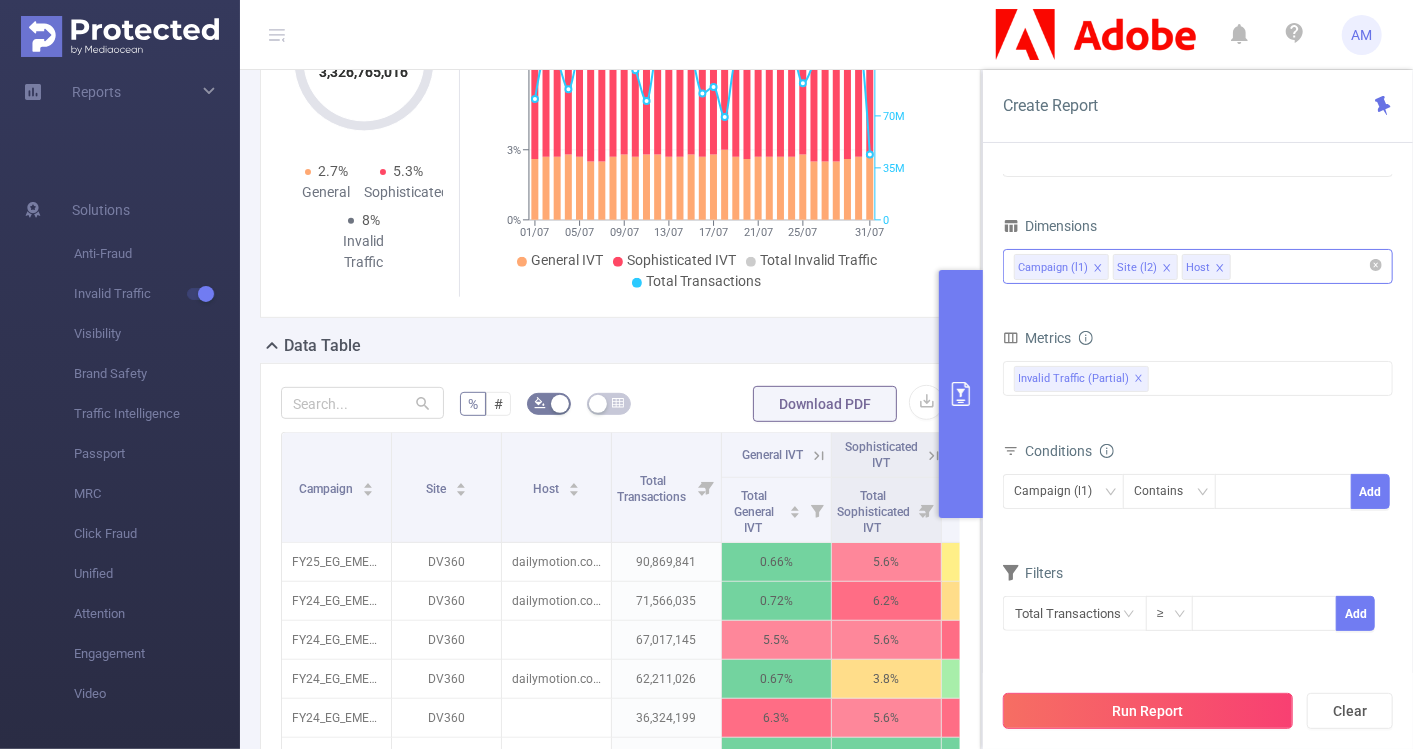 click on "Run Report" at bounding box center [1148, 711] 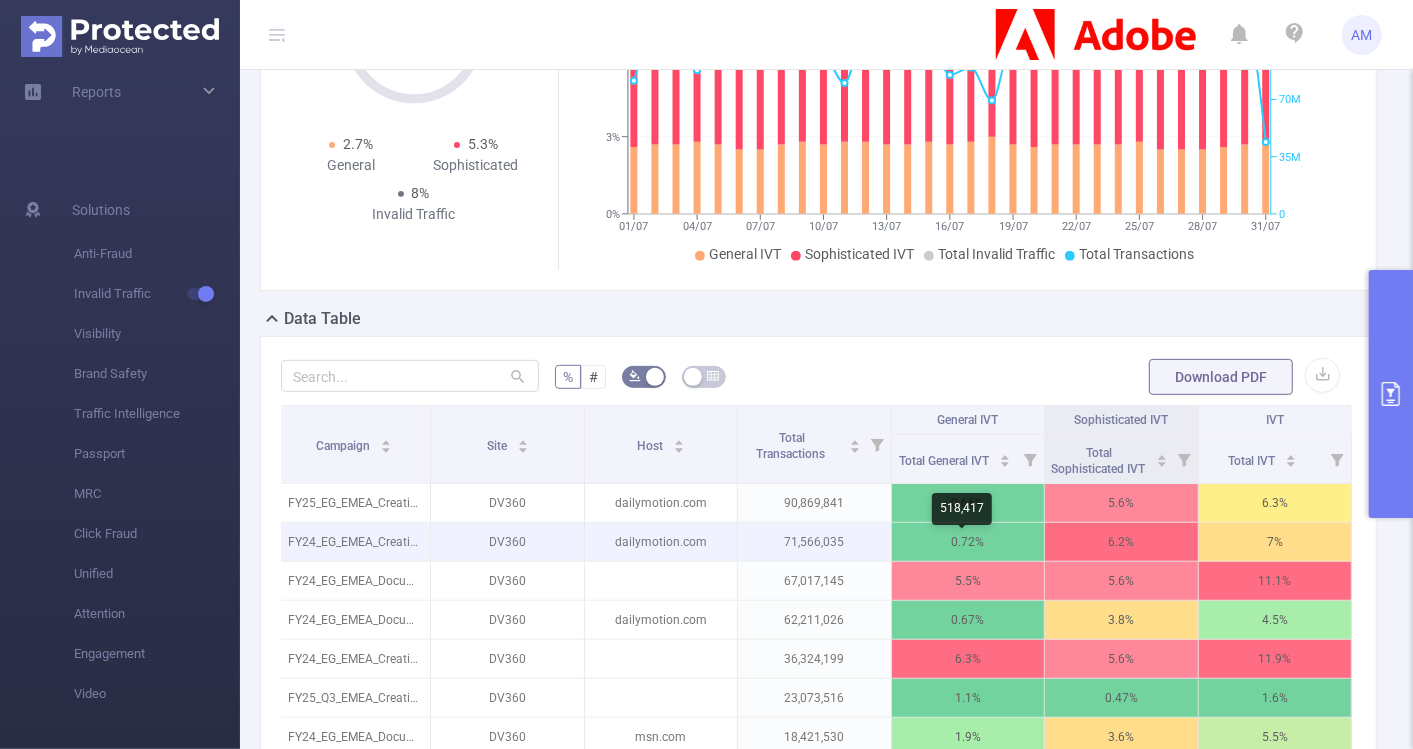 scroll, scrollTop: 0, scrollLeft: 0, axis: both 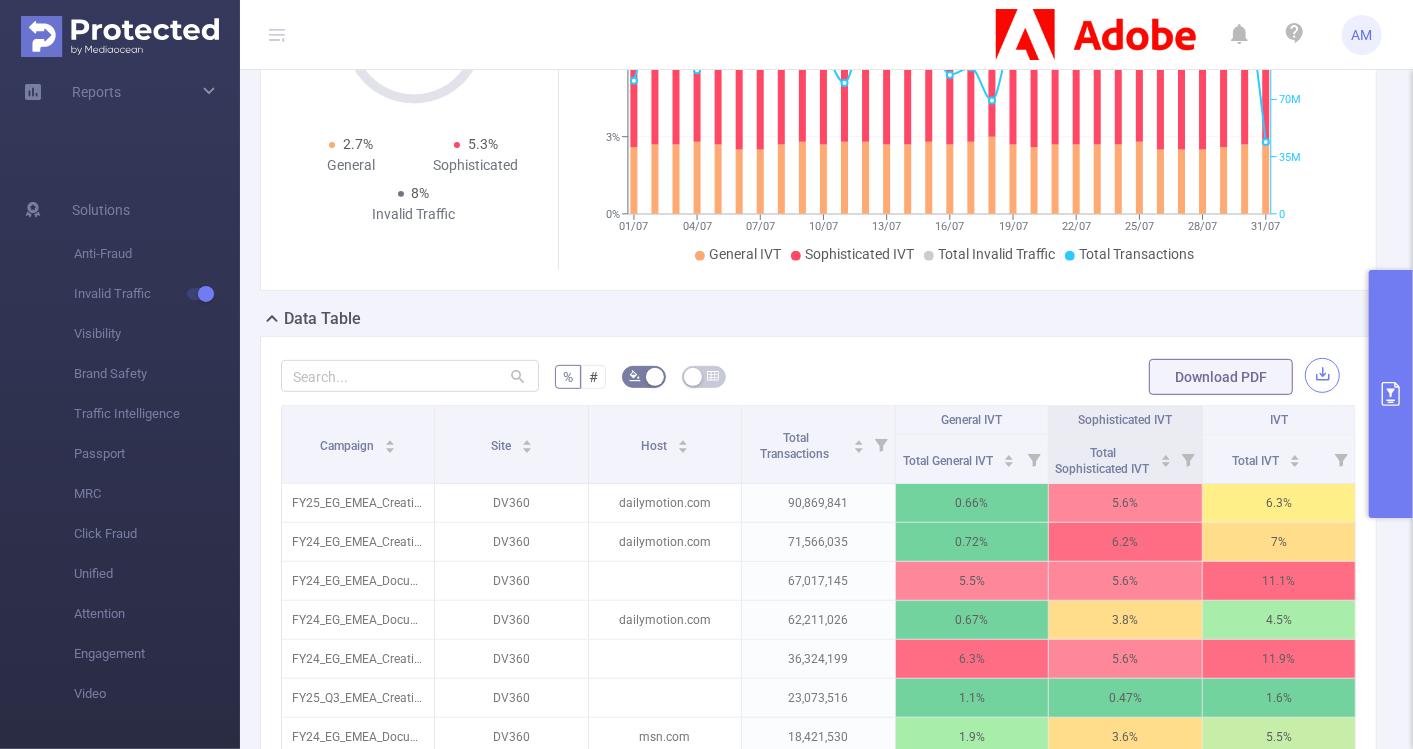 click at bounding box center [1322, 375] 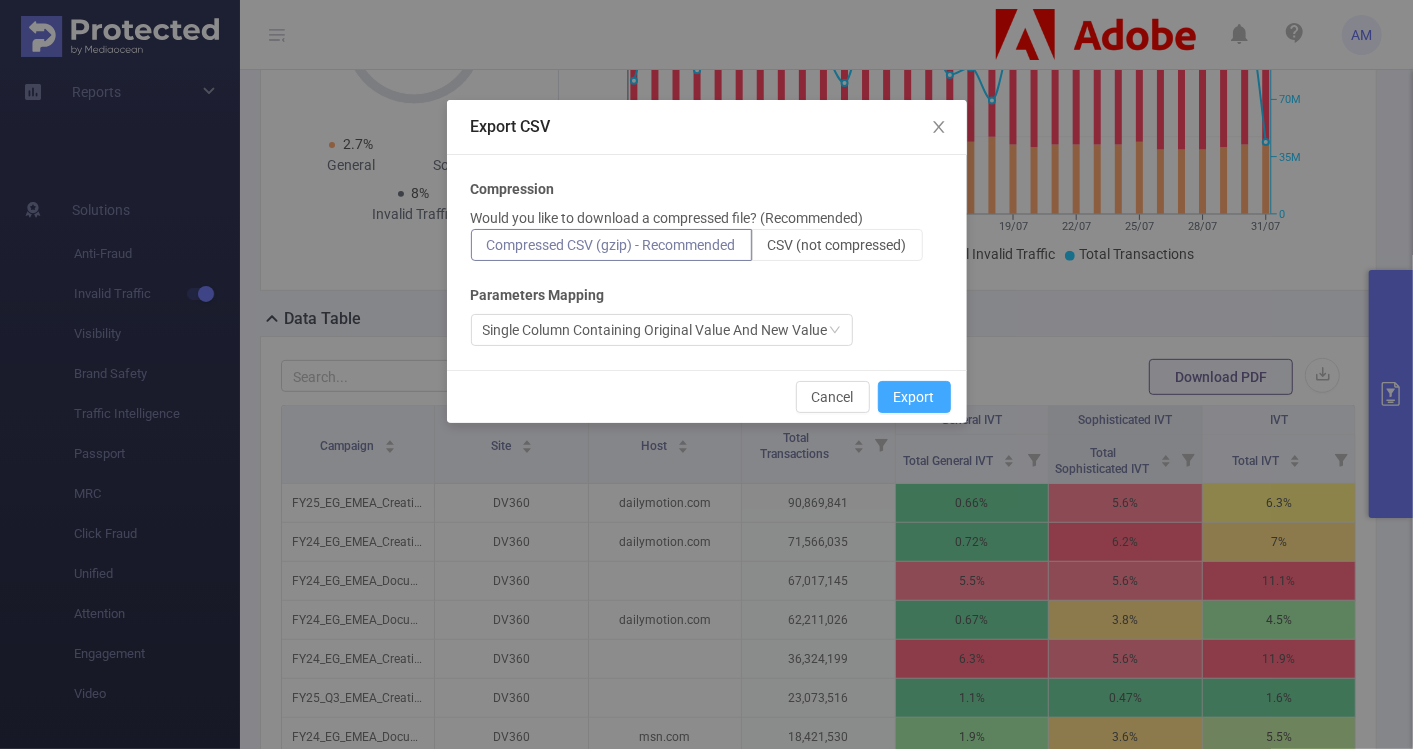 click on "Export" at bounding box center [914, 397] 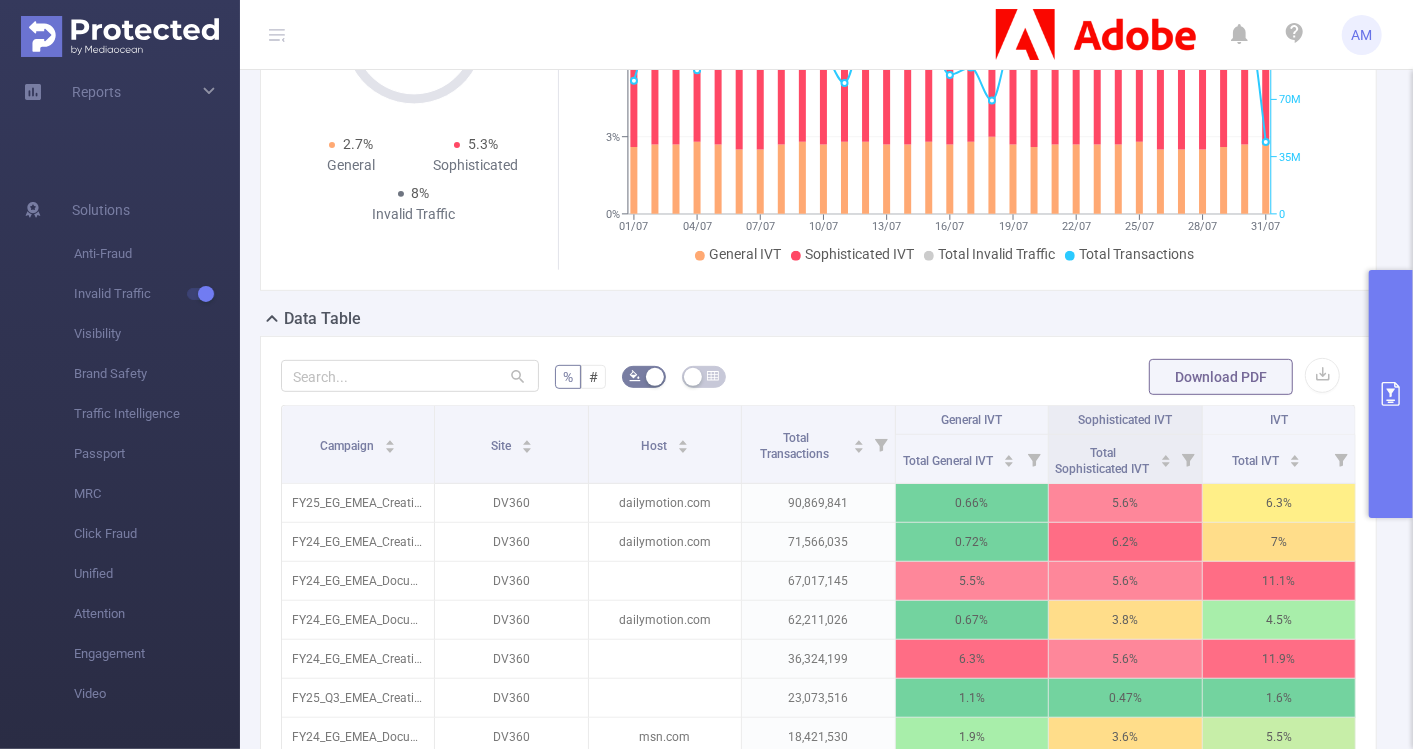 click at bounding box center [1391, 394] 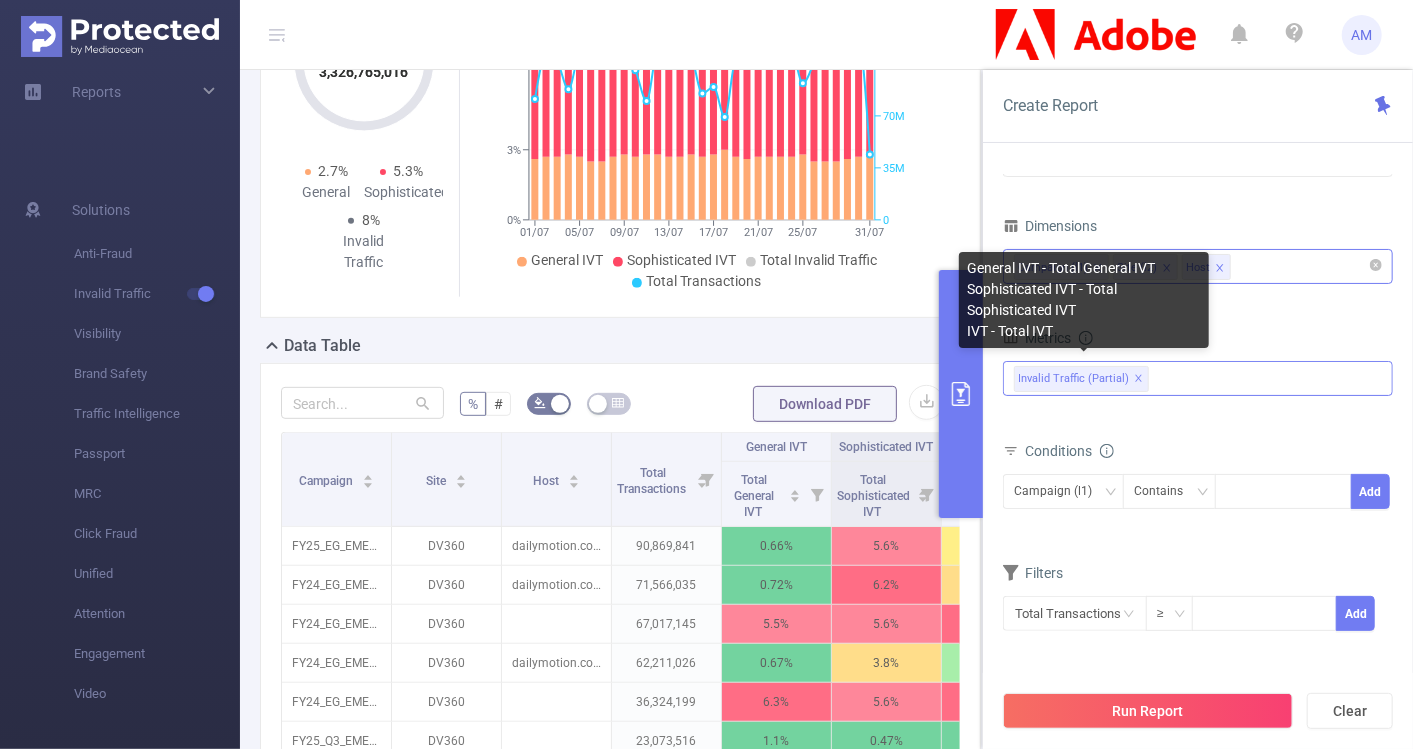 click on "✕" at bounding box center (1139, 379) 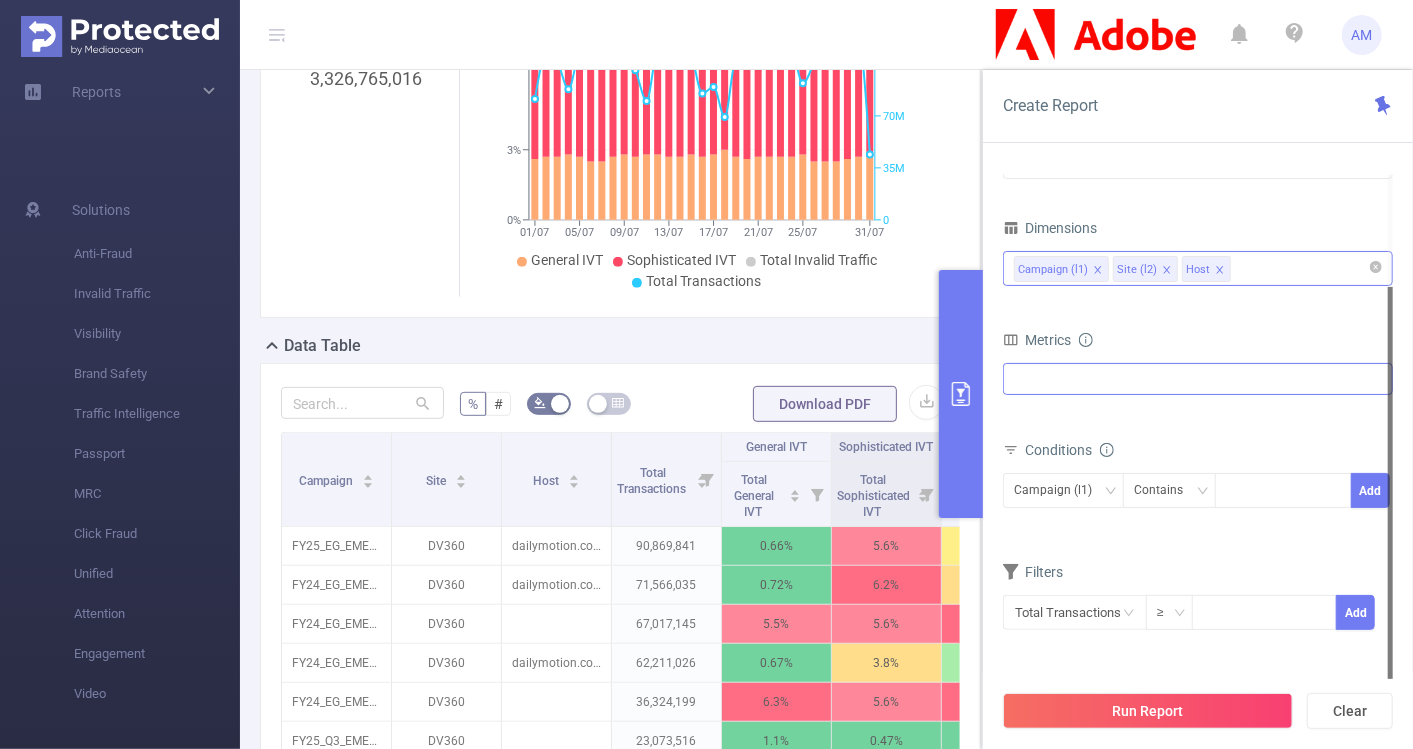 click on "Invalid Traffic General IVT Sophisticated IVT IVT Visibility Brand Safety Traffic Intelligence MRC Attention" at bounding box center [1198, 379] 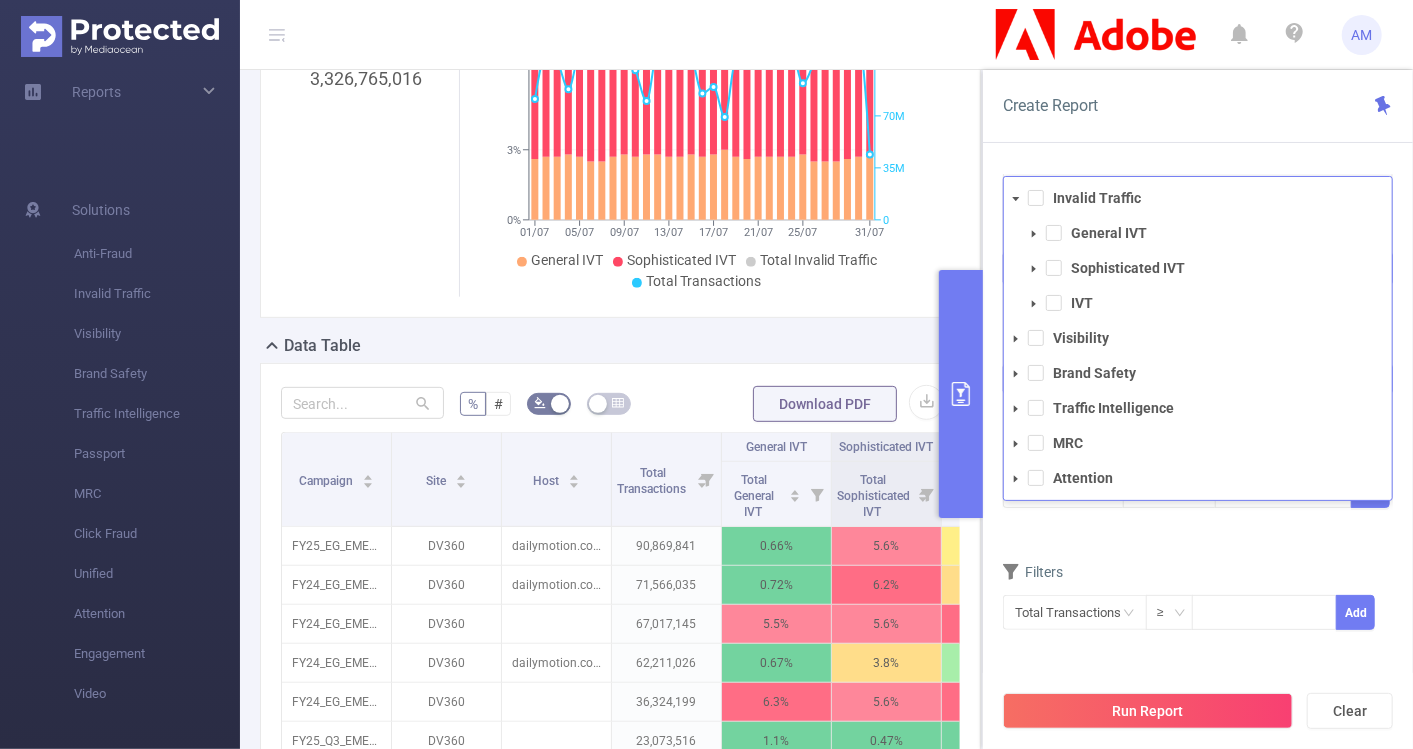 click 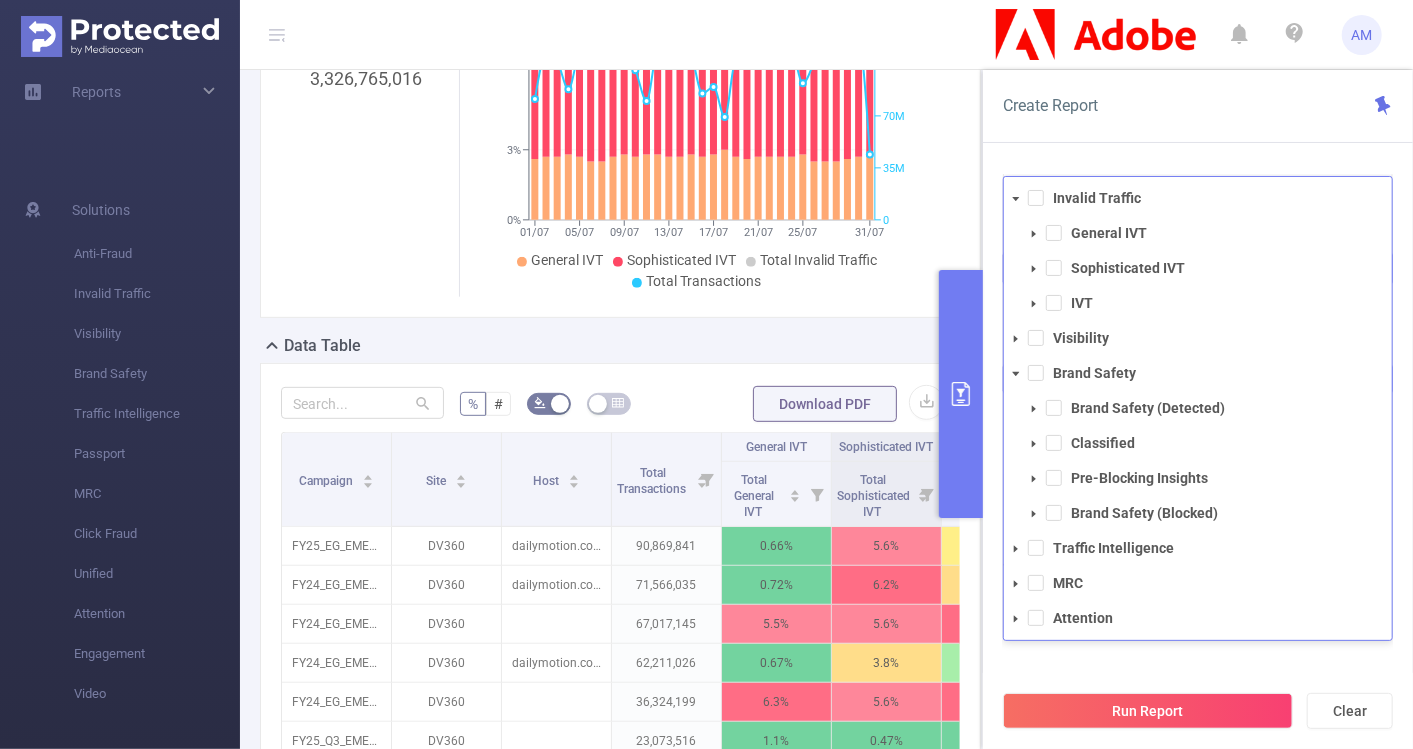 click 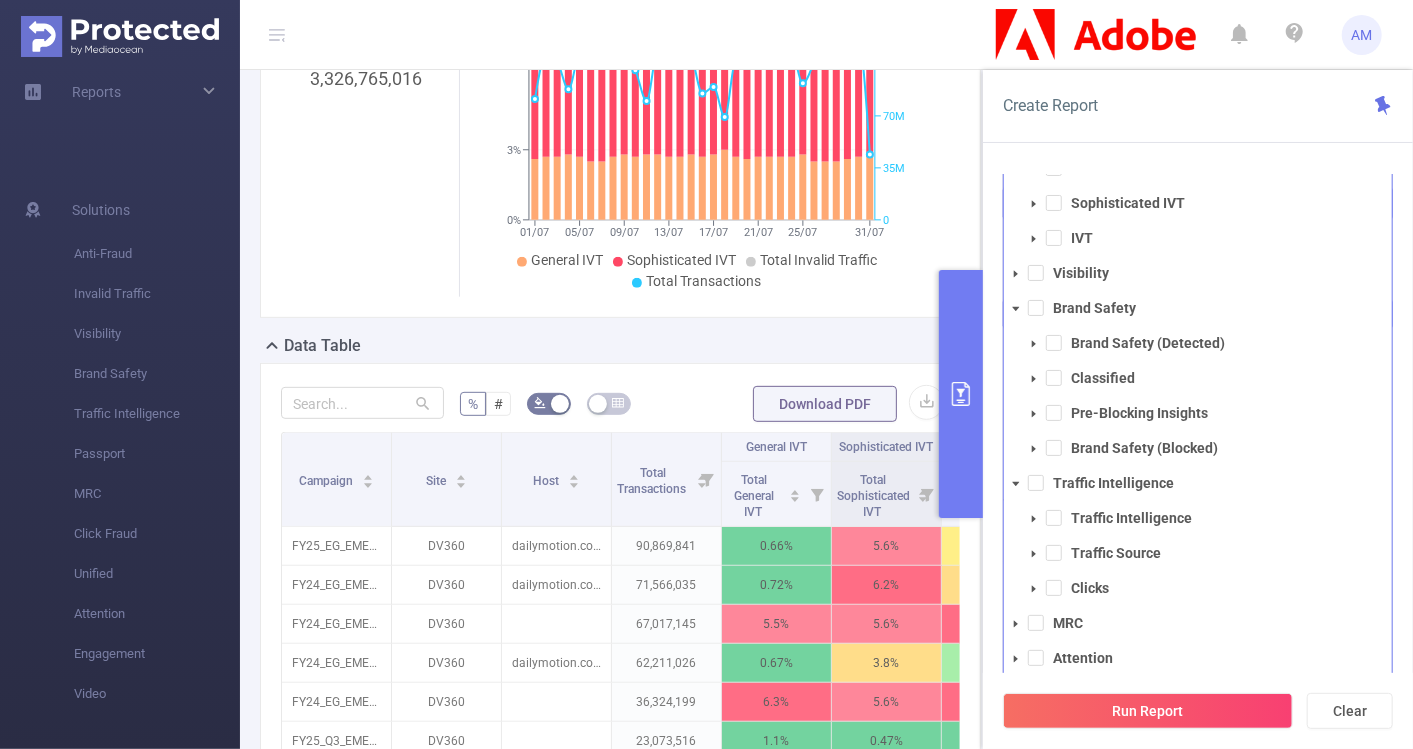 click 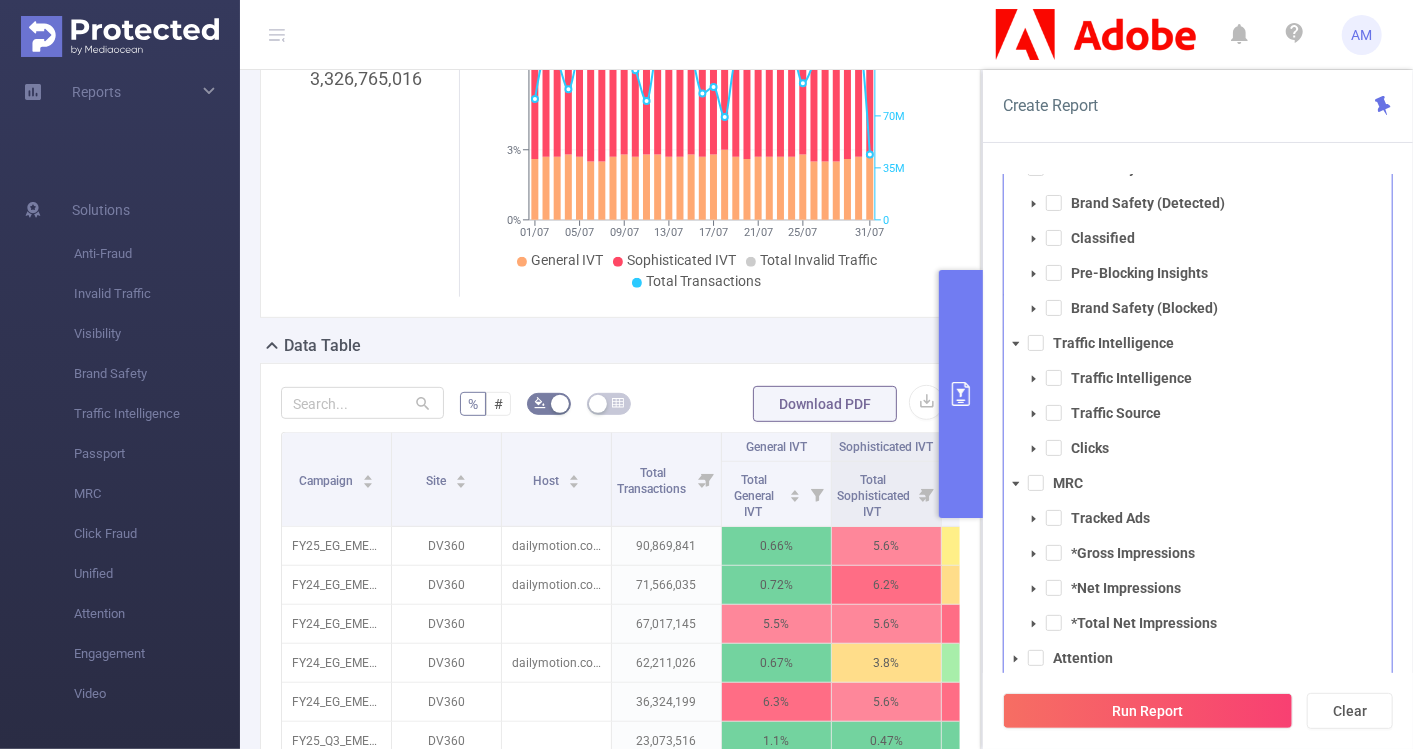 click 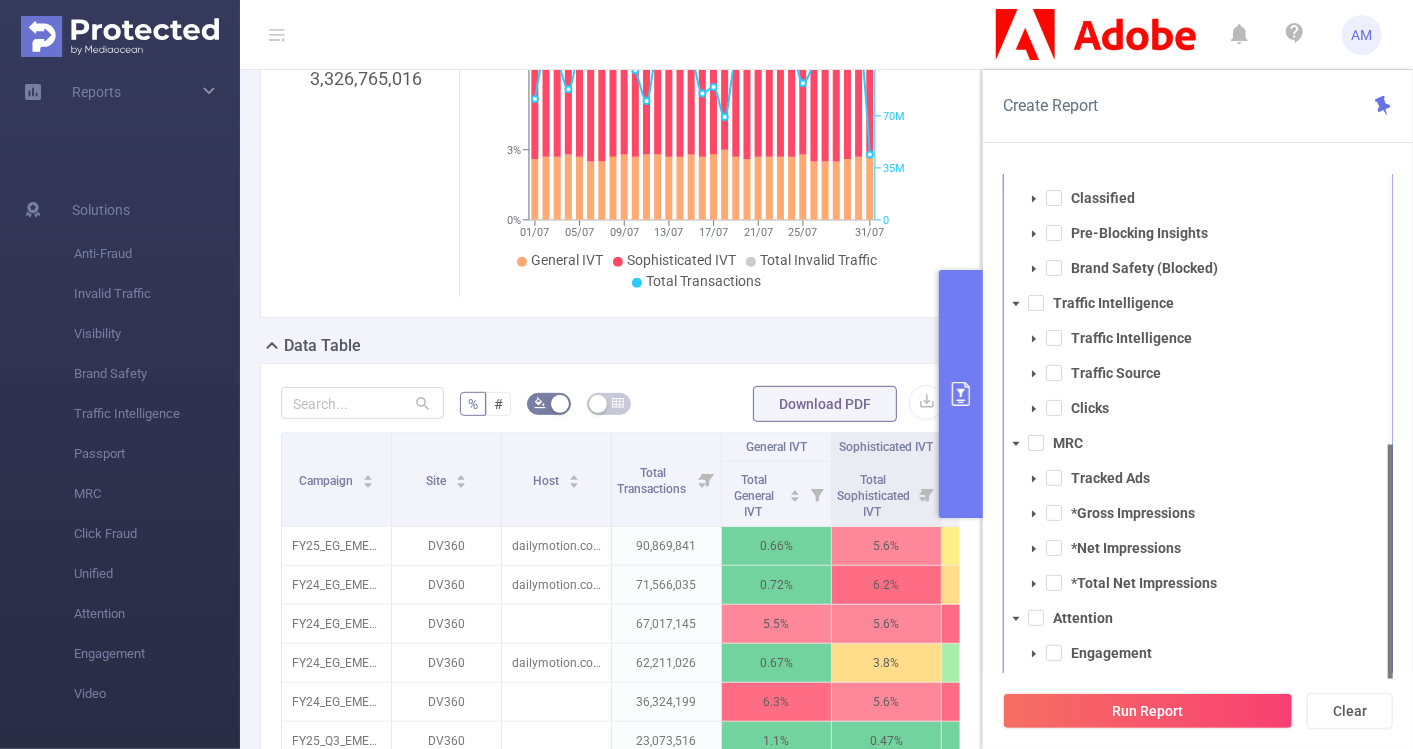 scroll, scrollTop: 1, scrollLeft: 0, axis: vertical 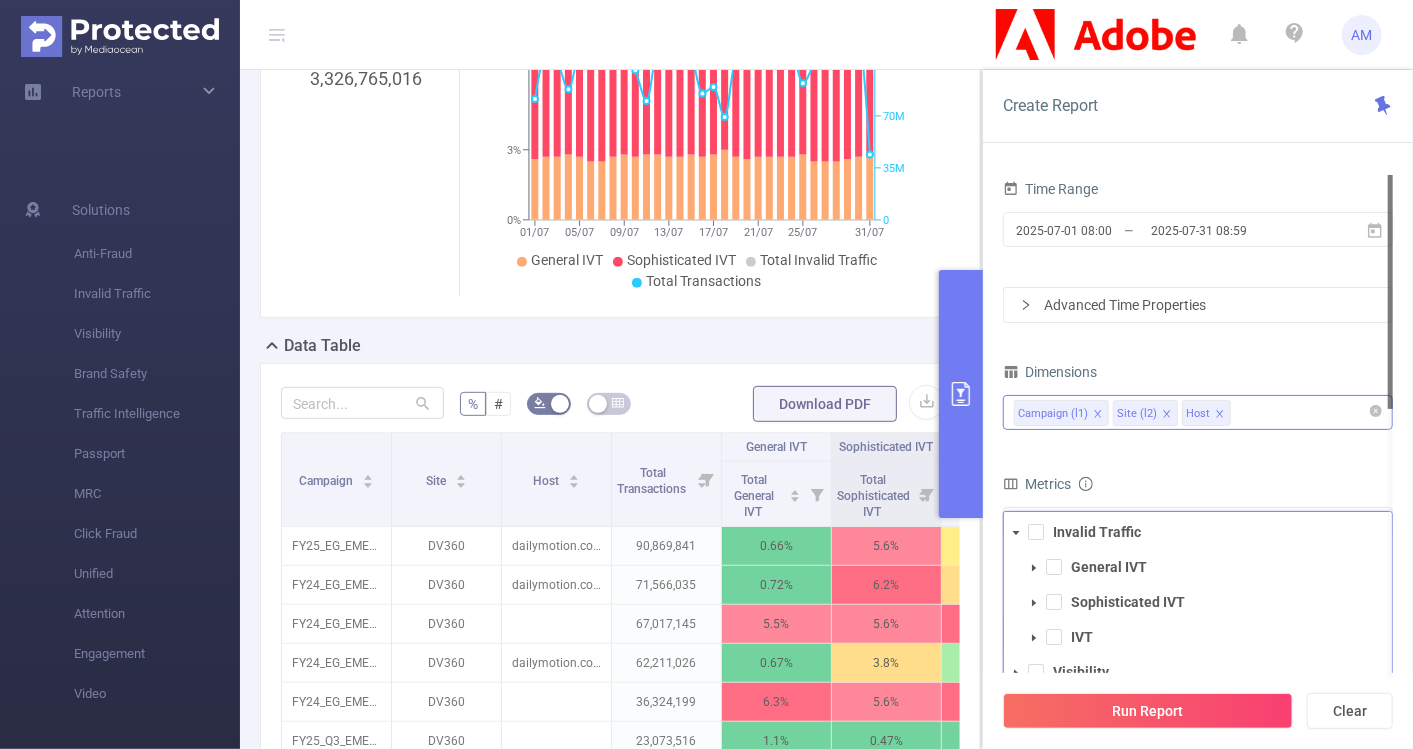click on "Dimensions Campaign (l1) Site (l2) Host      Metrics af_fraud af_fraud_bot_virus af_fraud_hostile_tools af_fraud_tunneled_traffic af_fraud_non_malicious_bots af_fraud_view af_fraud_publisher af_fraud_reputation af_susp af_susp_bot_virus af_susp_hostile_tools af_susp_tunneled_traffic af_susp_non_malicious_bots af_susp_view af_susp_publisher af_susp_reputation total_ivt Total IVT Total General IVT Data Centers Disclosed Bots Known Crawlers Irregular Activity Non-rendered Ads Total Sophisticated IVT Proxy Traffic Automated and Emulated Activity Inventory Spoofing Falsified or Manipulated Incentivized, Malware, or Out-of-Store Obstructed Ads Undisclosed Detection   Invalid Traffic General IVT Sophisticated IVT IVT Visibility Brand Safety Brand Safety (Detected) Classified Pre-Blocking Insights Brand Safety (Blocked) Traffic Intelligence Traffic Intelligence Traffic Source Clicks MRC Tracked Ads *Gross Impressions *Net Impressions *Total Net Impressions Attention Engagement Exposure Attention      Add" at bounding box center (1198, 579) 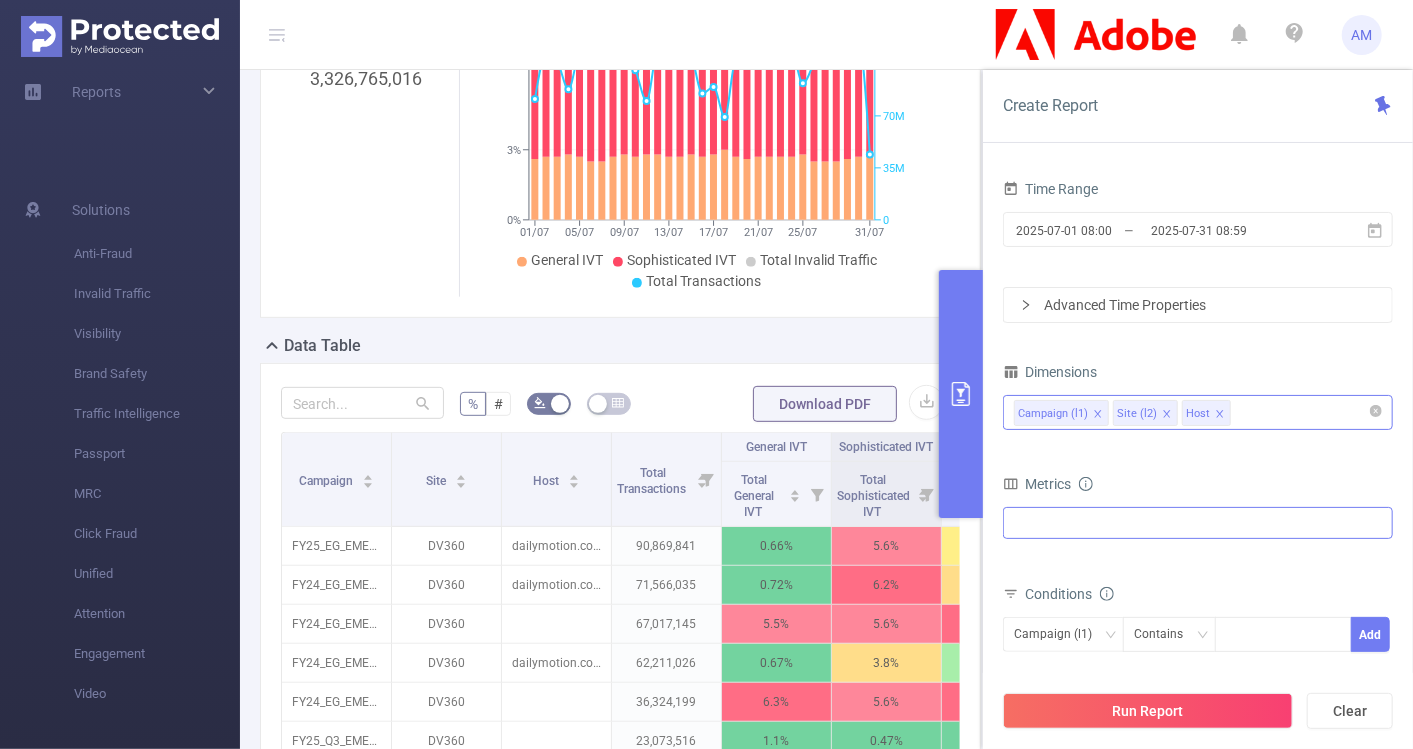click on "Invalid Traffic General IVT Sophisticated IVT IVT Visibility Brand Safety Brand Safety (Detected) Classified Pre-Blocking Insights Brand Safety (Blocked) Traffic Intelligence Traffic Intelligence Traffic Source Clicks MRC Tracked Ads *Gross Impressions *Net Impressions *Total Net Impressions Attention Engagement Exposure Attention" at bounding box center (1198, 523) 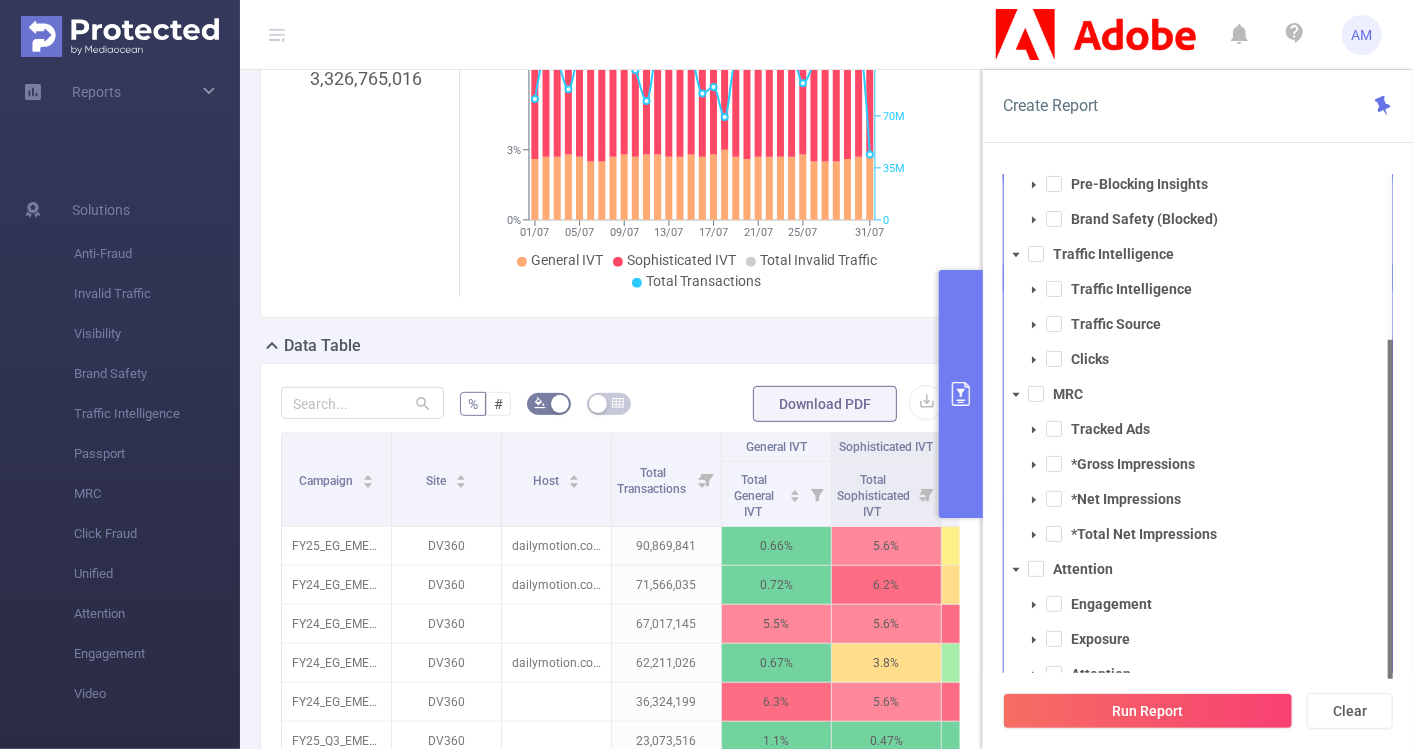 scroll, scrollTop: 65, scrollLeft: 0, axis: vertical 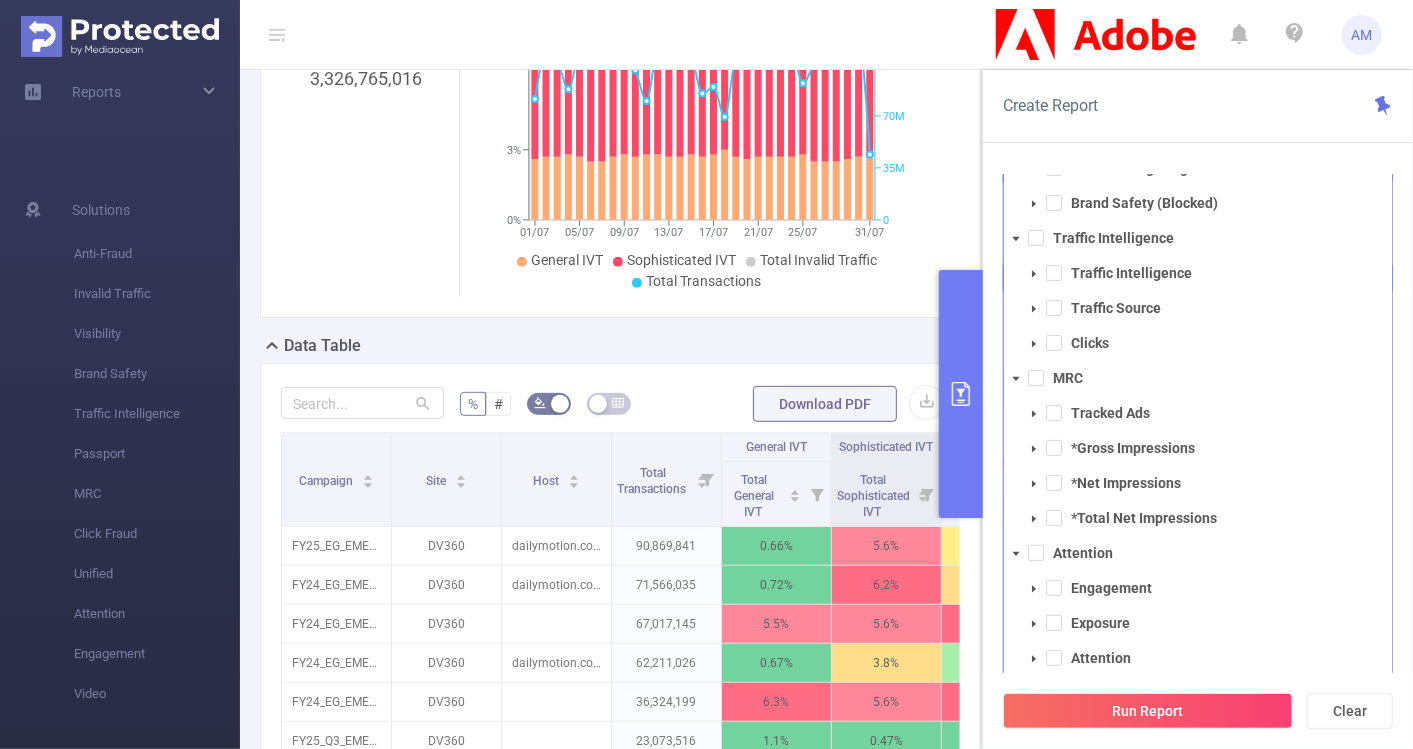click at bounding box center [1034, 589] 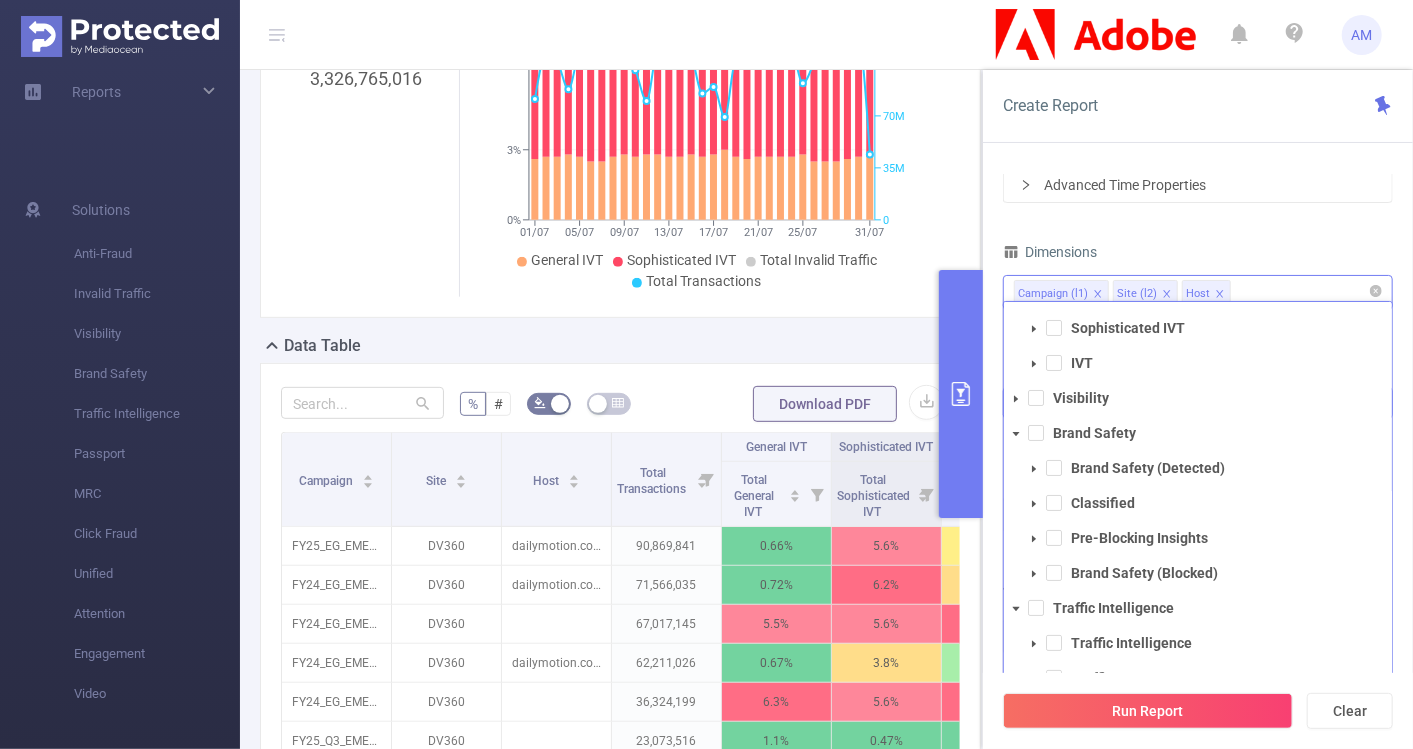 click 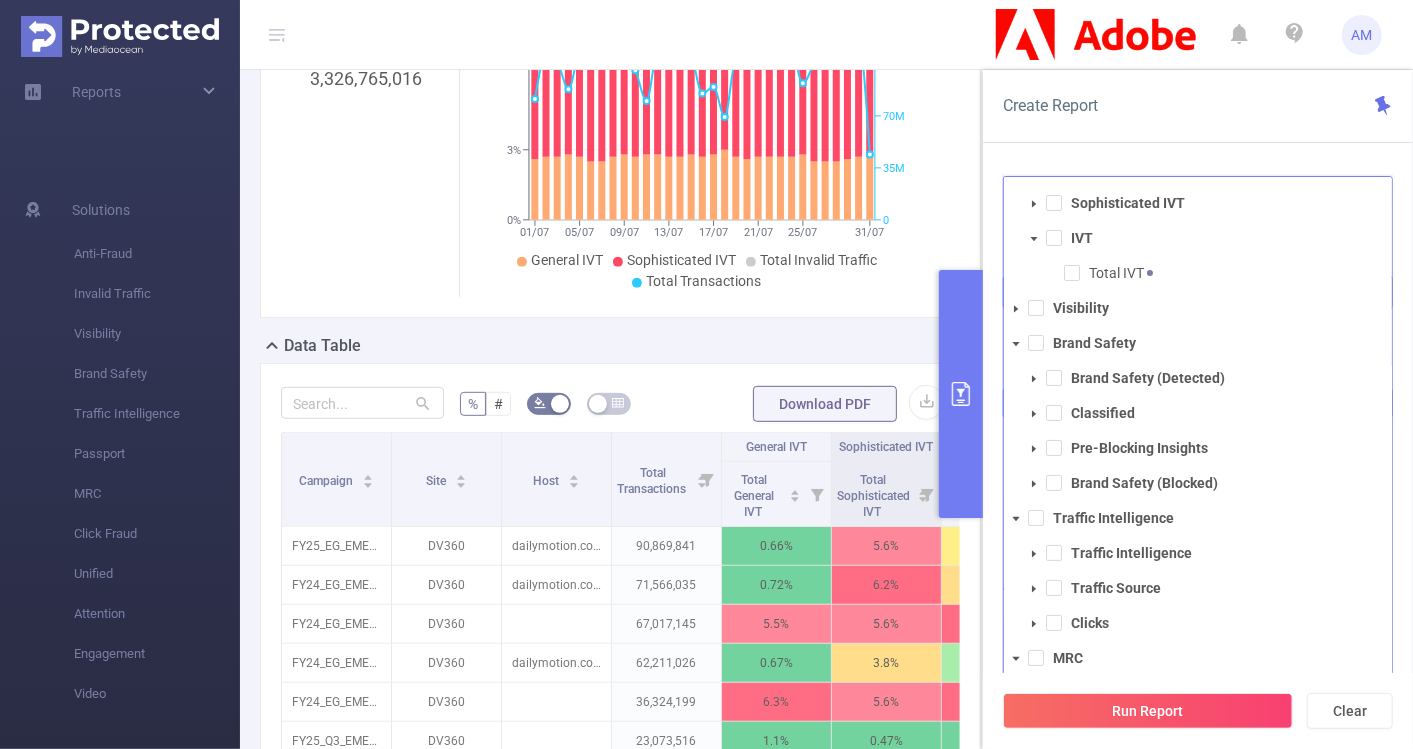 click 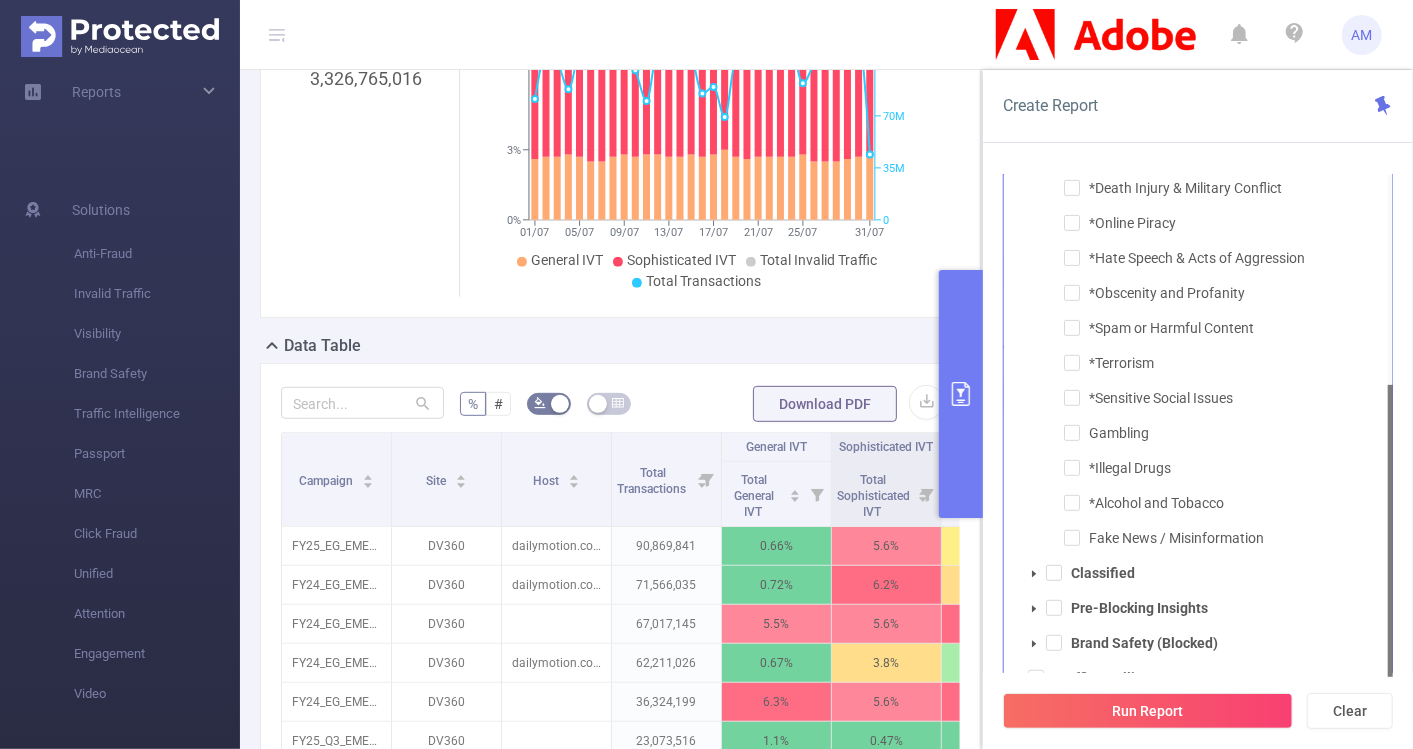 scroll, scrollTop: 187, scrollLeft: 0, axis: vertical 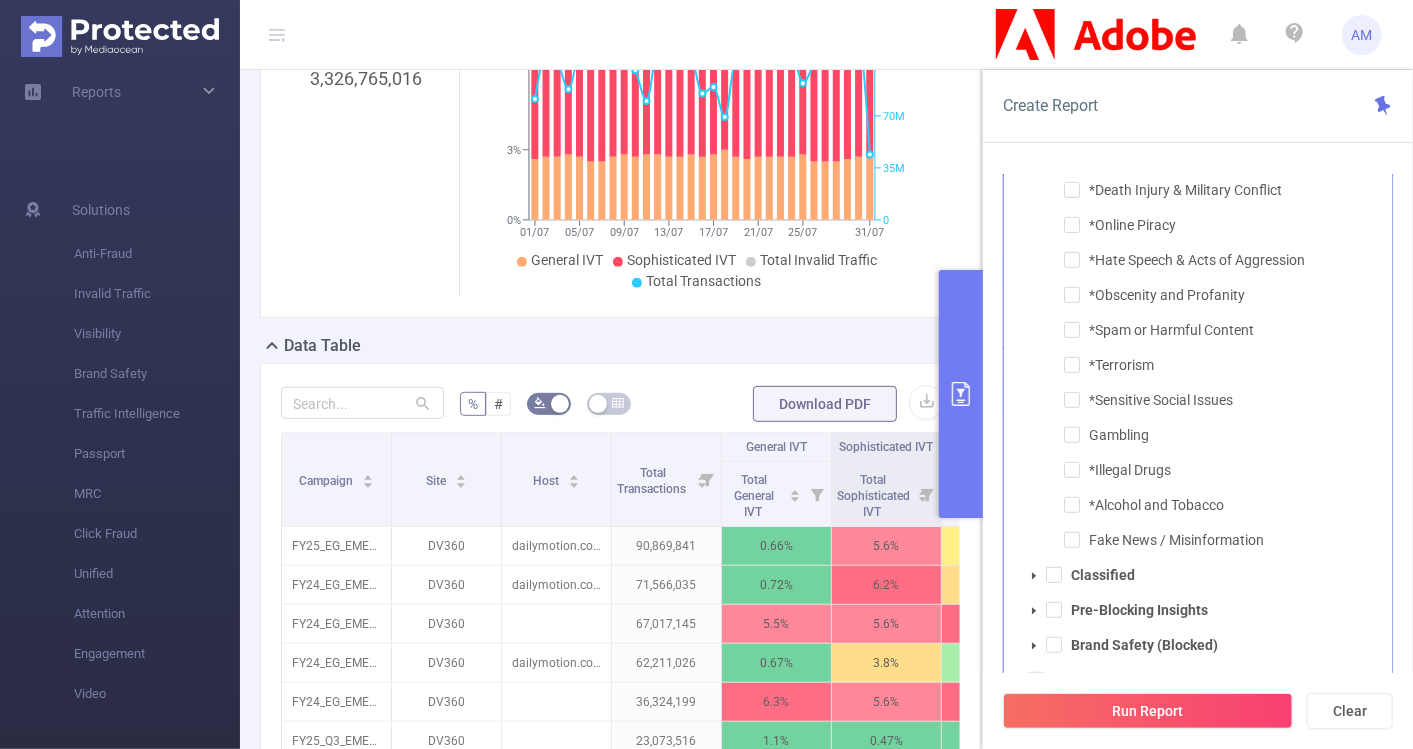 click 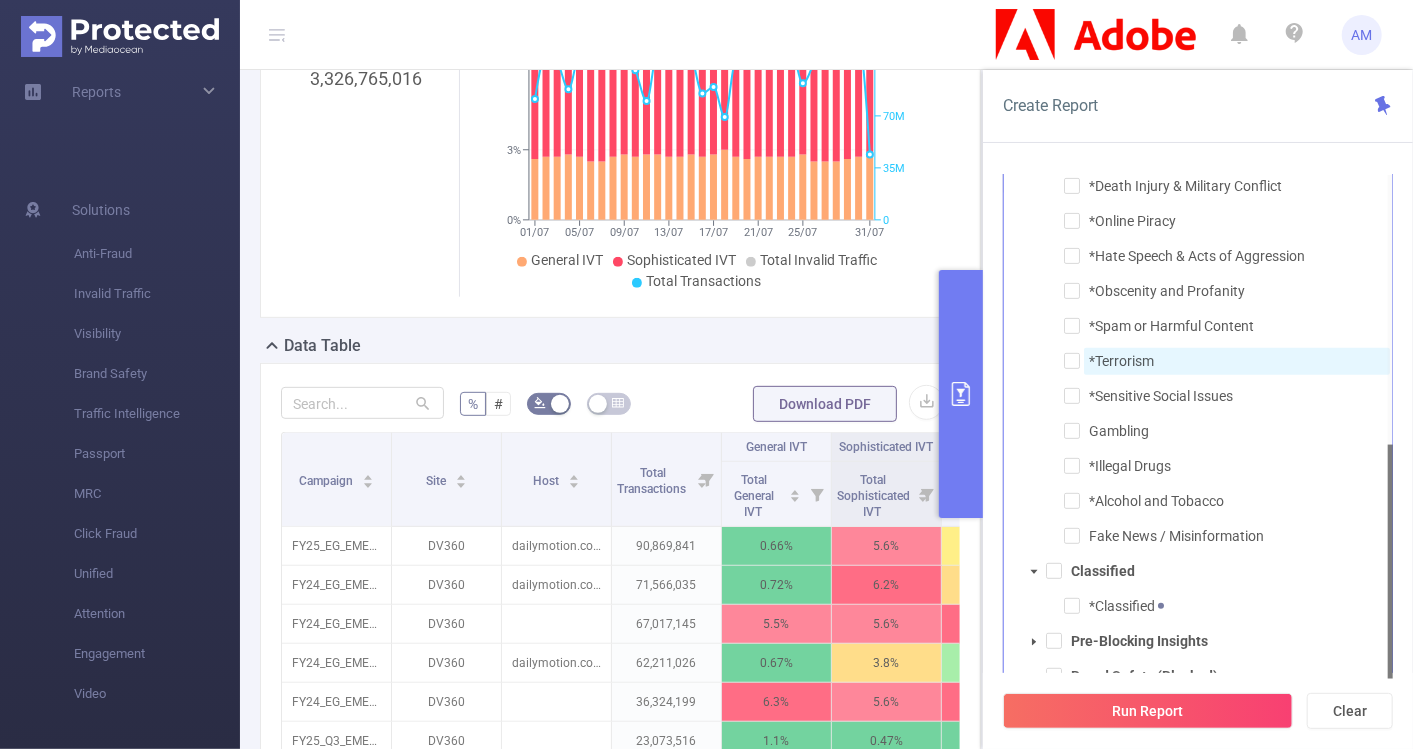 scroll, scrollTop: 369, scrollLeft: 0, axis: vertical 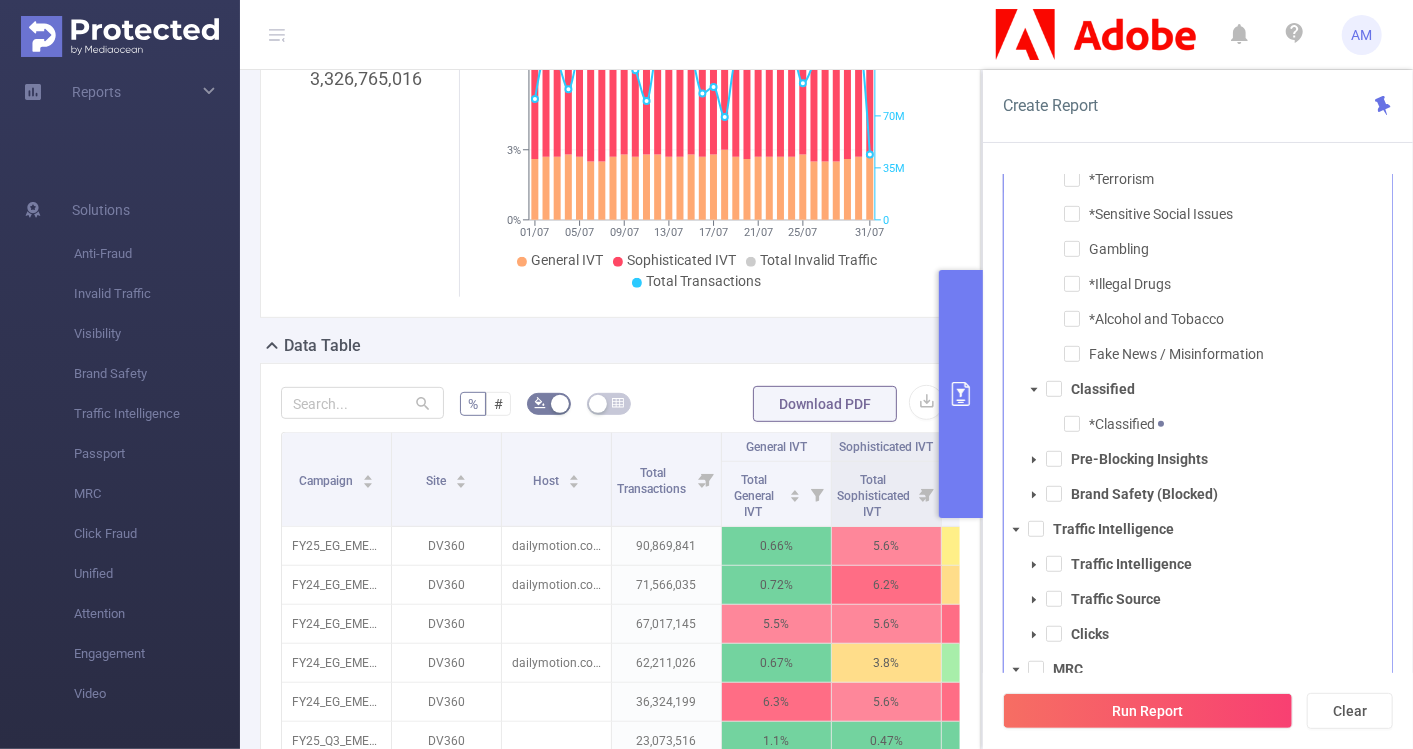 click at bounding box center (1034, 495) 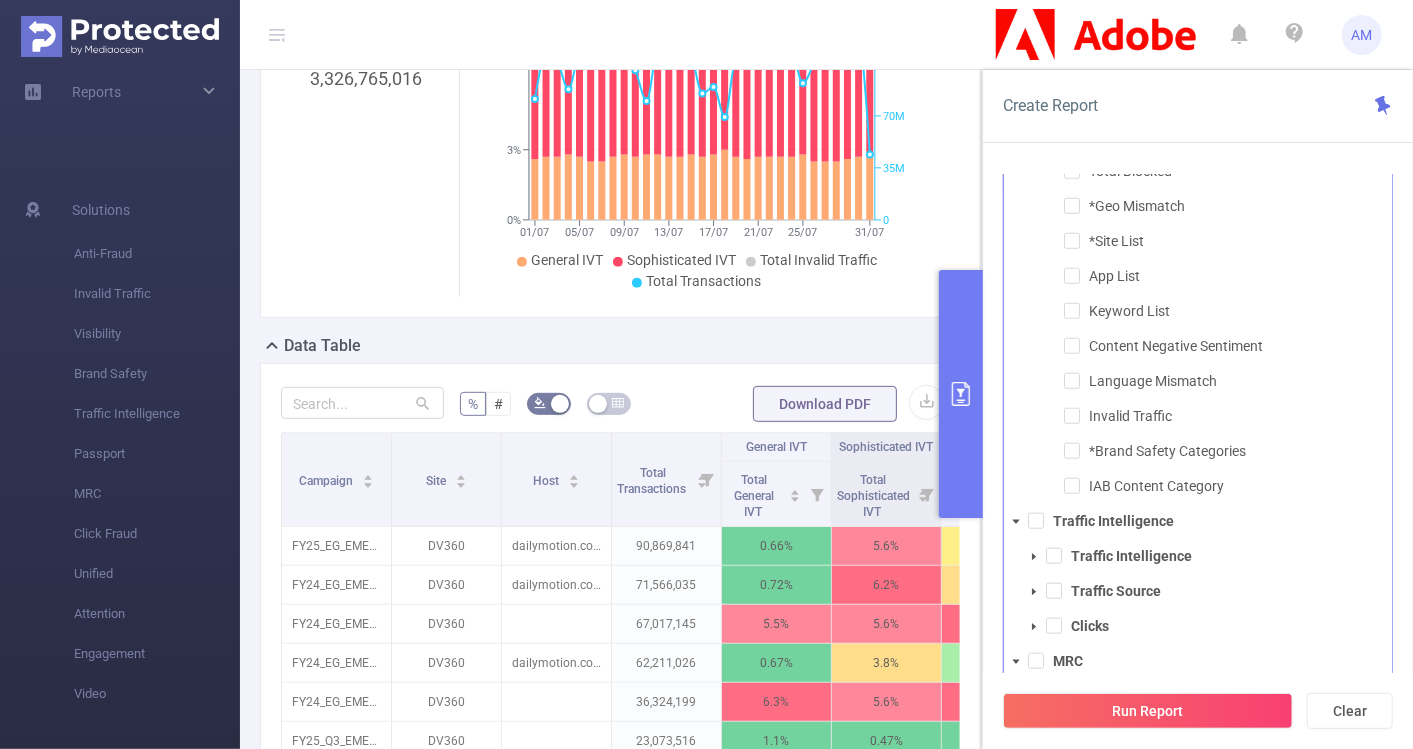 scroll, scrollTop: 734, scrollLeft: 0, axis: vertical 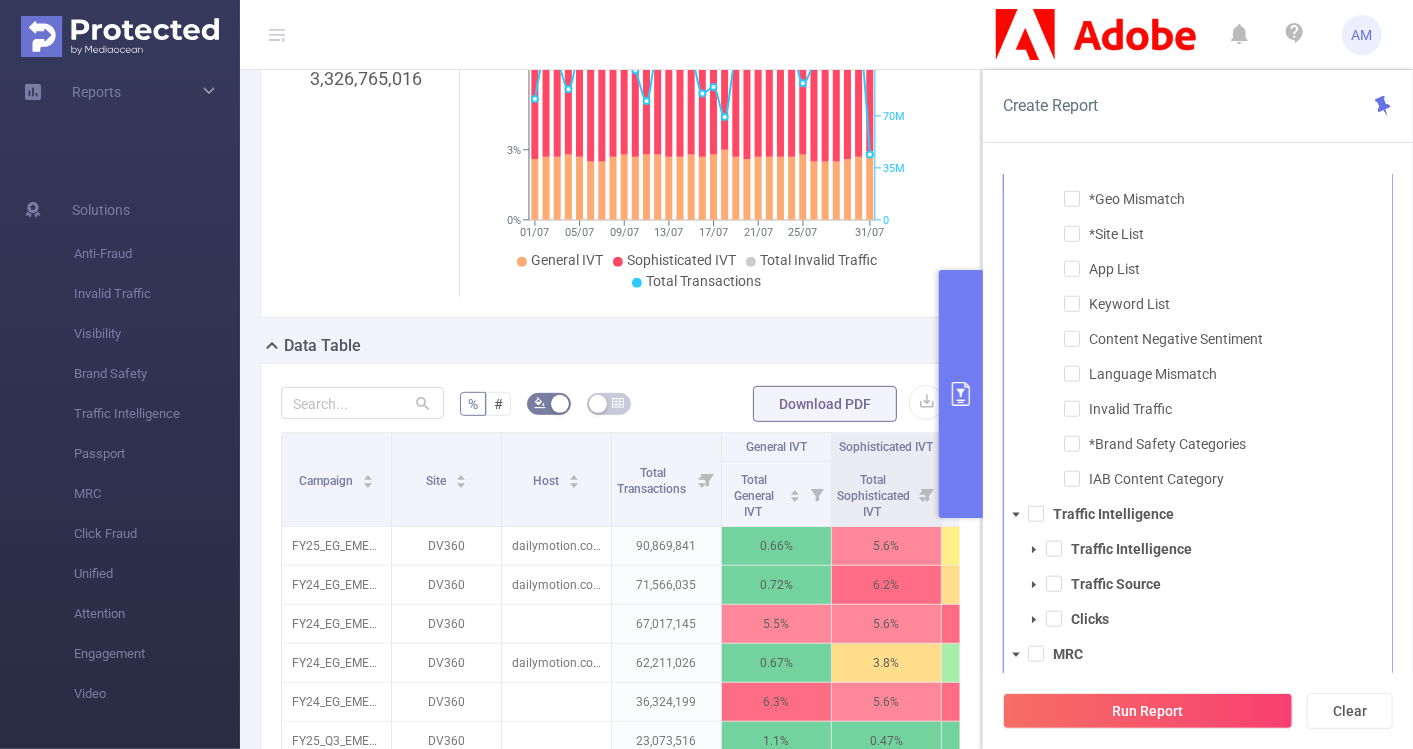 click 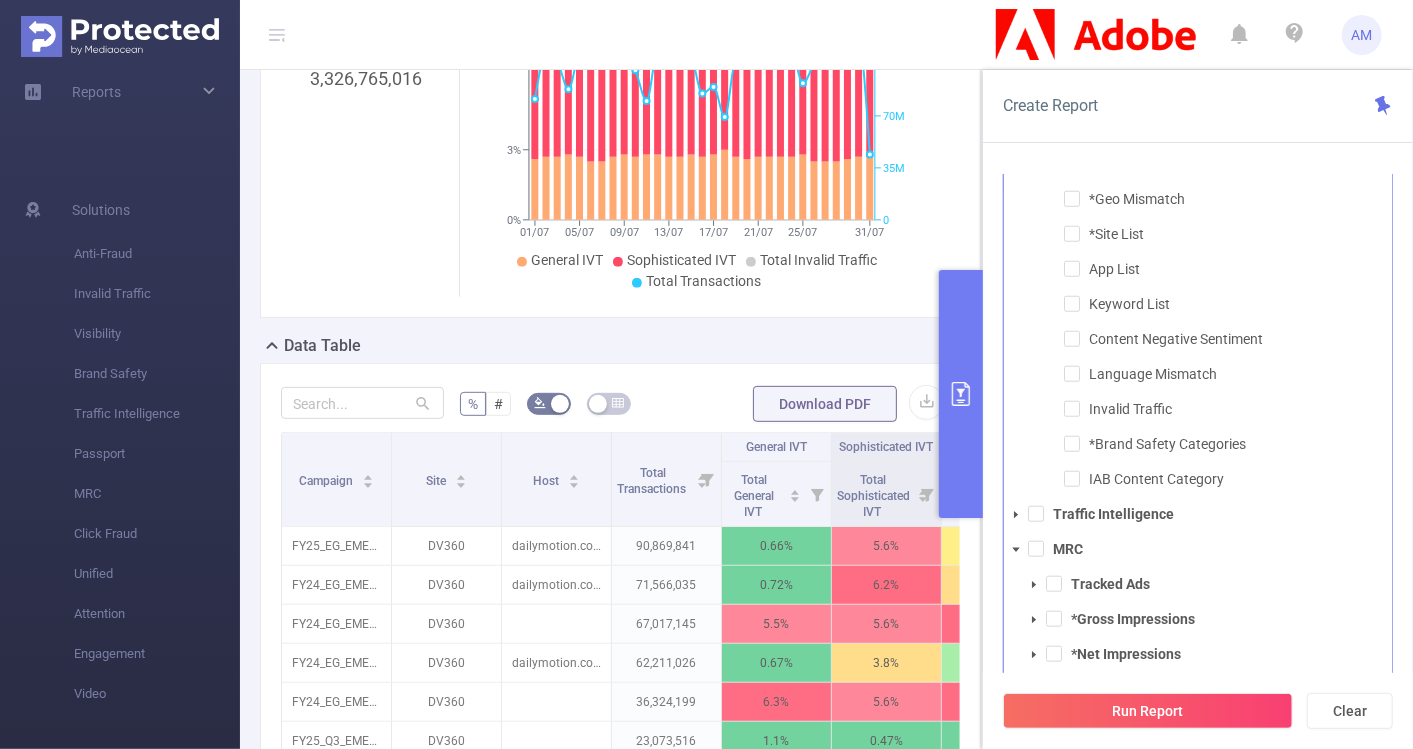 click 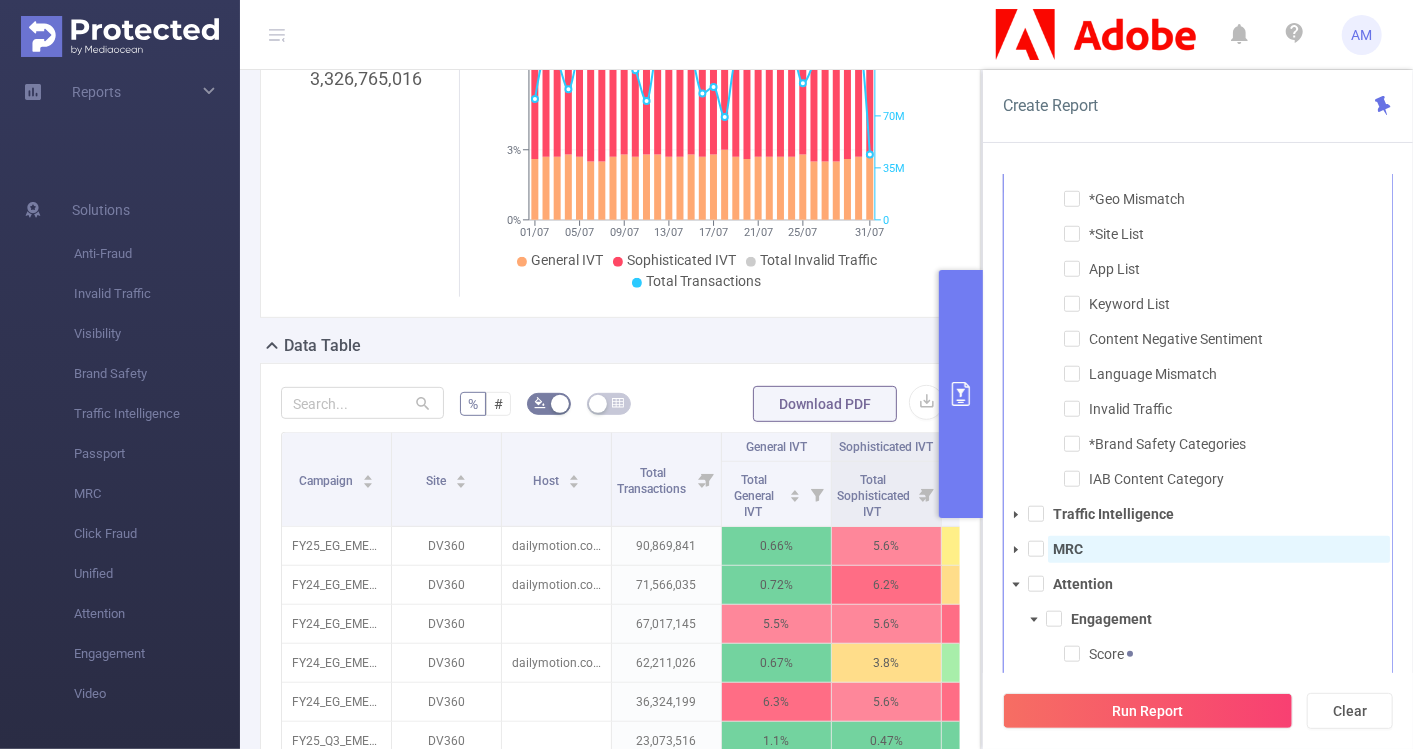 scroll, scrollTop: 800, scrollLeft: 0, axis: vertical 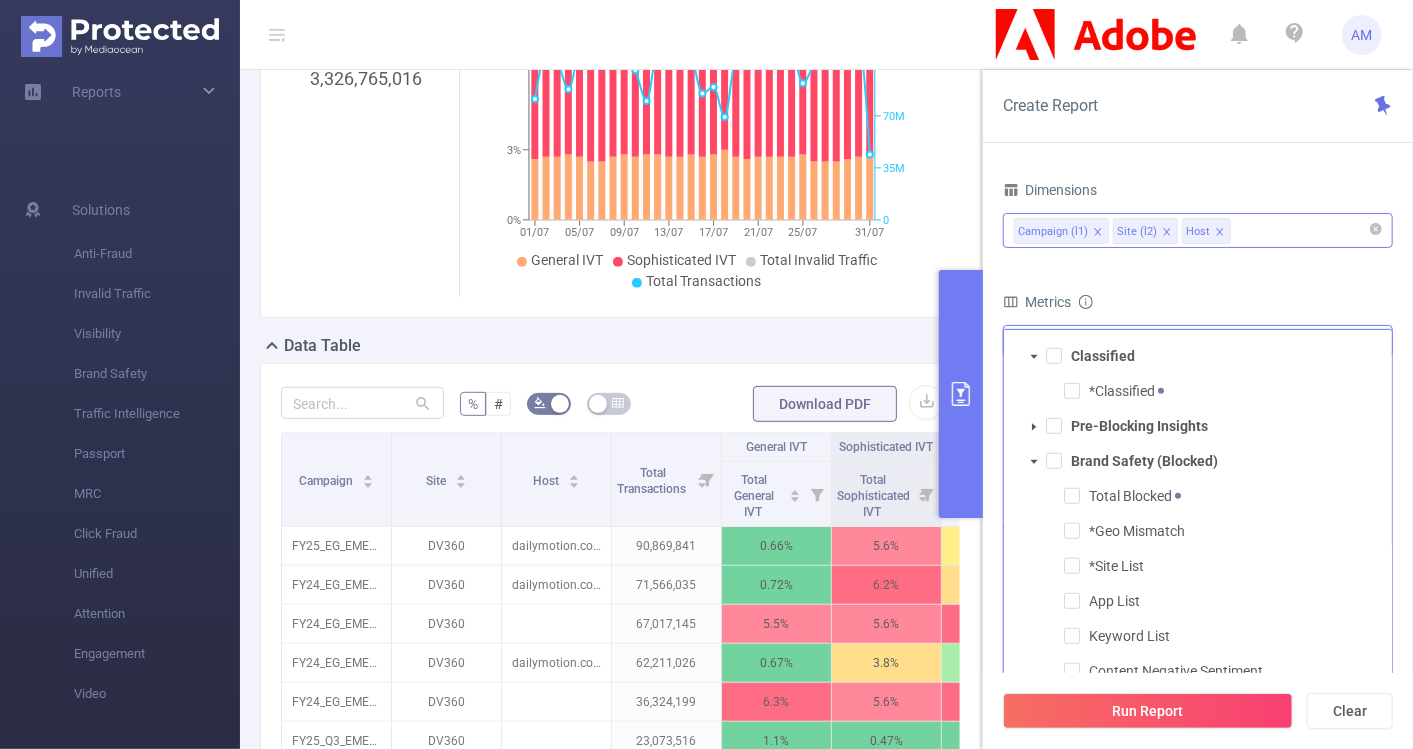 click 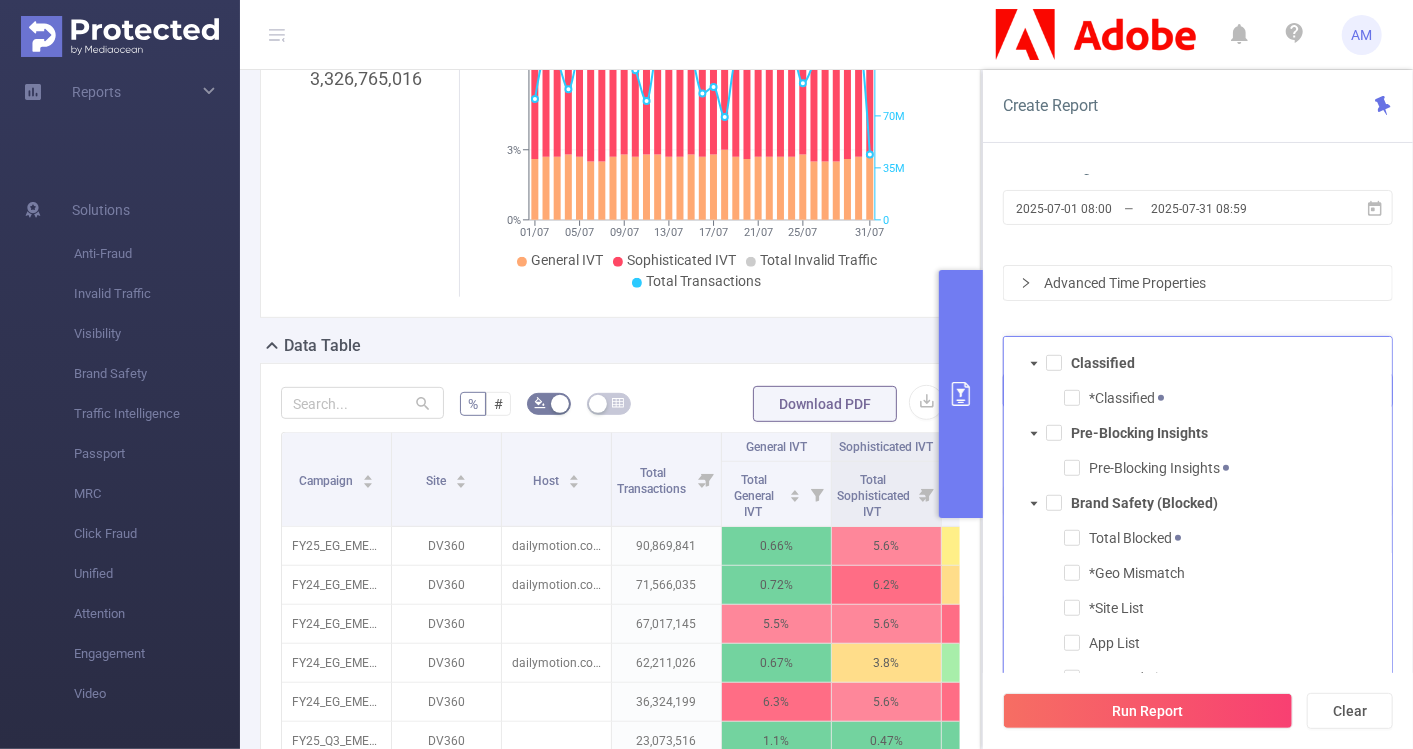 click on "Overview Total: 3,326,765,016       Traffic Over Time           General & Sophisticated IVT by Category     01/07 05/07 09/07 13/07 17/07 21/07 25/07 31/07 0% 3% 8.9% 0 35M 70M 105M 140M General IVT Sophisticated IVT Total Invalid Traffic Total Transactions 14/07/2025" at bounding box center (628, 123) 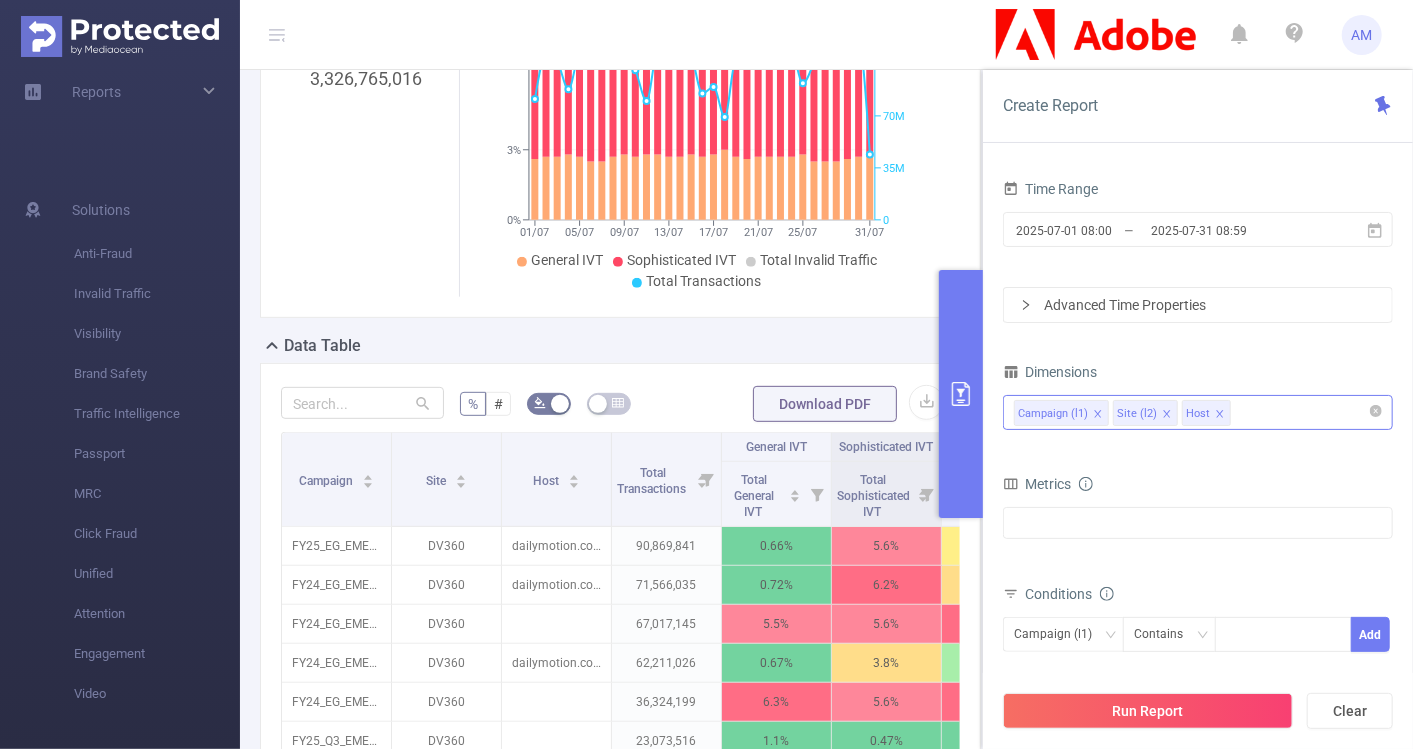 click on "Advanced Time Properties" at bounding box center (1198, 305) 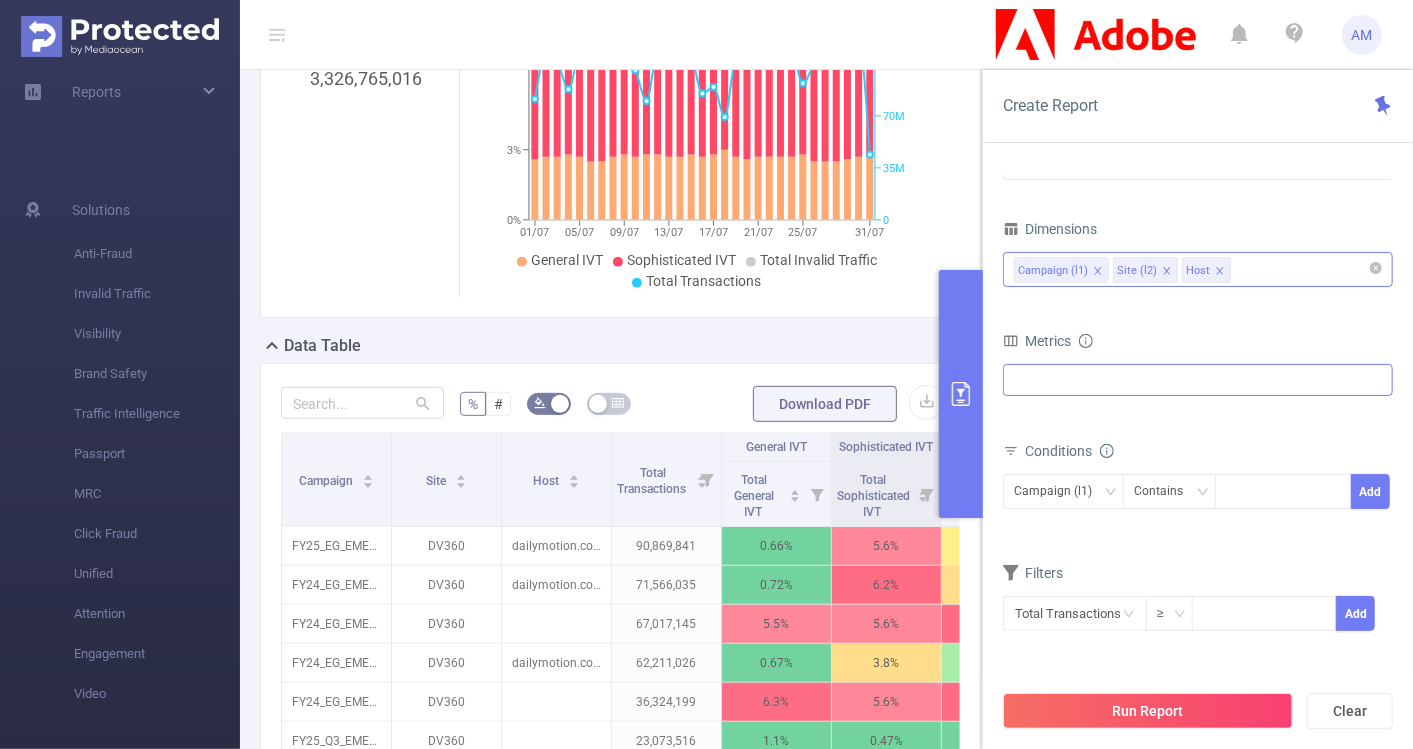 click on "Invalid Traffic General IVT Sophisticated IVT IVT Total IVT   Visibility Brand Safety Brand Safety (Detected) All Categories   *Adult & Explicit Sexual Content *Arms *Crime *Death Injury & Military Conflict *Online Piracy *Hate Speech & Acts of Aggression *Obscenity and Profanity *Spam or Harmful Content *Terrorism *Sensitive Social Issues Gambling *Illegal Drugs *Alcohol and Tobacco Fake News / Misinformation Classified *Classified   Pre-Blocking Insights Pre-Blocking Insights   Brand Safety (Blocked) Total Blocked   *Geo Mismatch *Site List App List Keyword List Content Negative Sentiment Language Mismatch Invalid Traffic *Brand Safety Categories IAB Content Category Traffic Intelligence MRC Attention Engagement Score   Exposure Attention" at bounding box center [1198, 380] 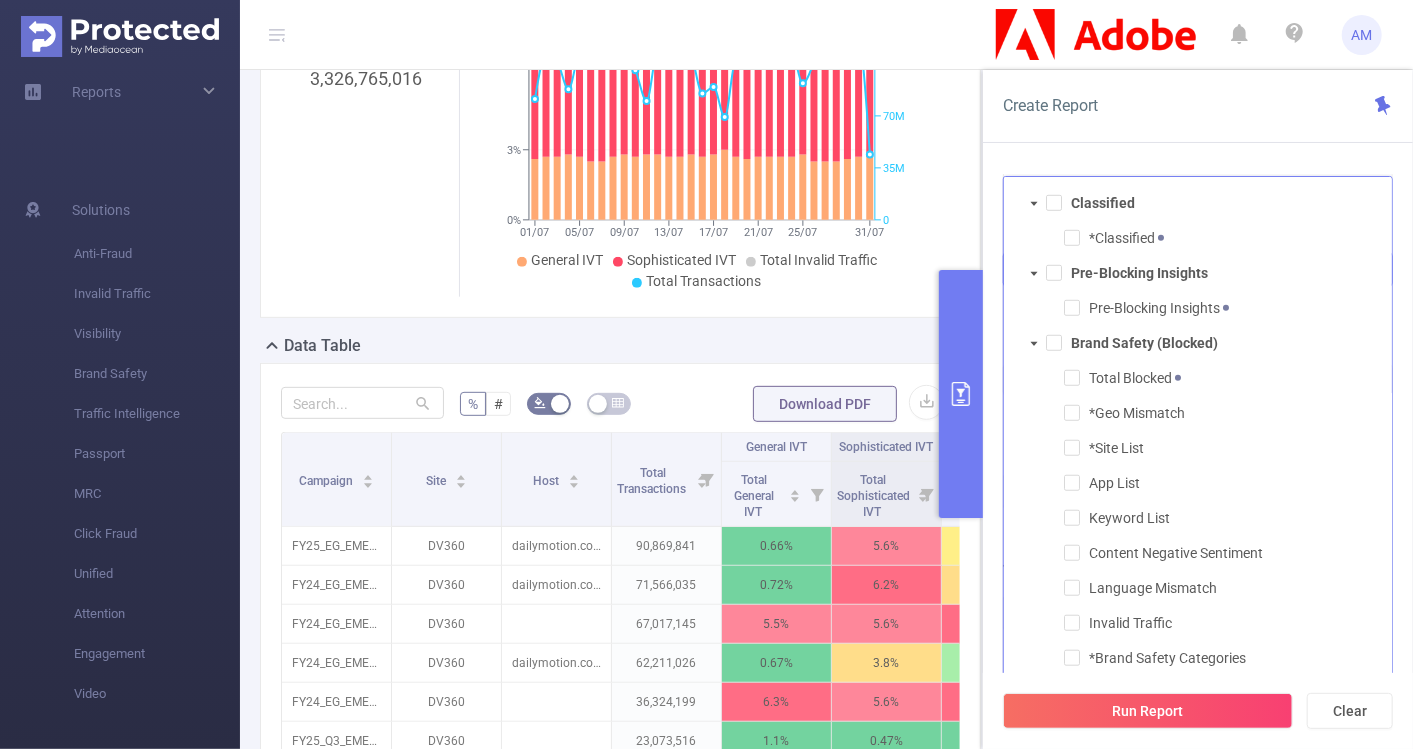 click on "Time Range [DATE] [TIME]   _   [DATE] [TIME] Advanced Time Properties    Time Zone UTC+00:00 (UTC)    Time Dimensions      Dimensions Campaign (l1) Site (l2) Host      Metrics af_fraud af_fraud_bot_virus af_fraud_hostile_tools af_fraud_tunneled_traffic af_fraud_non_malicious_bots af_fraud_view af_fraud_publisher af_fraud_reputation af_susp af_susp_bot_virus af_susp_hostile_tools af_susp_tunneled_traffic af_susp_non_malicious_bots af_susp_view af_susp_publisher af_susp_reputation total_ivt Total General IVT Data Centers Disclosed Bots Known Crawlers Irregular Activity Non-rendered Ads Total Sophisticated IVT Proxy Traffic Automated and Emulated Activity Inventory Spoofing Falsified or Manipulated Incentivized, Malware, or Out-of-Store Obstructed Ads Undisclosed Detection   Invalid Traffic General IVT Sophisticated IVT IVT Total IVT   Visibility Brand Safety Brand Safety (Detected) All Categories   *Adult & Explicit Sexual Content *Arms *Crime *Death Injury & Military Conflict" at bounding box center (1198, 469) 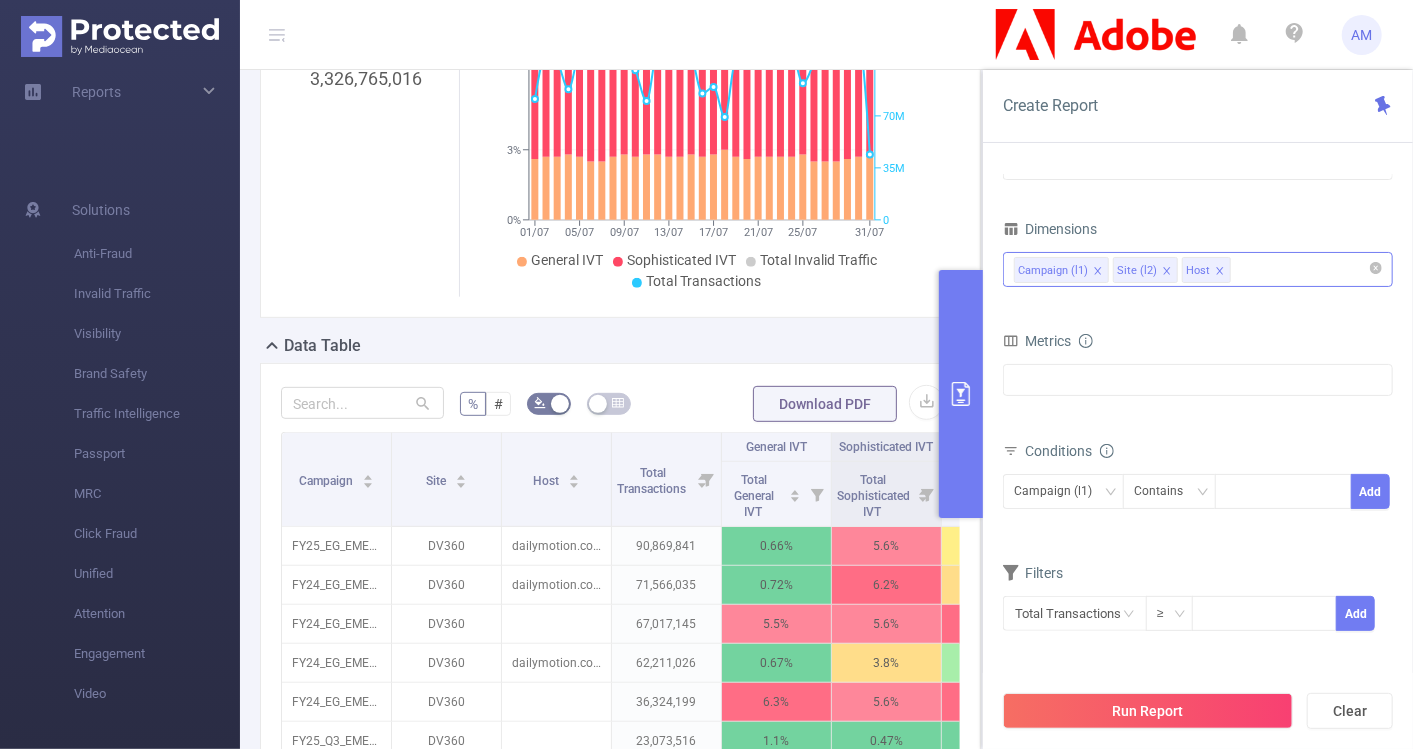 click 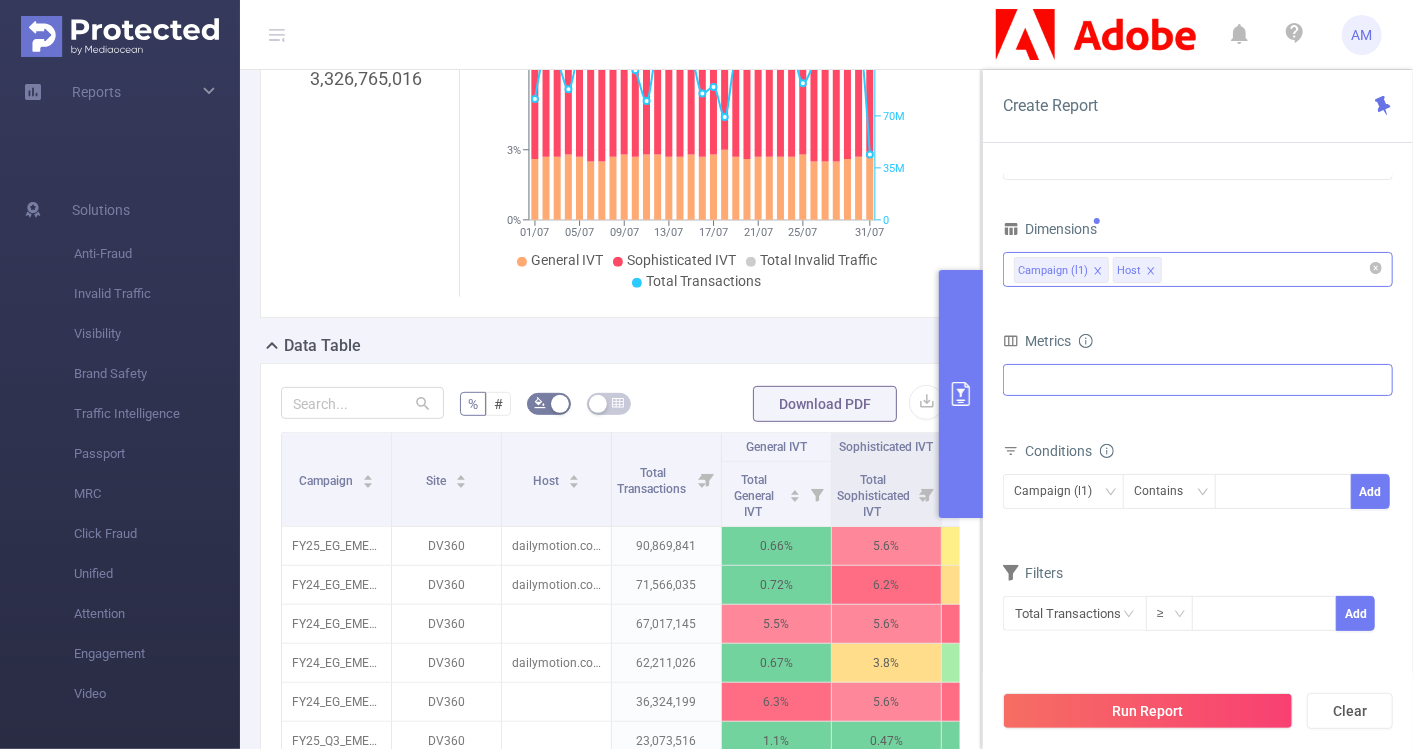 click on "Invalid Traffic General IVT Sophisticated IVT IVT Total IVT   Visibility Brand Safety Brand Safety (Detected) All Categories   *Adult & Explicit Sexual Content *Arms *Crime *Death Injury & Military Conflict *Online Piracy *Hate Speech & Acts of Aggression *Obscenity and Profanity *Spam or Harmful Content *Terrorism *Sensitive Social Issues Gambling *Illegal Drugs *Alcohol and Tobacco Fake News / Misinformation Classified *Classified   Pre-Blocking Insights Pre-Blocking Insights   Brand Safety (Blocked) Total Blocked   *Geo Mismatch *Site List App List Keyword List Content Negative Sentiment Language Mismatch Invalid Traffic *Brand Safety Categories IAB Content Category Traffic Intelligence MRC Attention Engagement Score   Exposure Attention" at bounding box center (1198, 380) 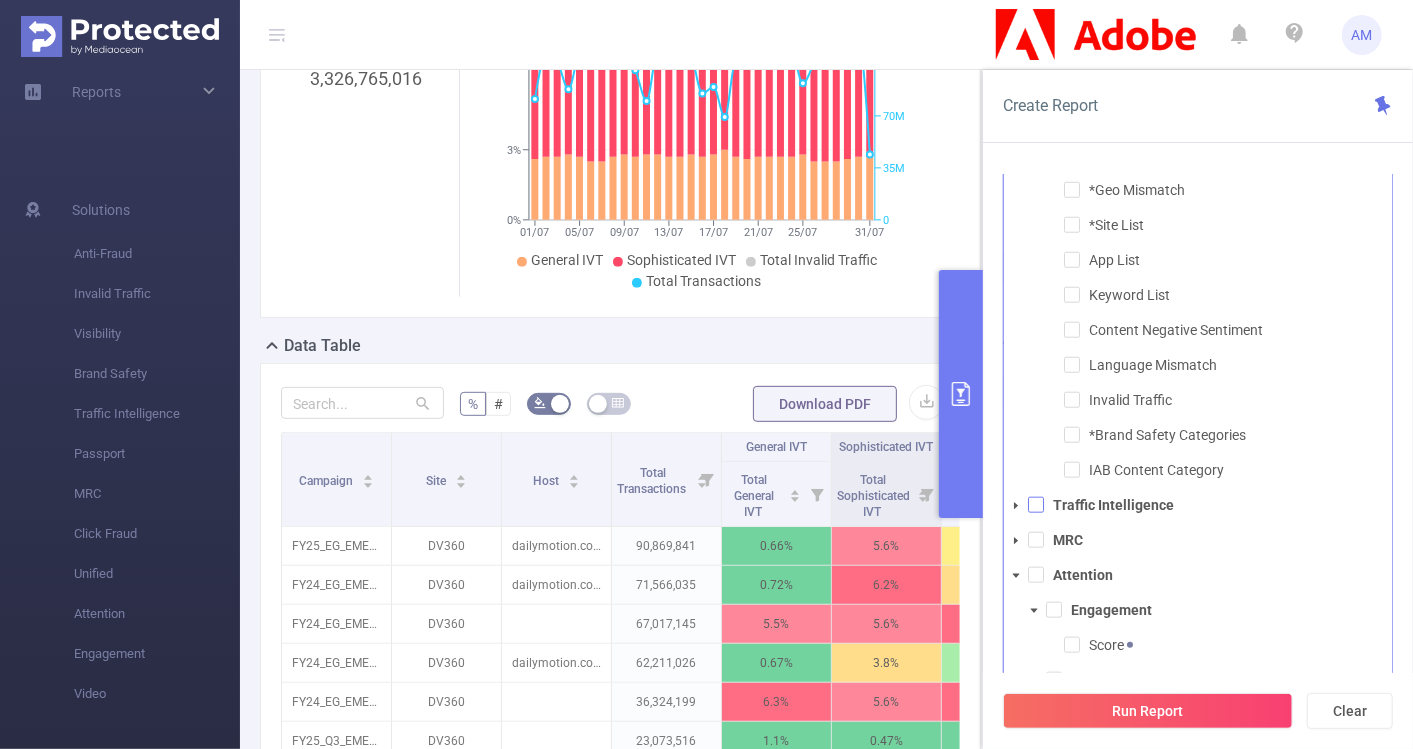 click at bounding box center [1036, 505] 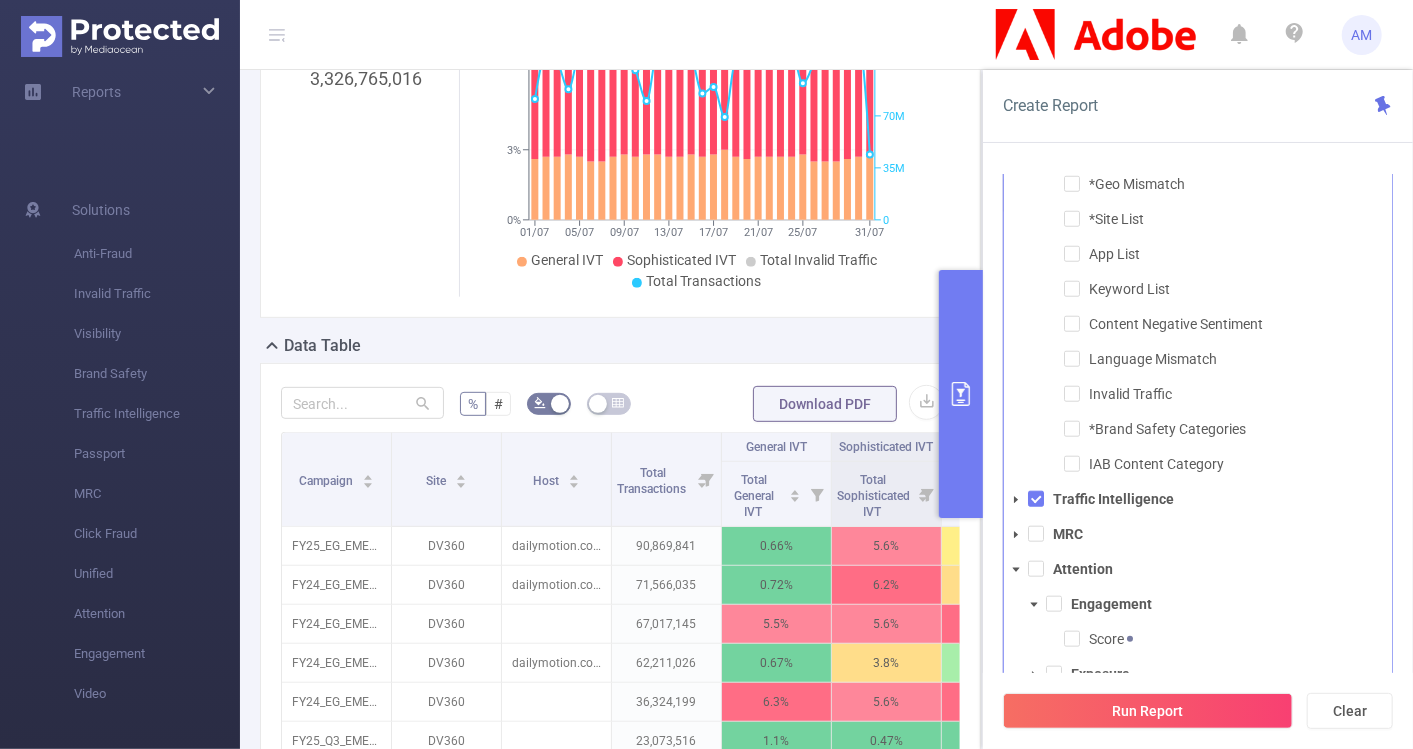click 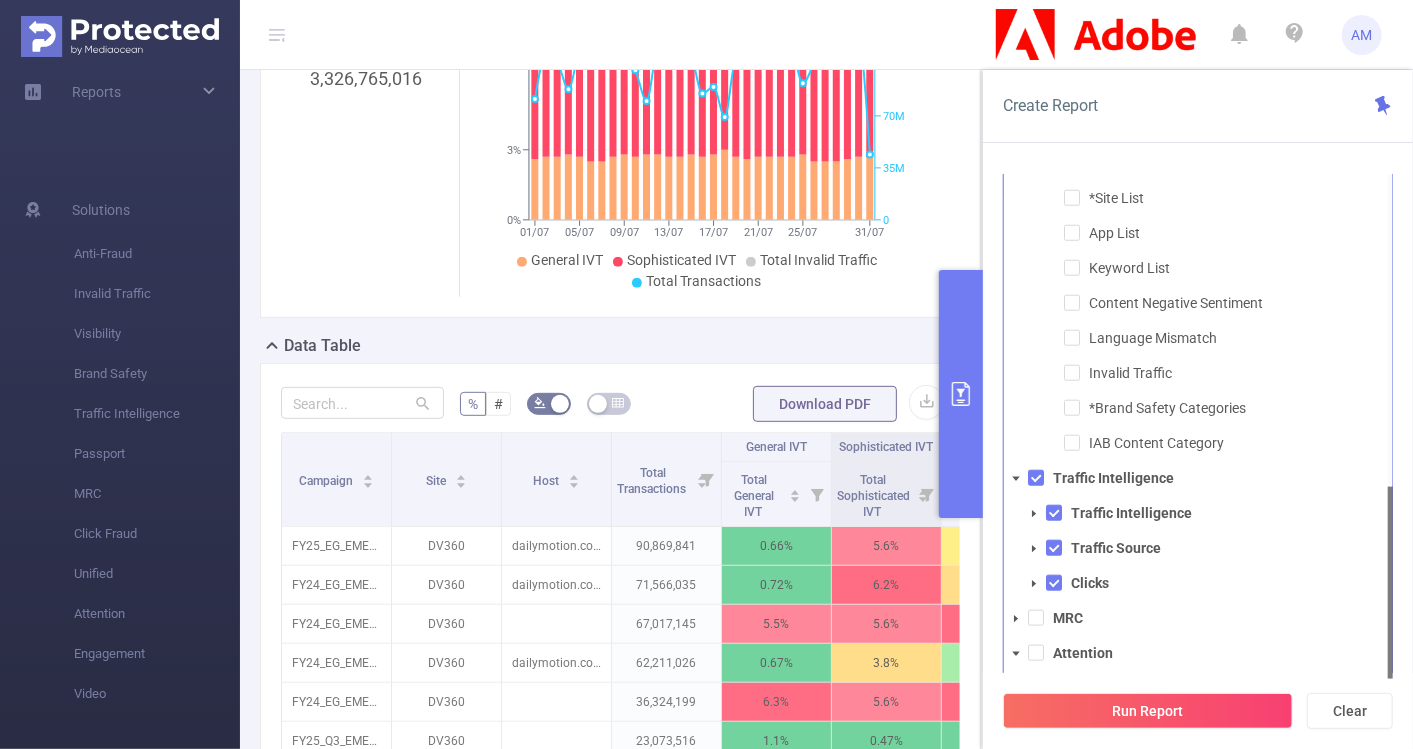 scroll, scrollTop: 807, scrollLeft: 0, axis: vertical 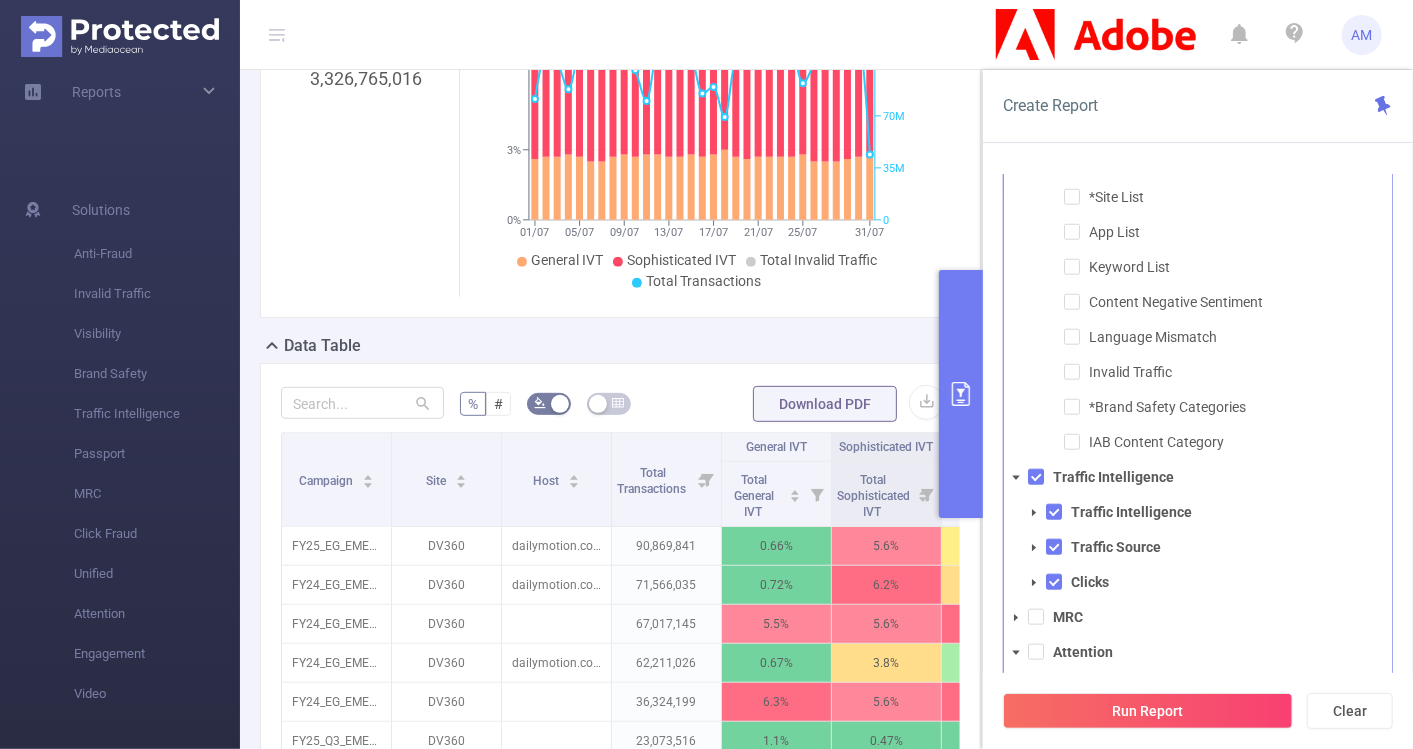 click 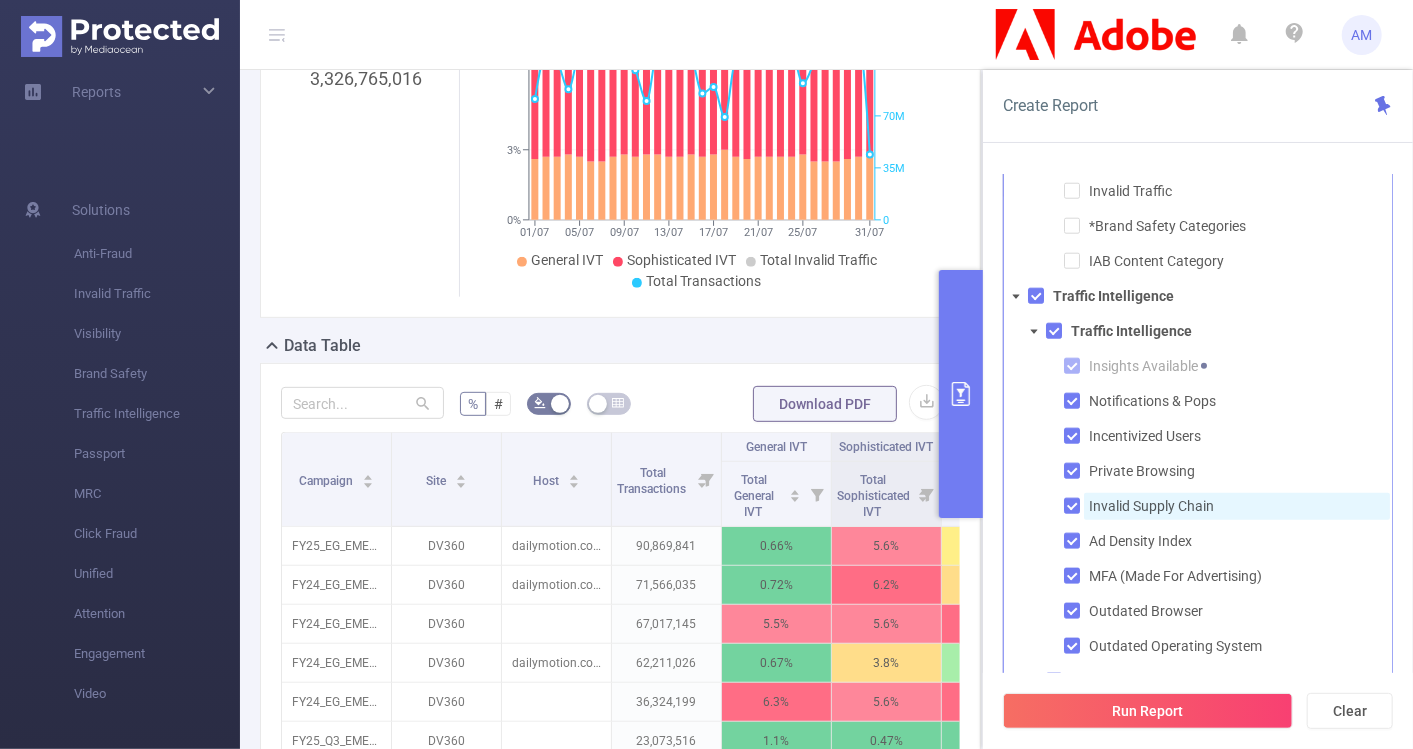 scroll, scrollTop: 991, scrollLeft: 0, axis: vertical 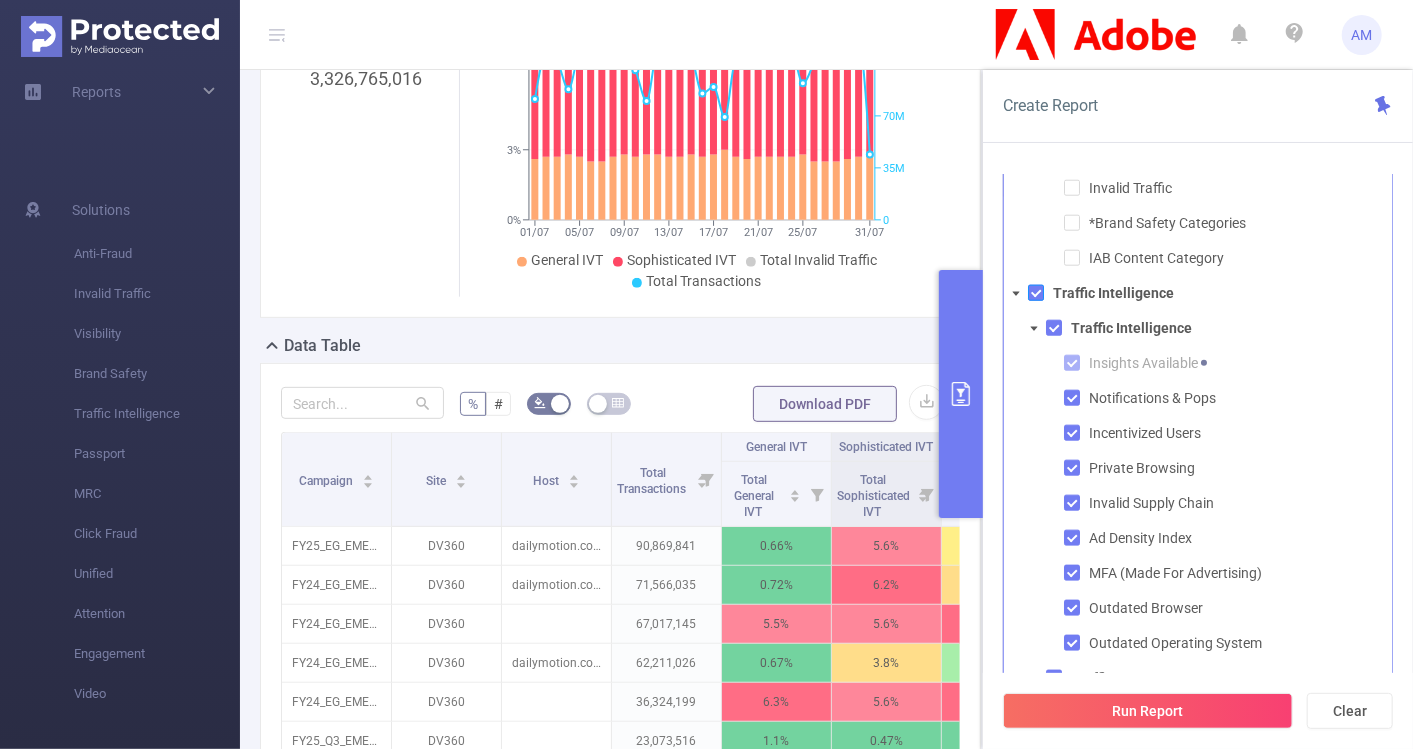 click at bounding box center [1036, 293] 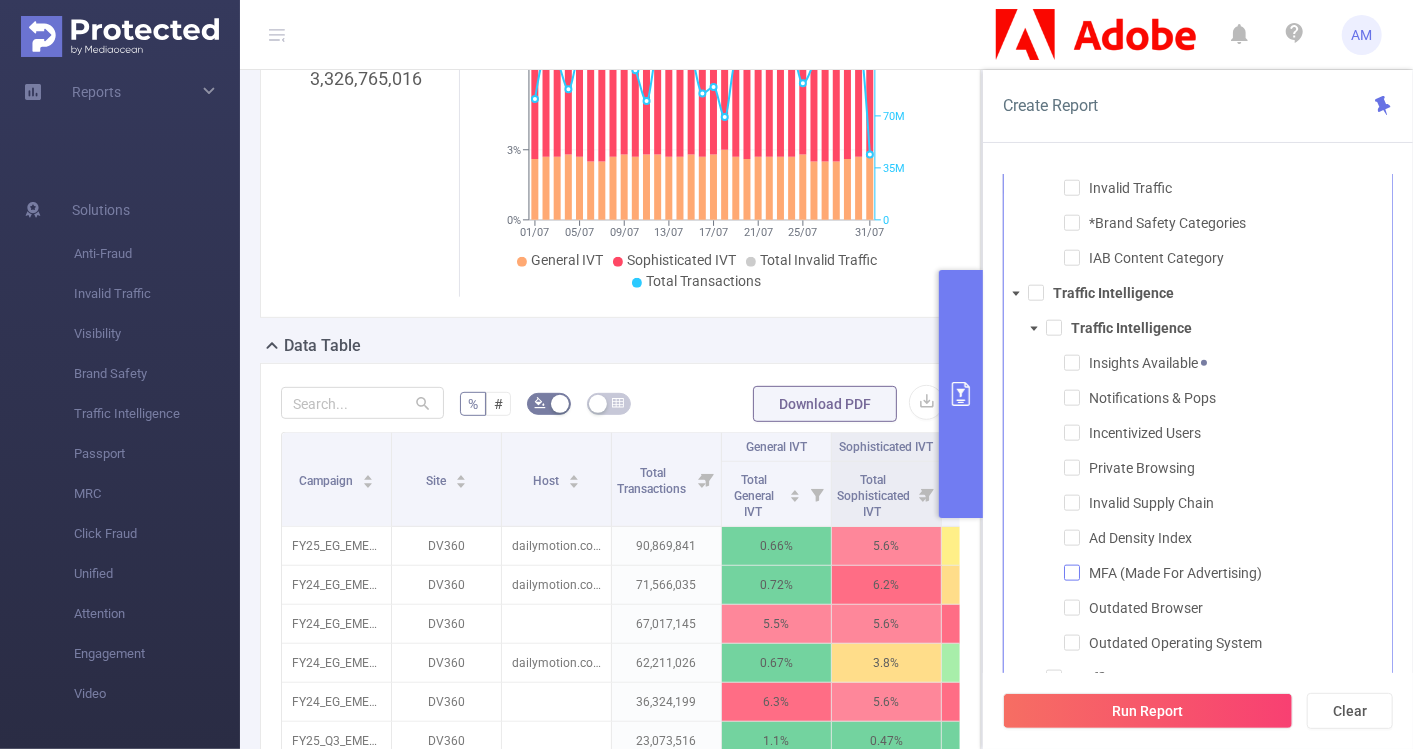 click at bounding box center (1072, 573) 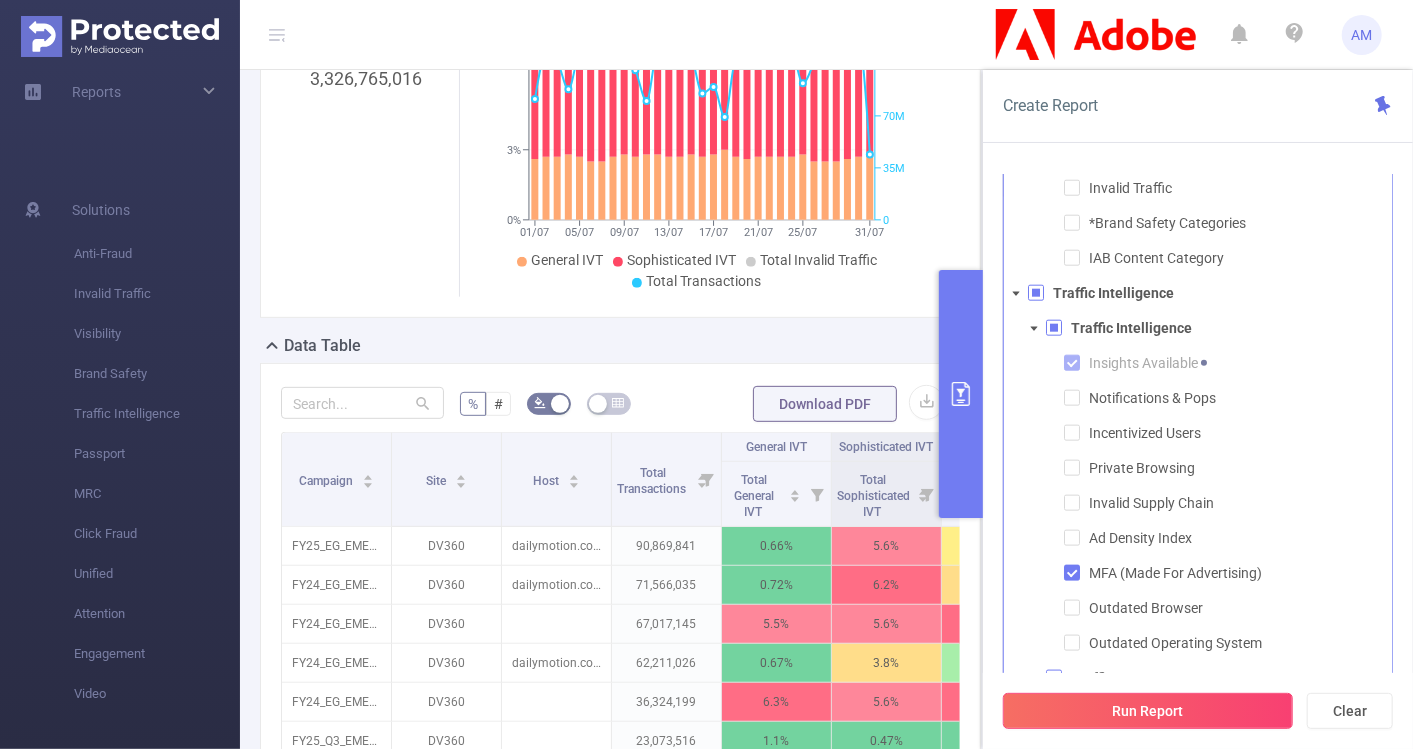 click on "Run Report" at bounding box center [1148, 711] 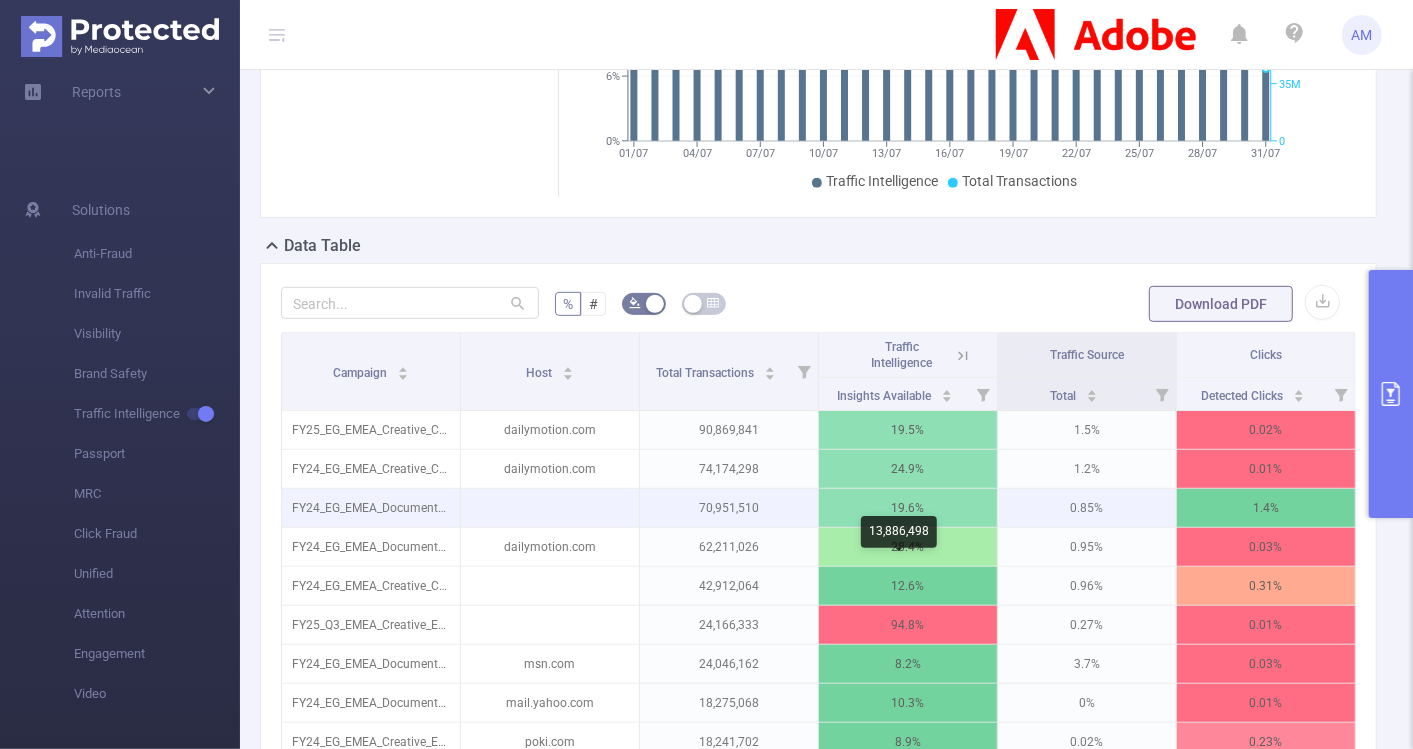 scroll, scrollTop: 414, scrollLeft: 0, axis: vertical 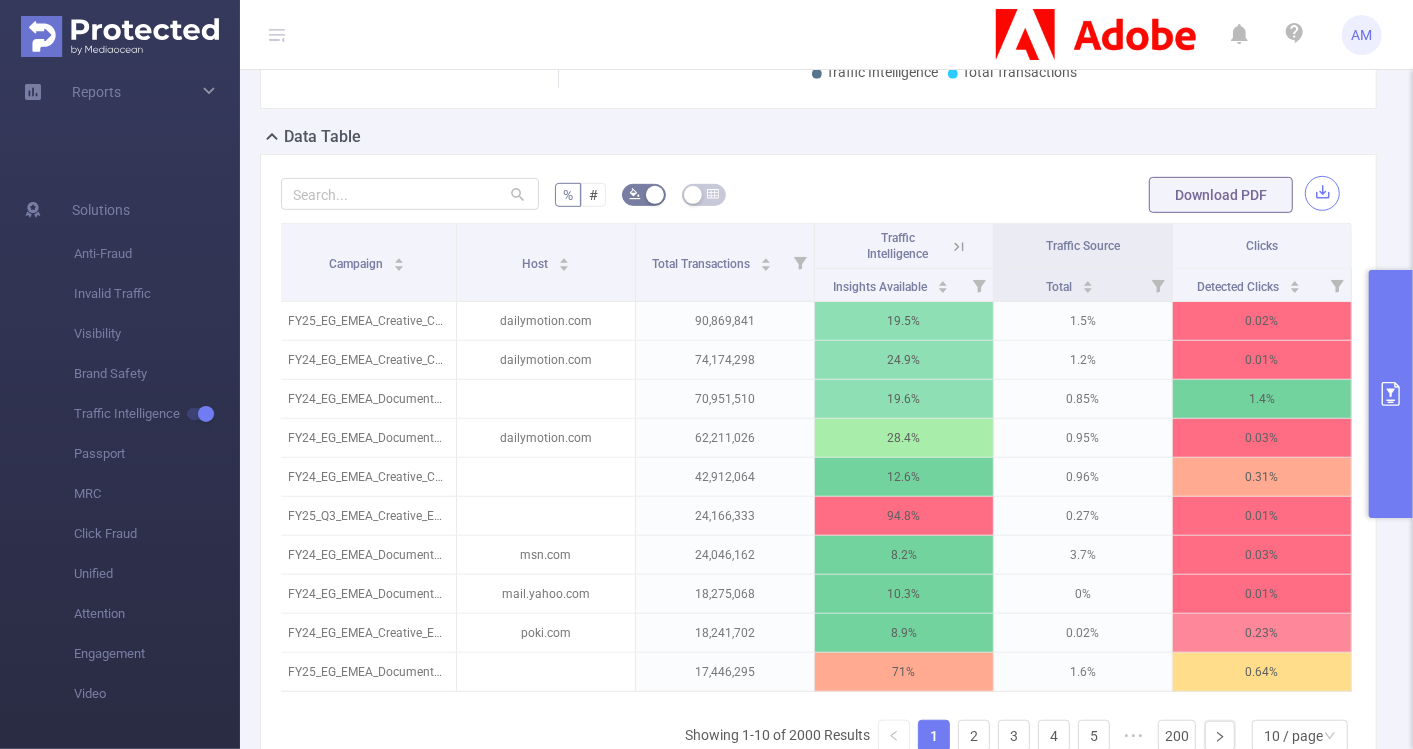click at bounding box center [1322, 193] 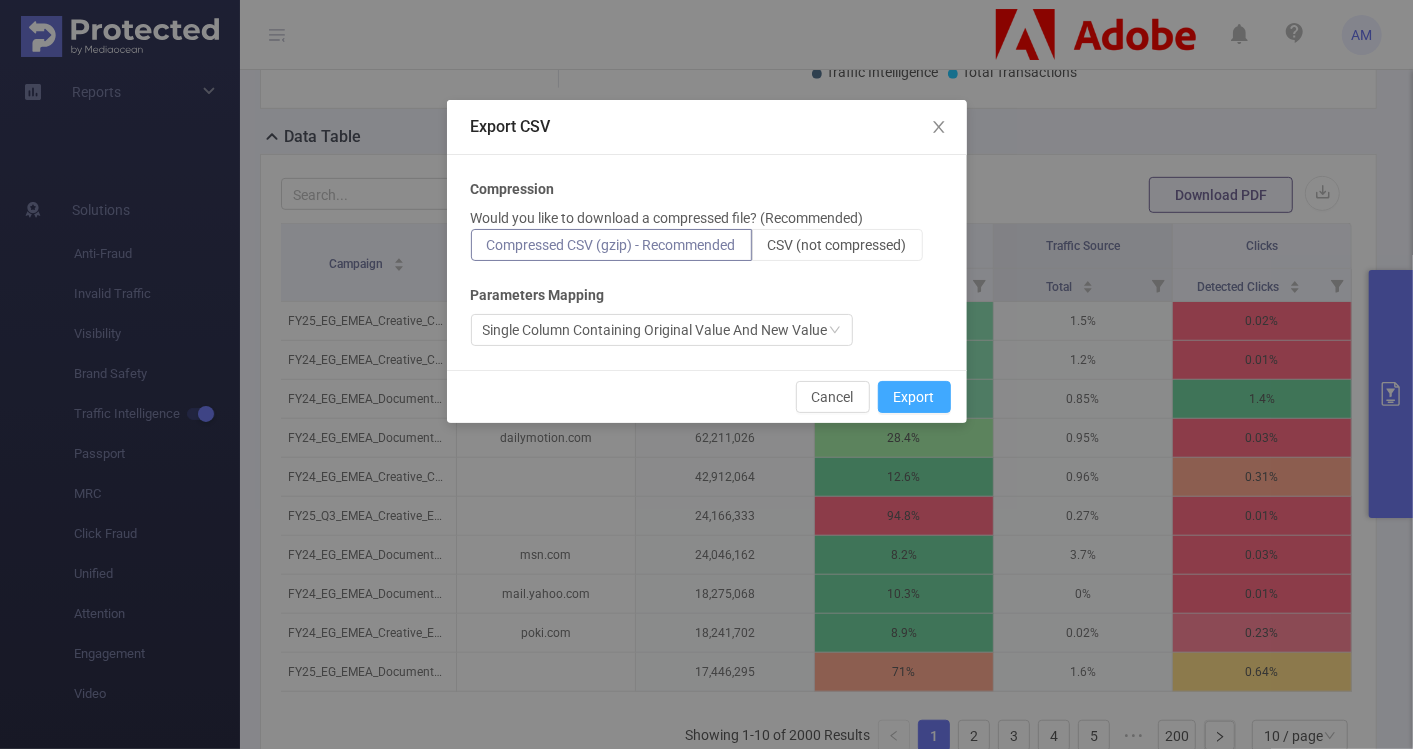 click on "Export" at bounding box center (914, 397) 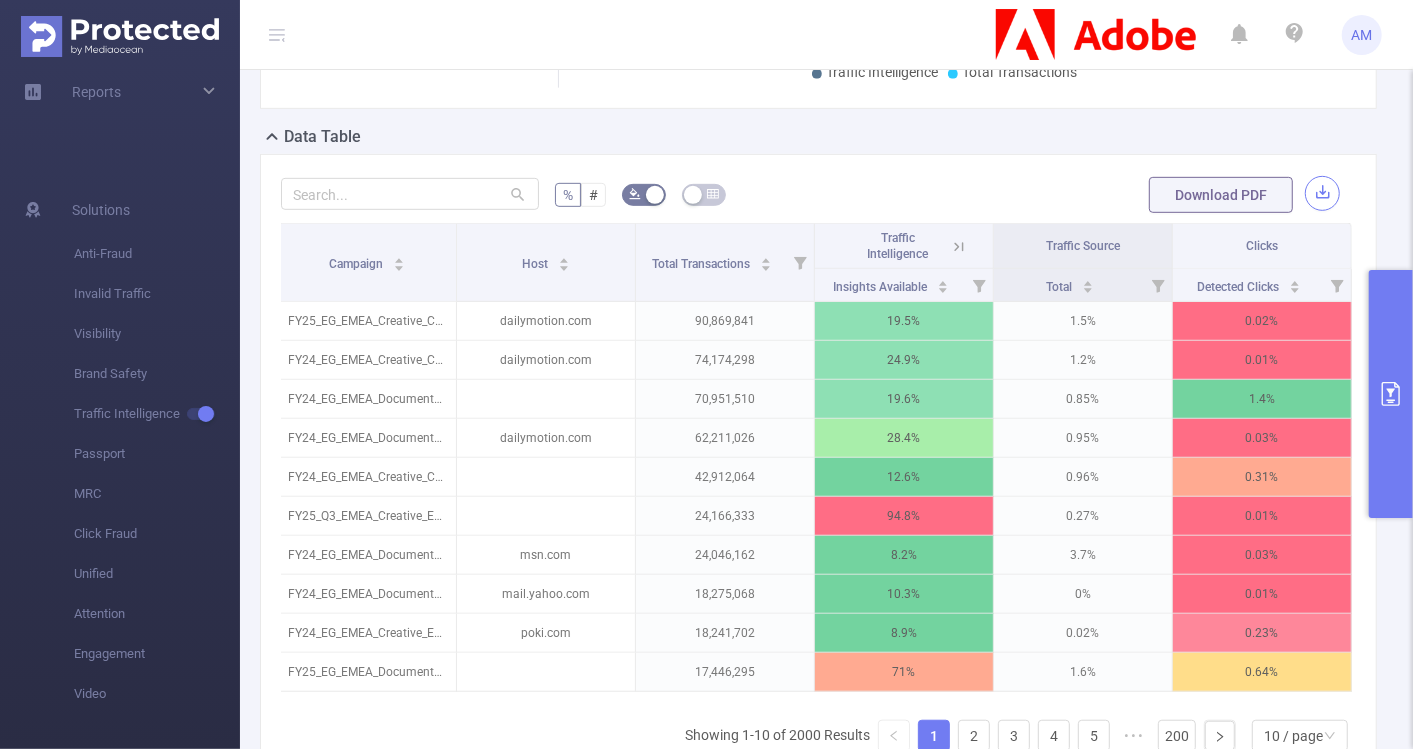 click at bounding box center (1322, 193) 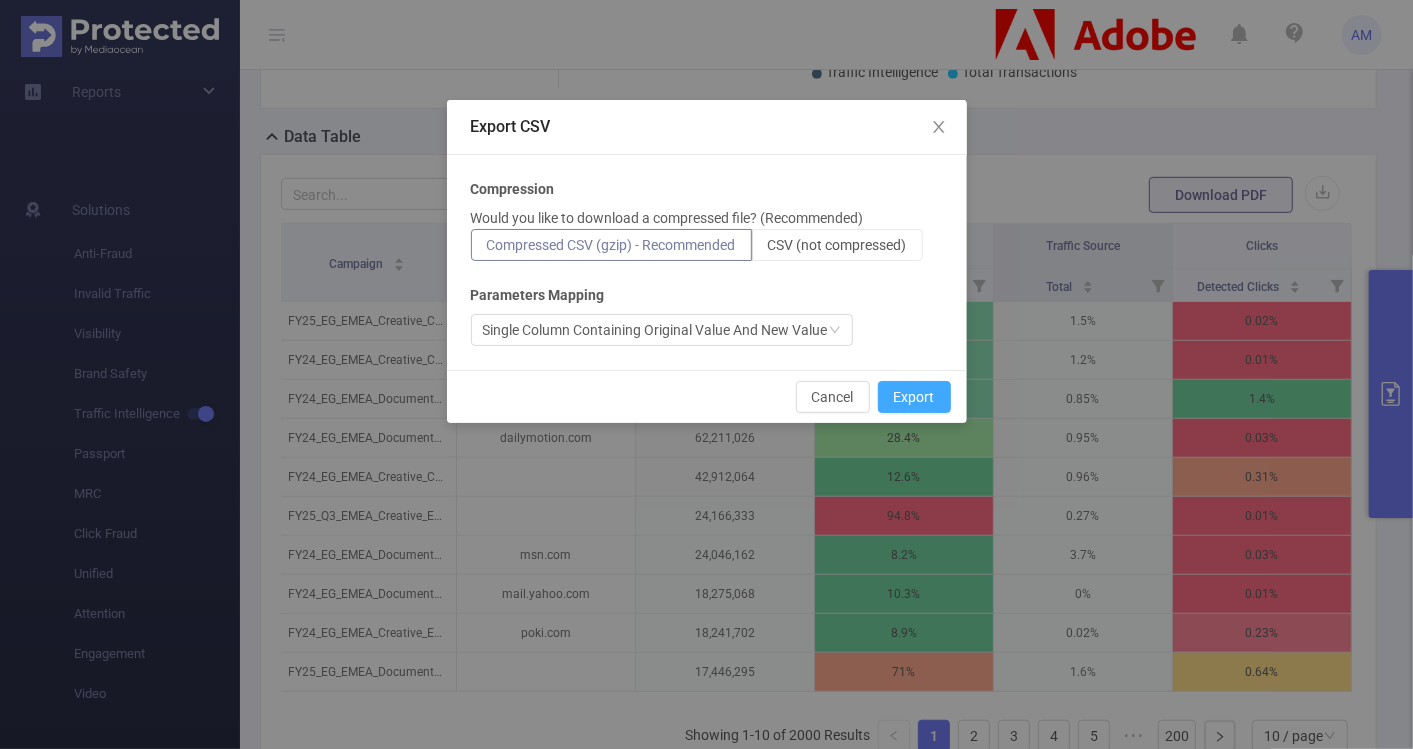 click on "Export" at bounding box center (914, 397) 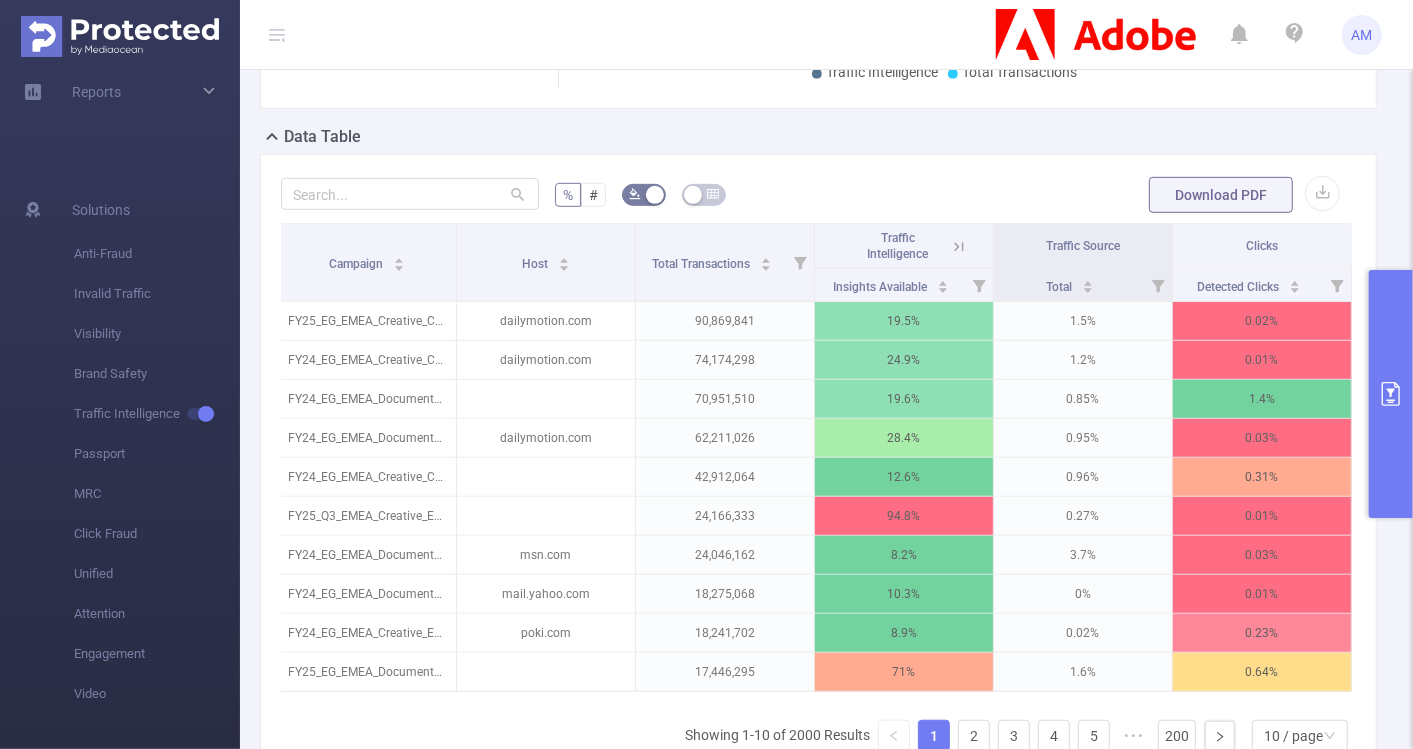 click at bounding box center [1391, 394] 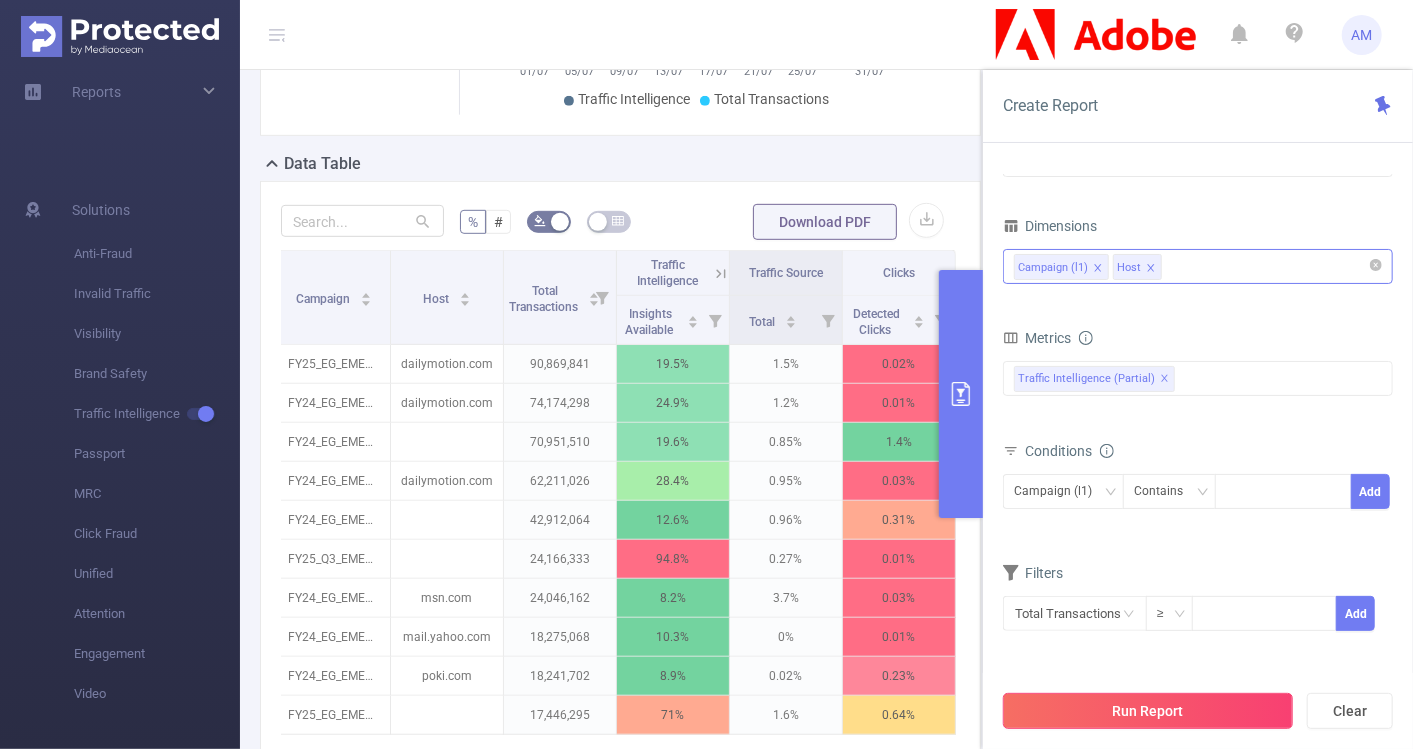 click on "Run Report" at bounding box center (1148, 711) 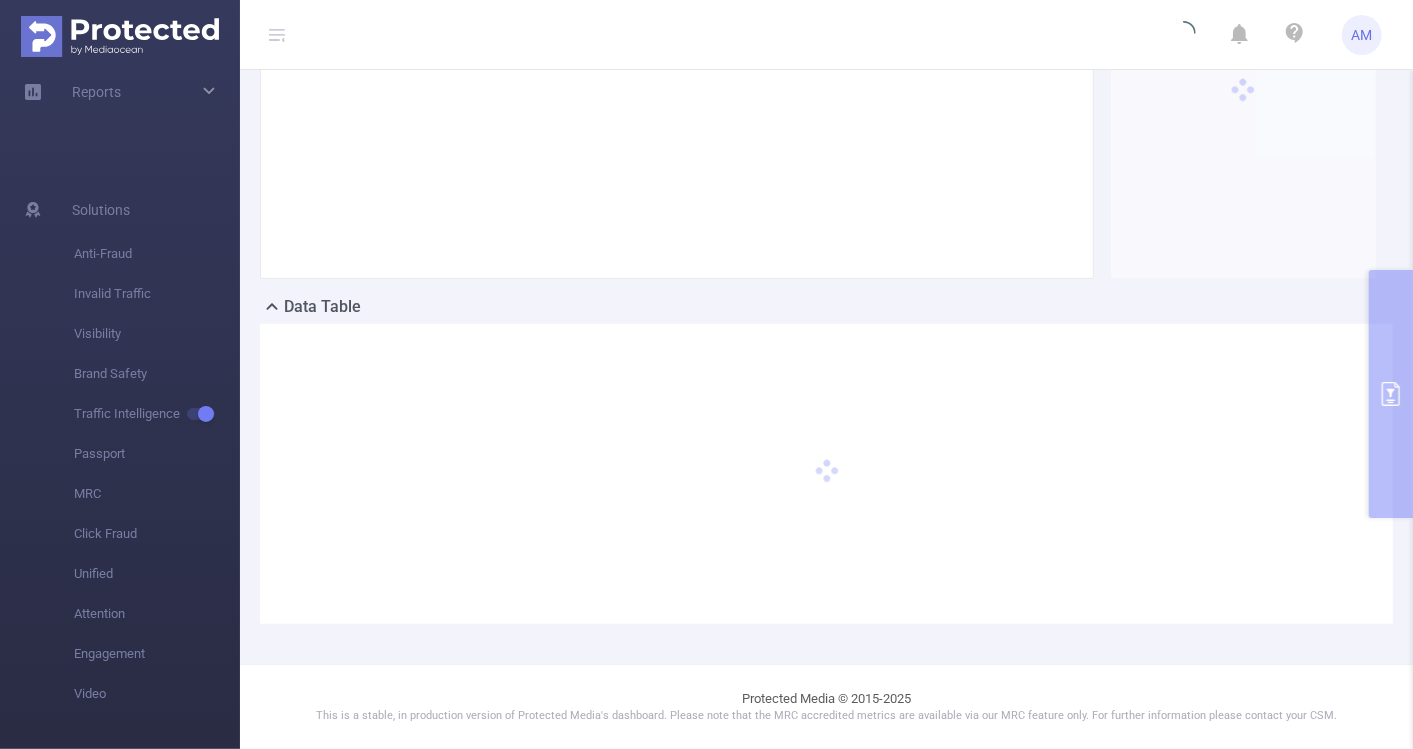 scroll, scrollTop: 350, scrollLeft: 0, axis: vertical 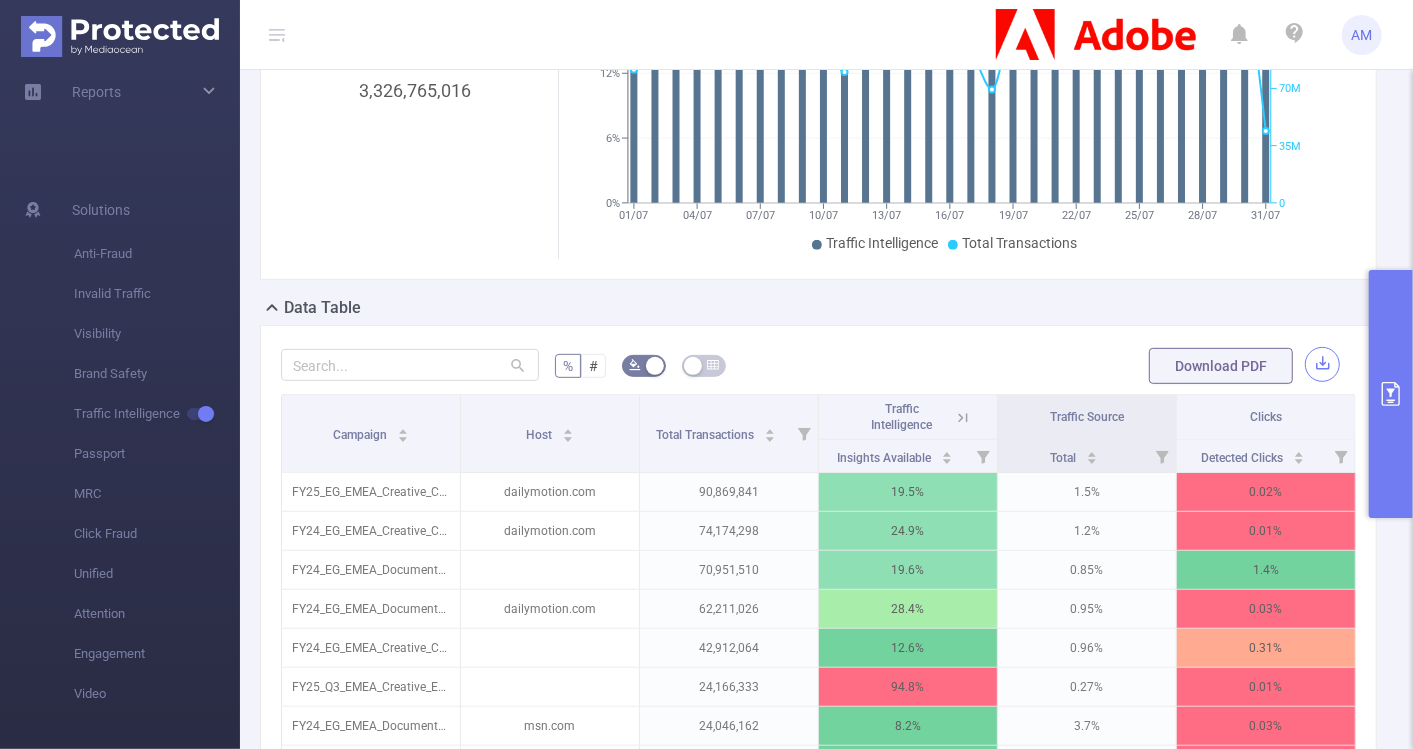 click at bounding box center (1322, 364) 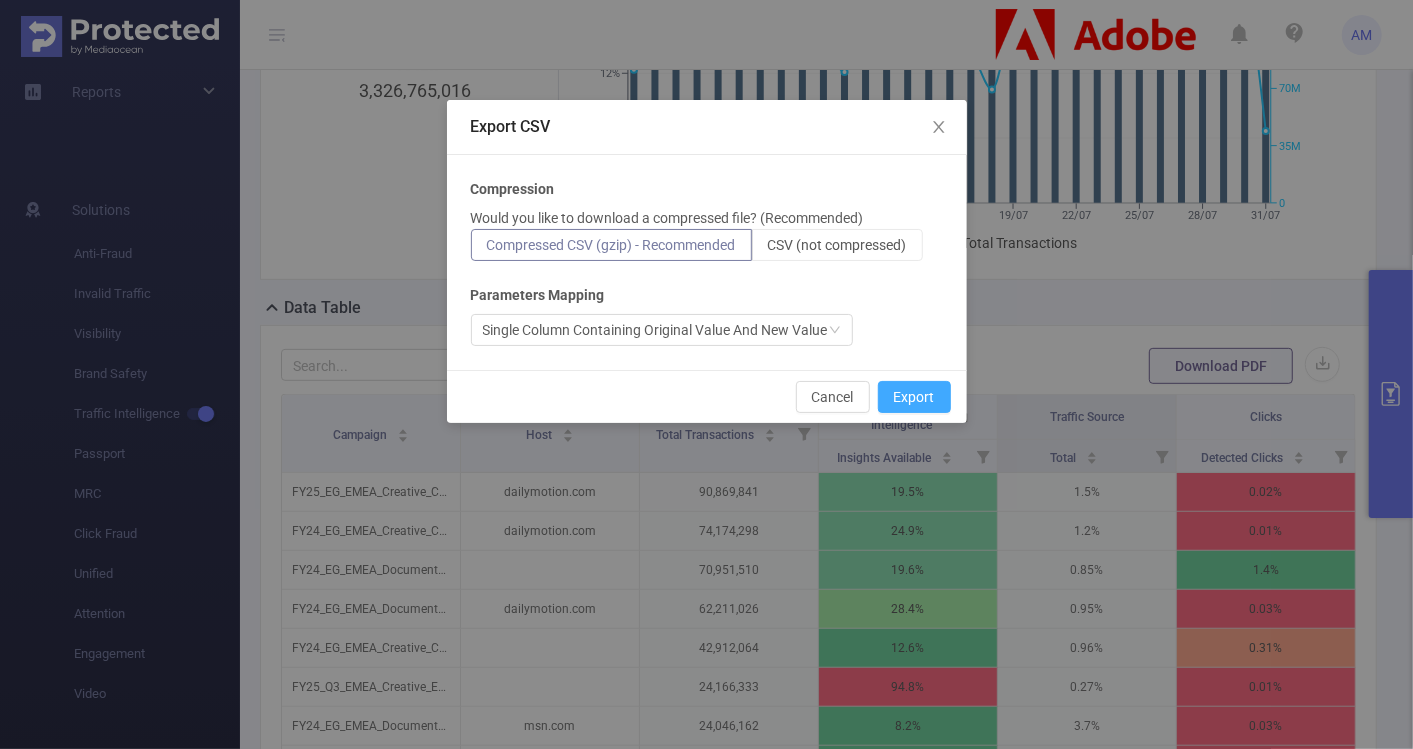 click on "Export" at bounding box center [914, 397] 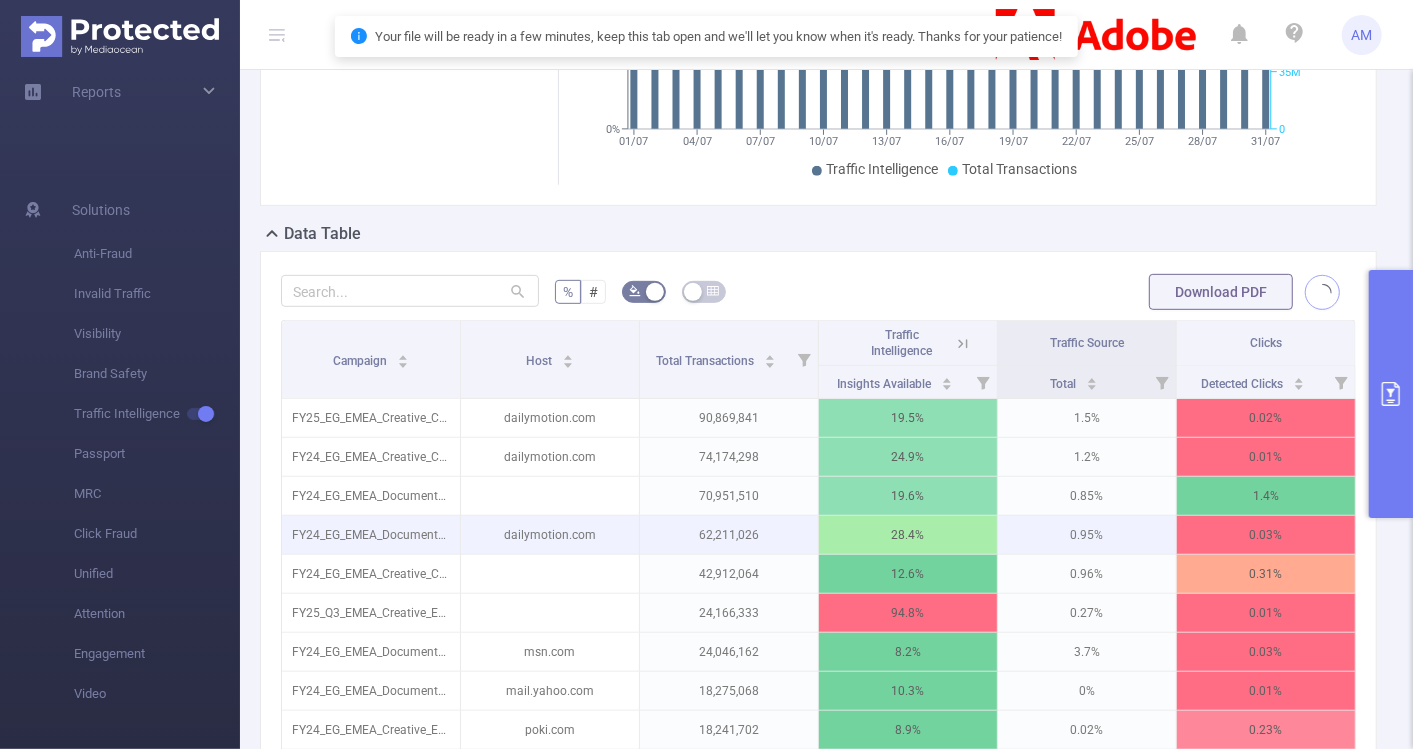scroll, scrollTop: 450, scrollLeft: 0, axis: vertical 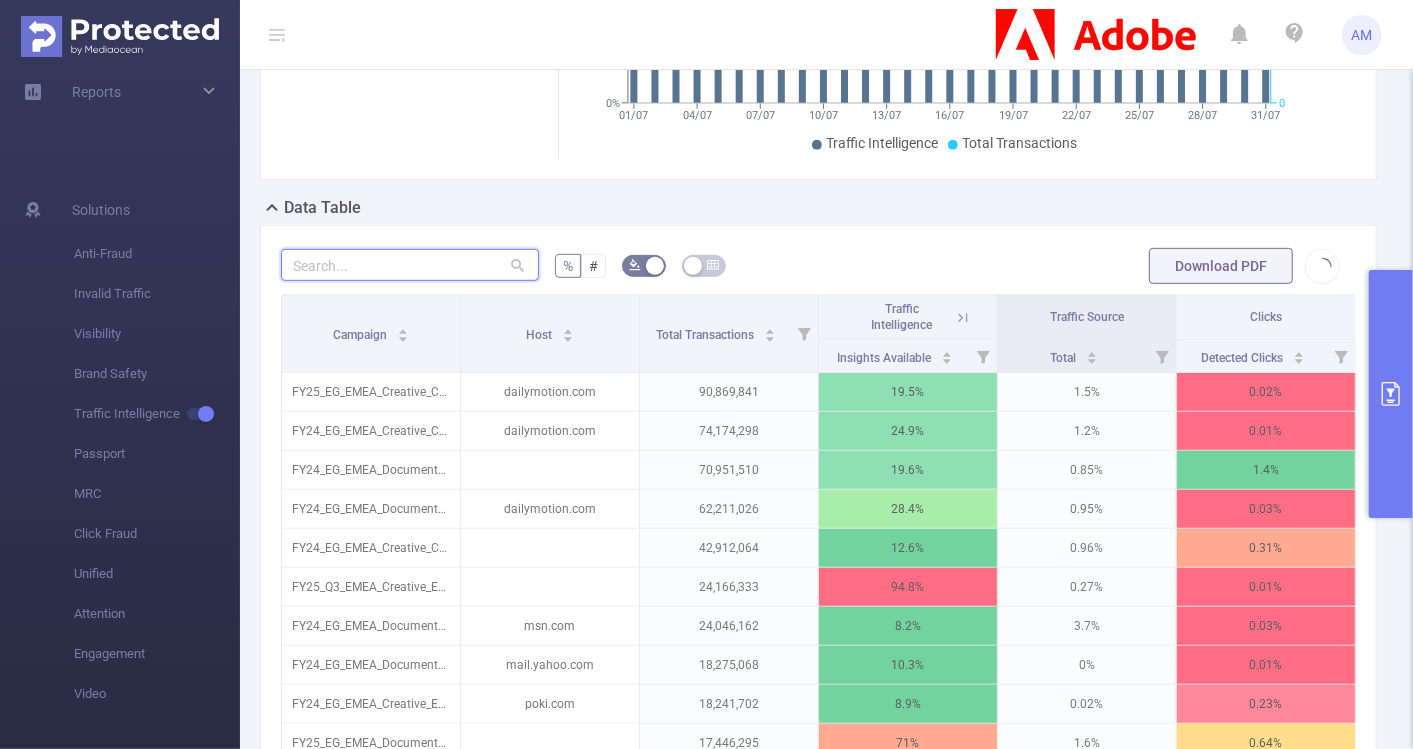 click at bounding box center [410, 265] 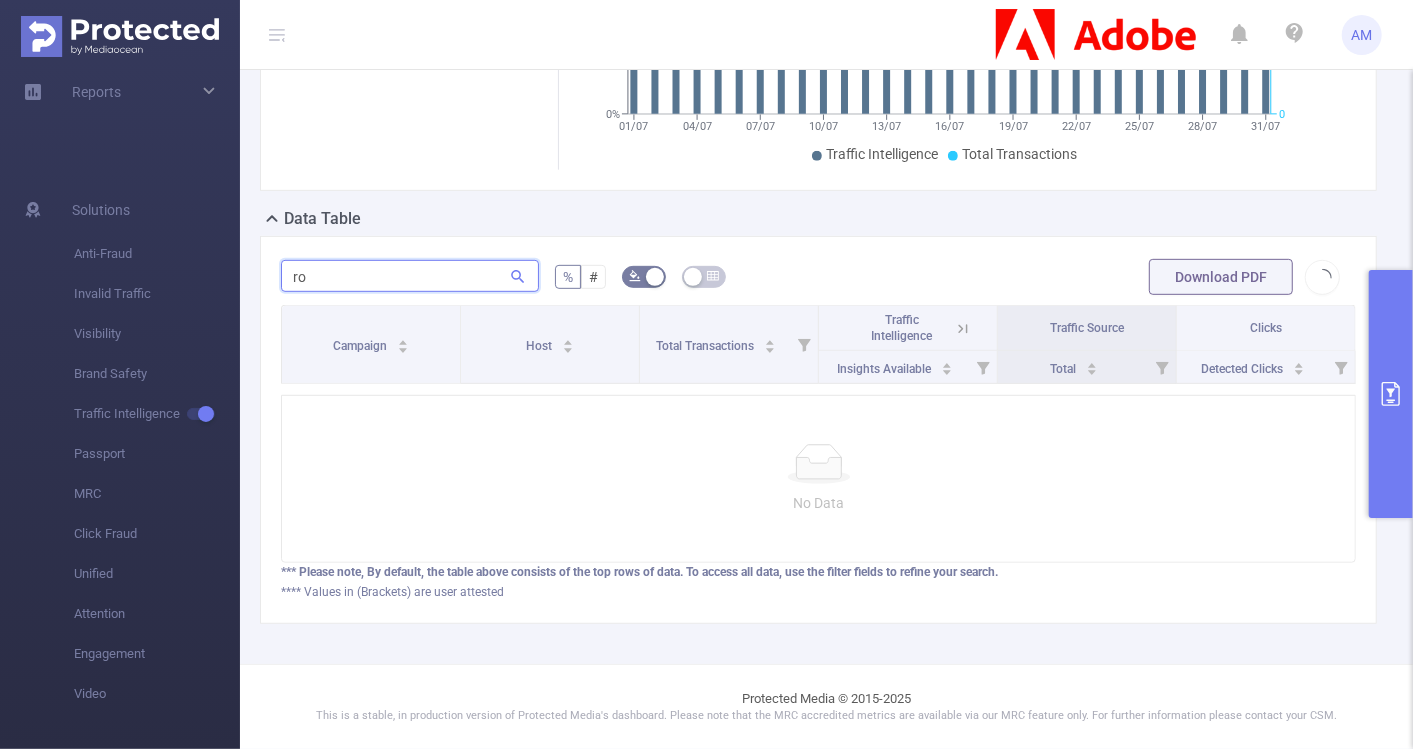 type on "r" 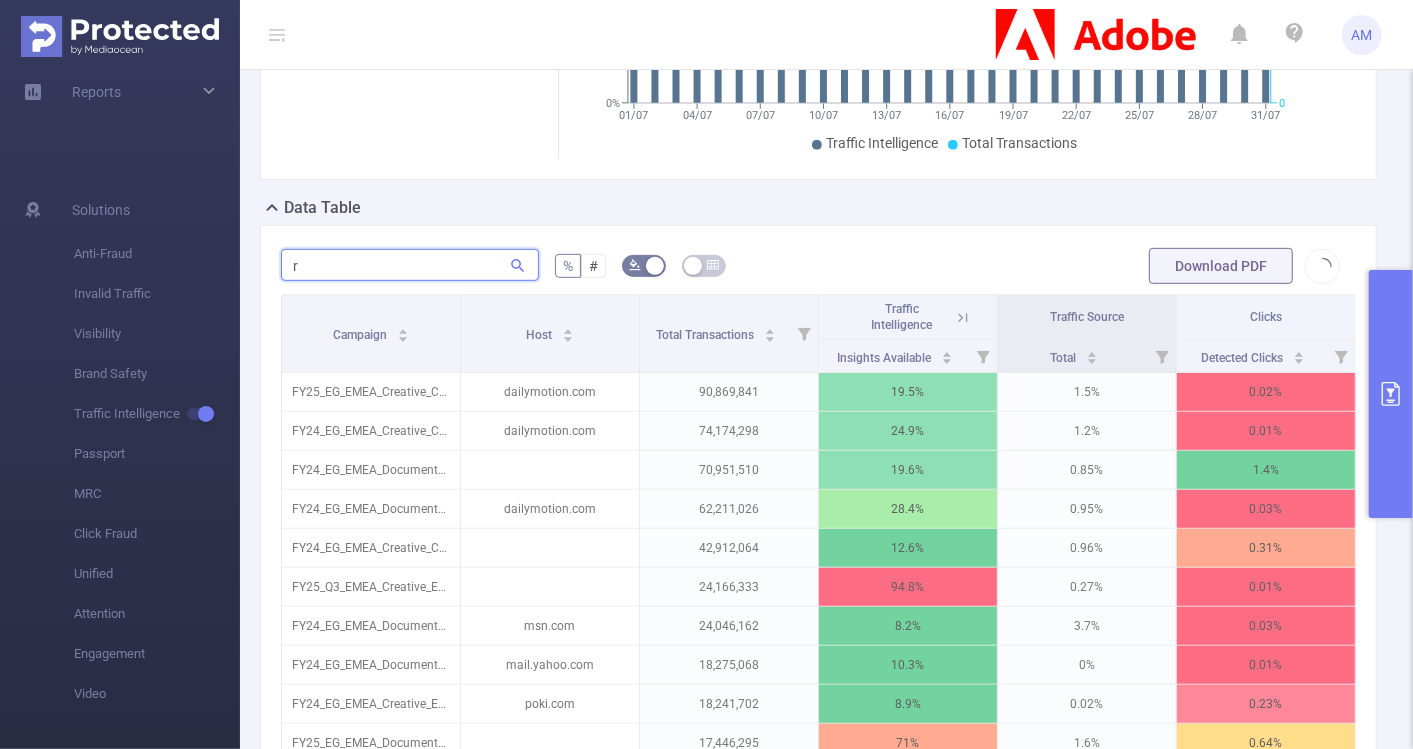 type 